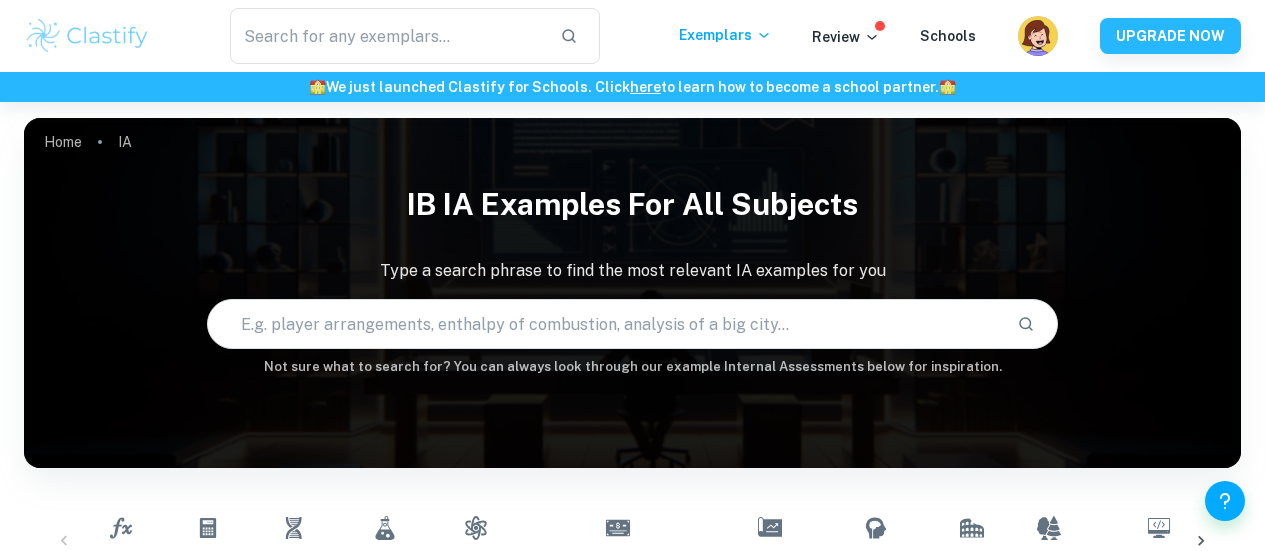 click at bounding box center (605, 324) 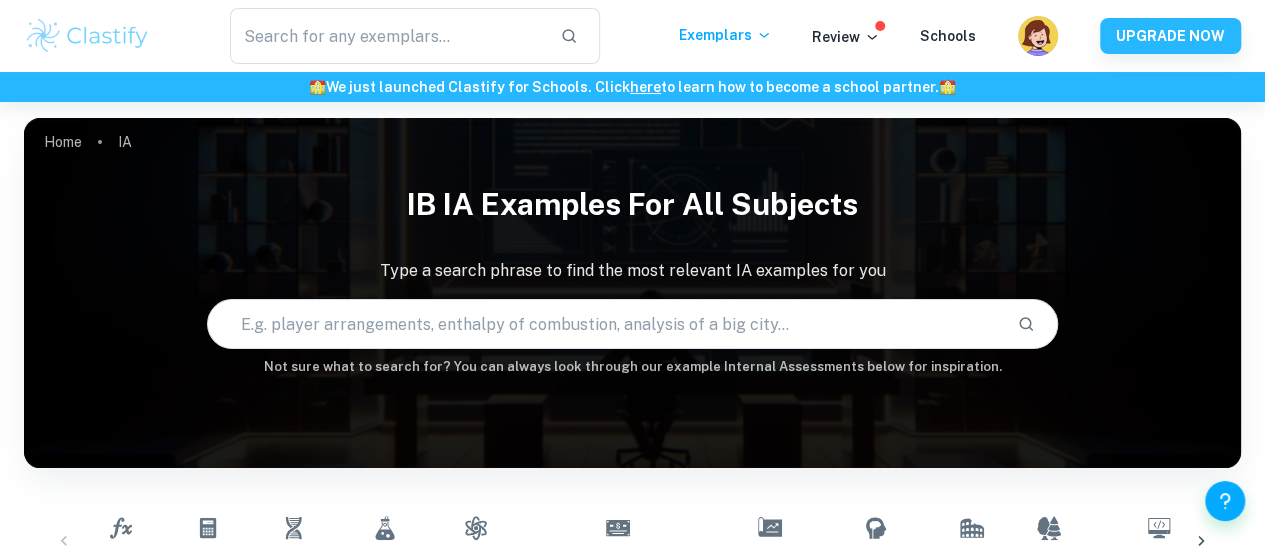 scroll, scrollTop: 282, scrollLeft: 0, axis: vertical 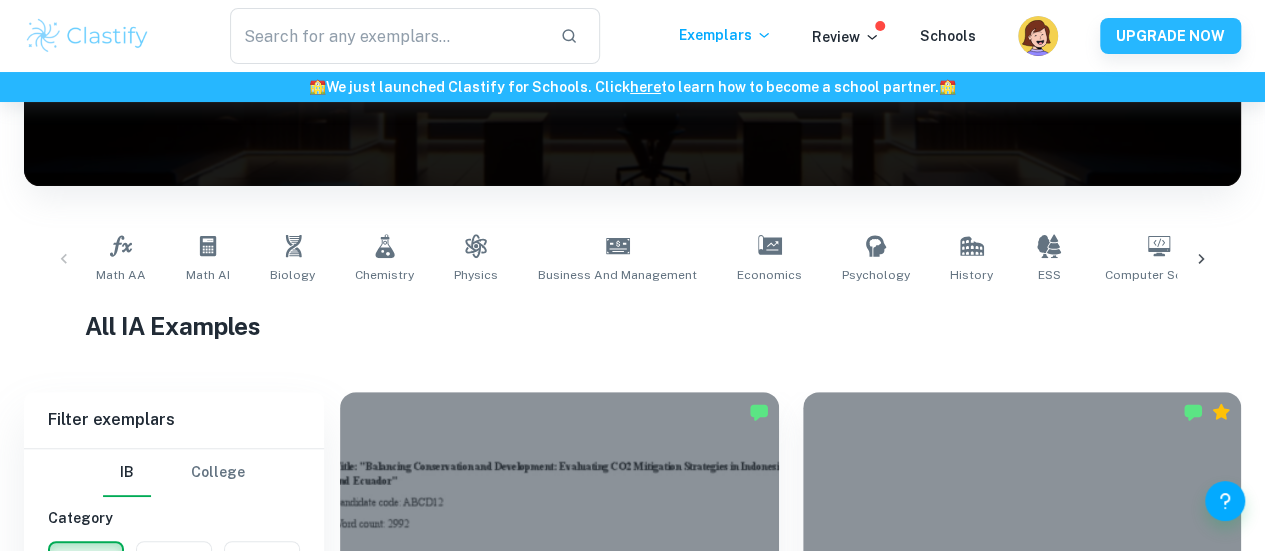 click on "Math AA Math AI Biology Chemistry Physics Business and Management Economics Psychology History ESS Computer Science Geography Visual Arts Comparative Study Visual Arts Process Portfolio Global Politics English A (Lang & Lit) HL Essay English A (Lit) HL Essay English A ([PERSON_NAME] & Lit) IO English A (Lit) IO Design Technology Sports Science" at bounding box center [632, 259] 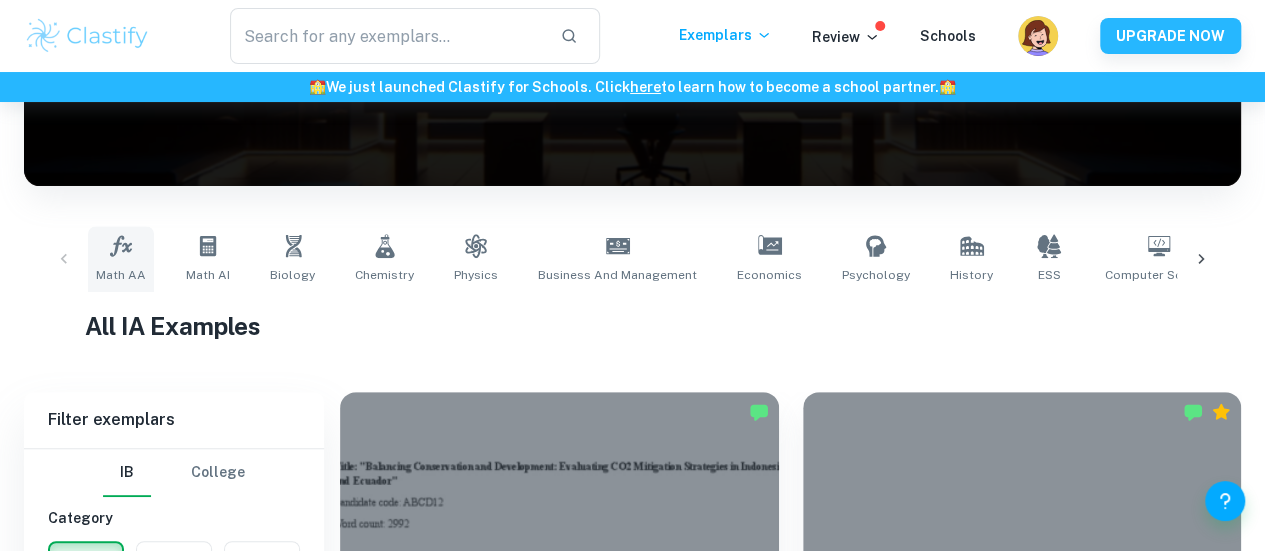click on "Math AA" at bounding box center (121, 275) 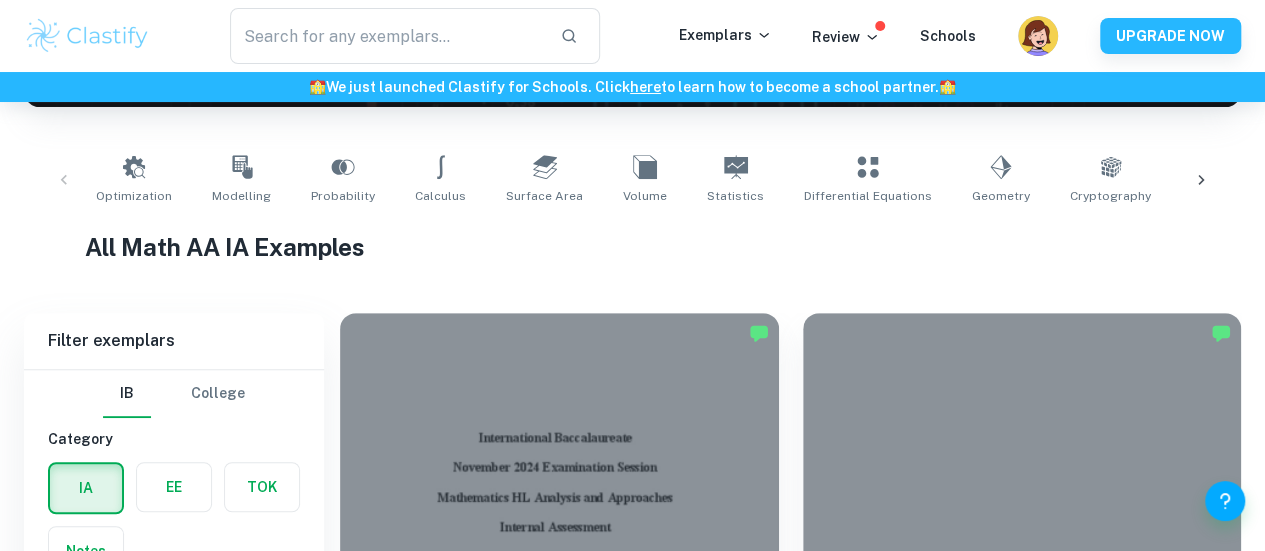 scroll, scrollTop: 732, scrollLeft: 0, axis: vertical 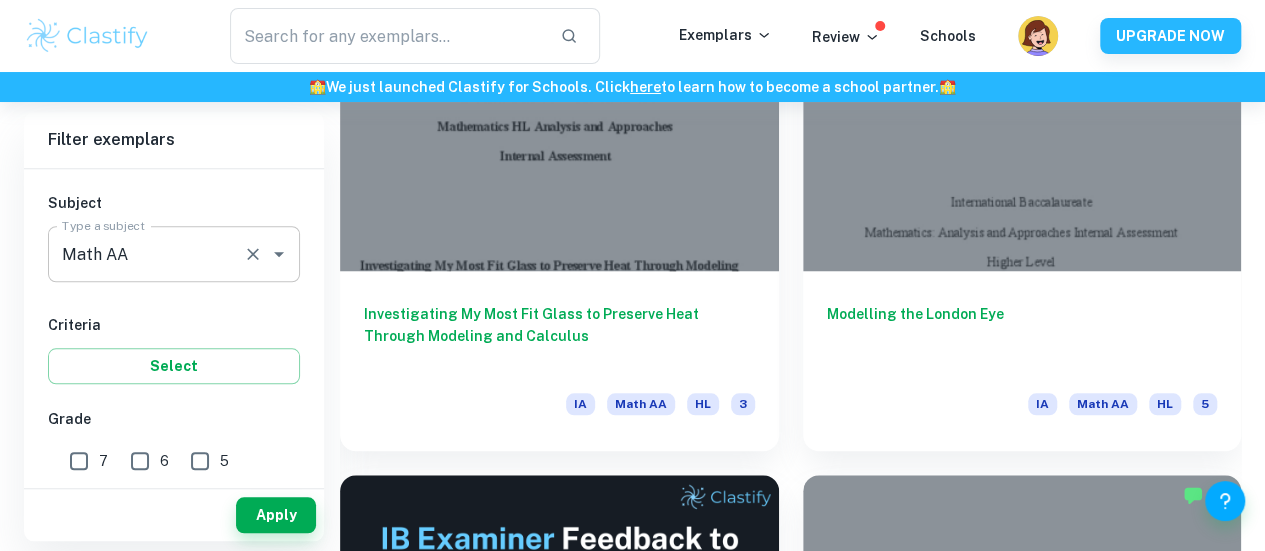 click on "Math AA" at bounding box center [146, 254] 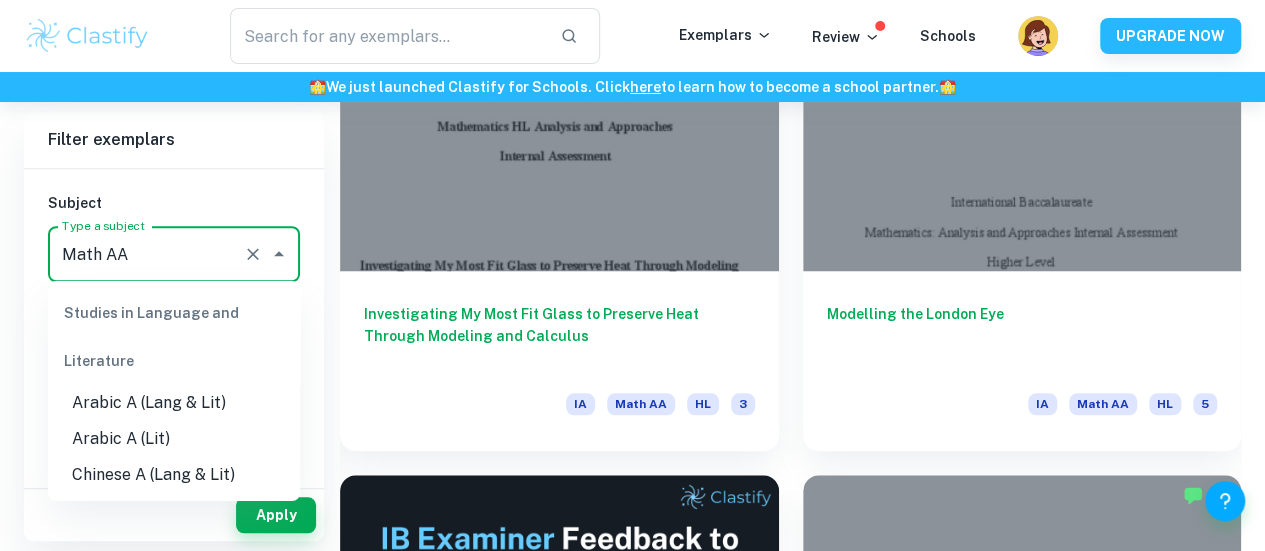 scroll, scrollTop: 2643, scrollLeft: 0, axis: vertical 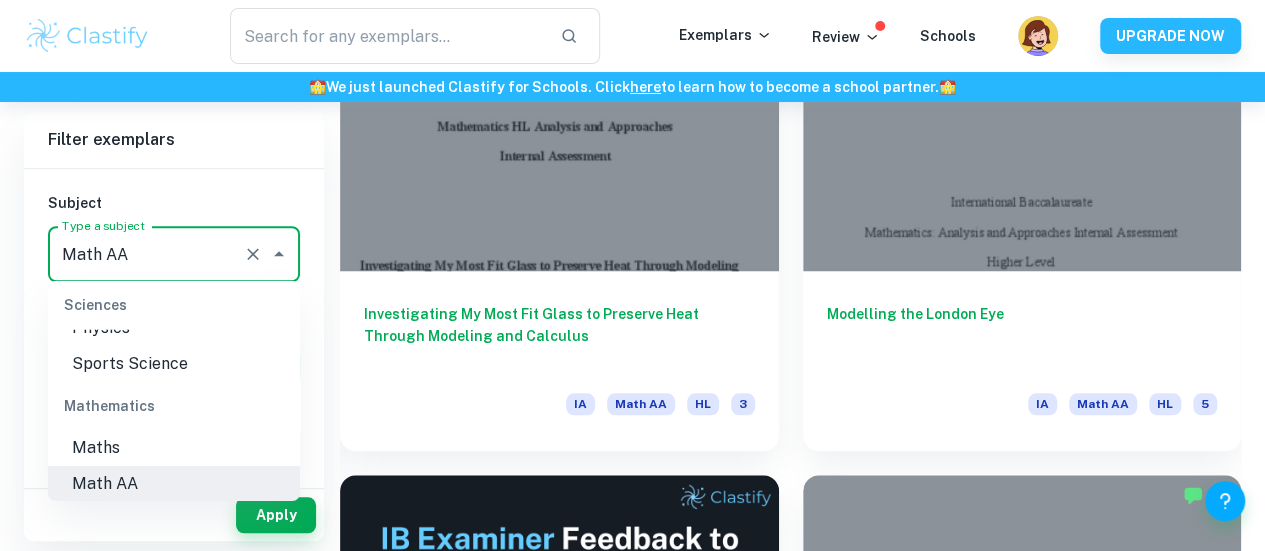 click on "Math AA" at bounding box center [146, 254] 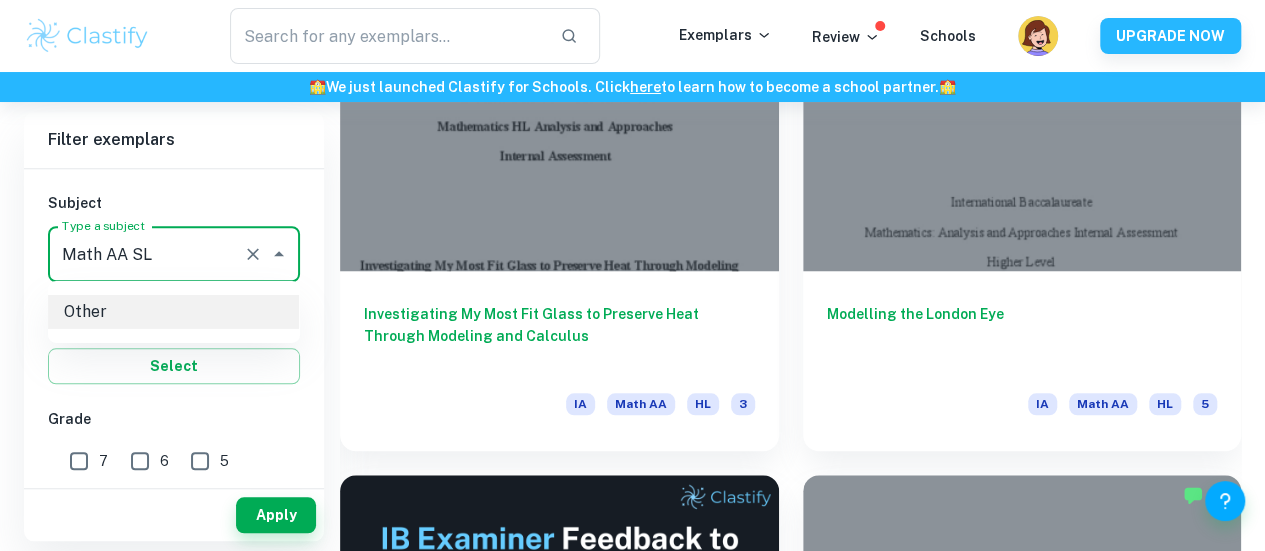 type on "Other" 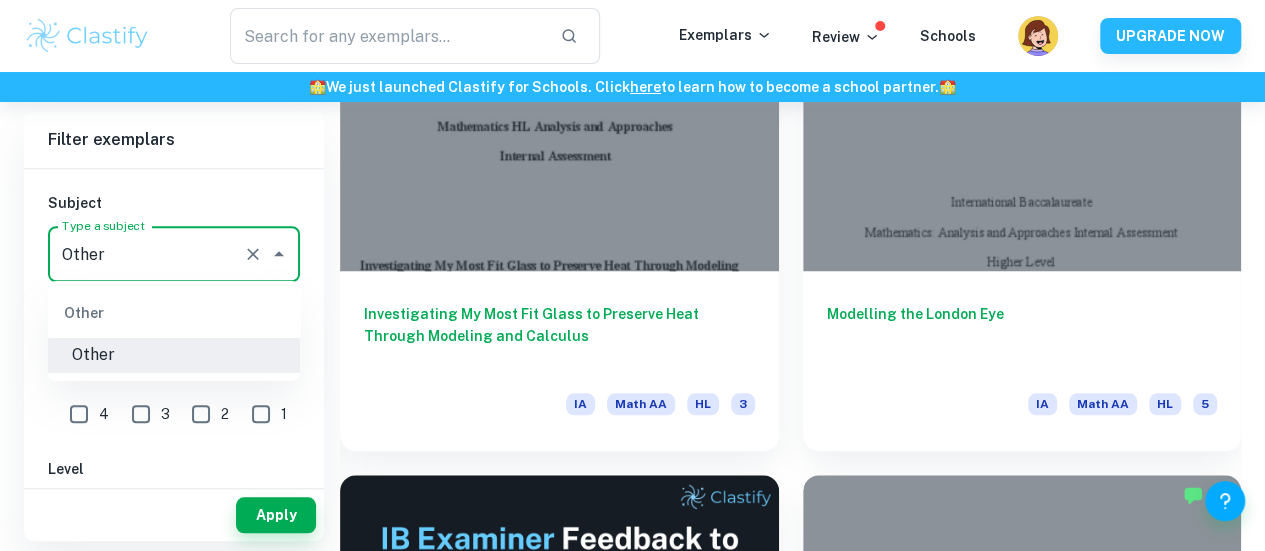 click on "Other" at bounding box center [174, 313] 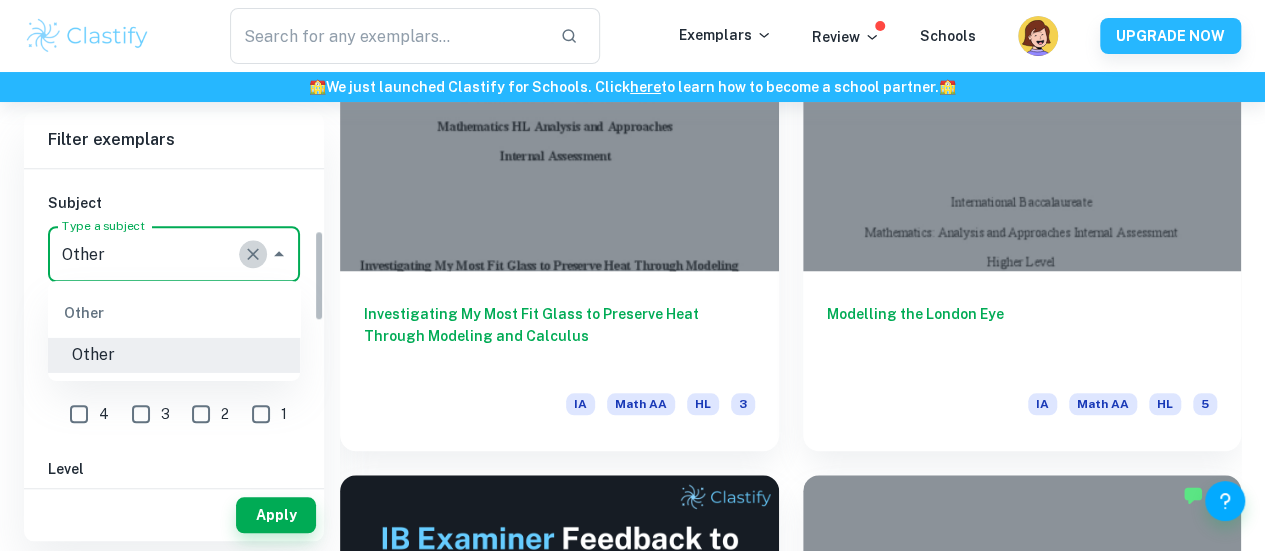 click 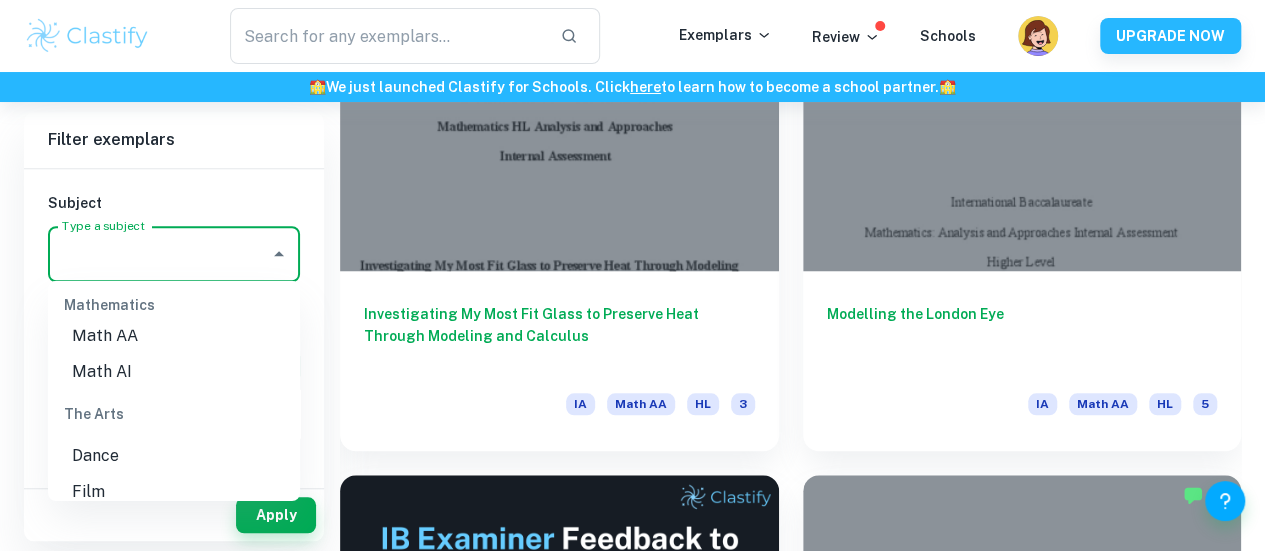 scroll, scrollTop: 2774, scrollLeft: 0, axis: vertical 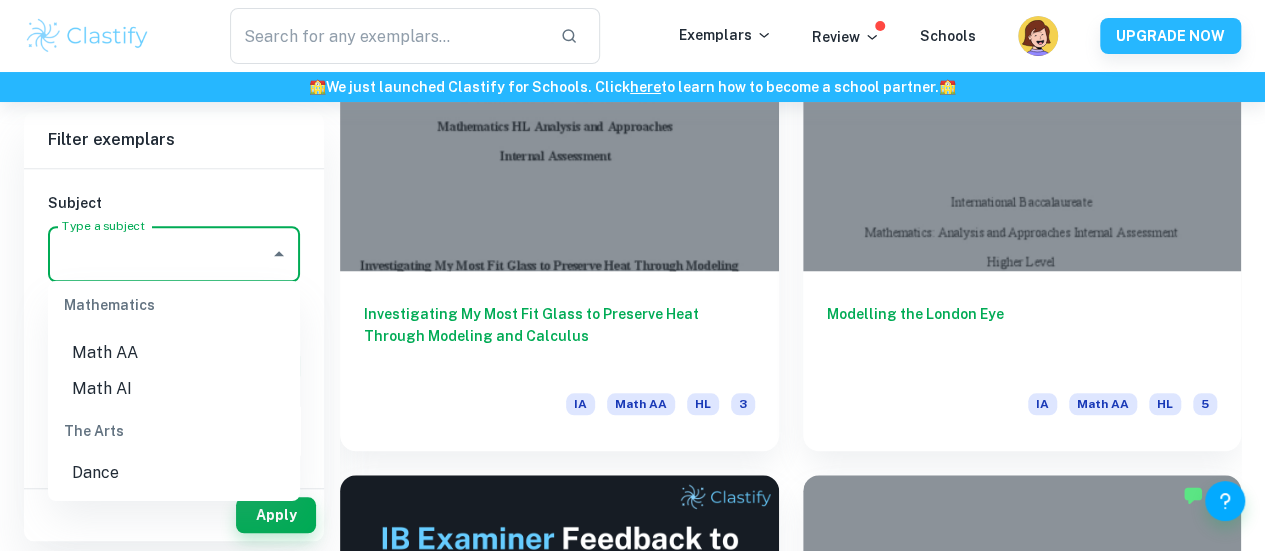 click on "Math AA" at bounding box center [174, 353] 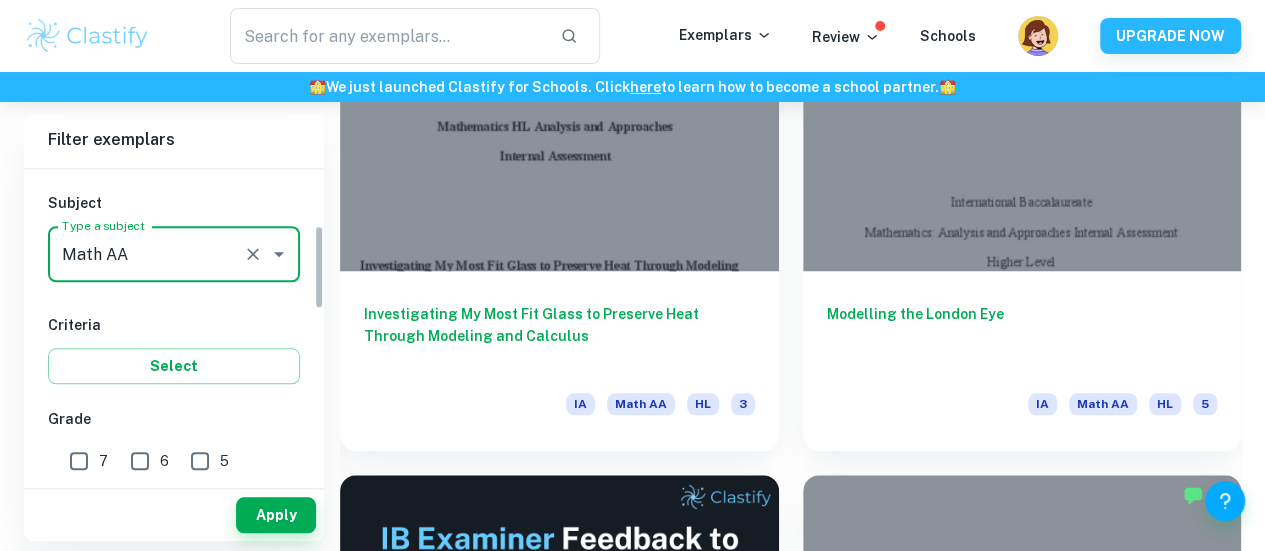 click on "7" at bounding box center (79, 461) 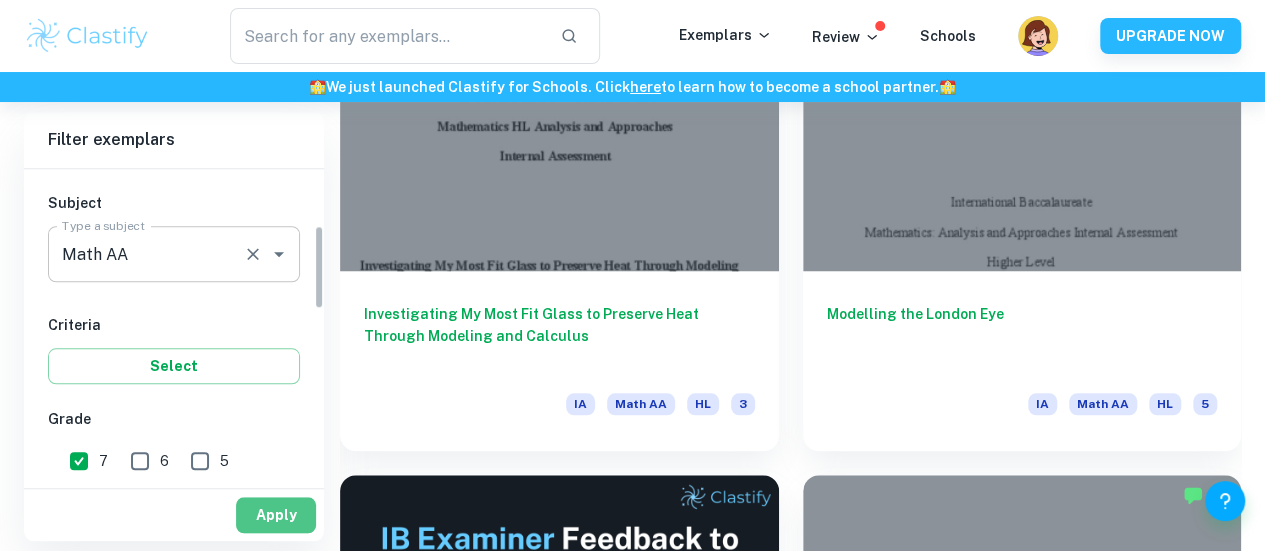 click on "Apply" at bounding box center (276, 515) 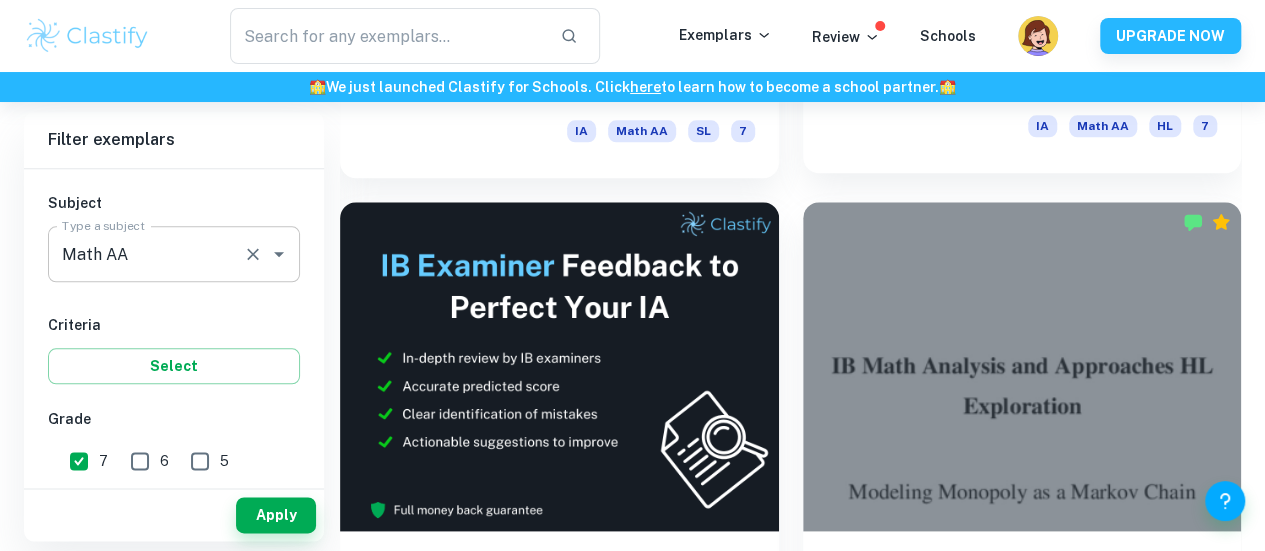 scroll, scrollTop: 1006, scrollLeft: 0, axis: vertical 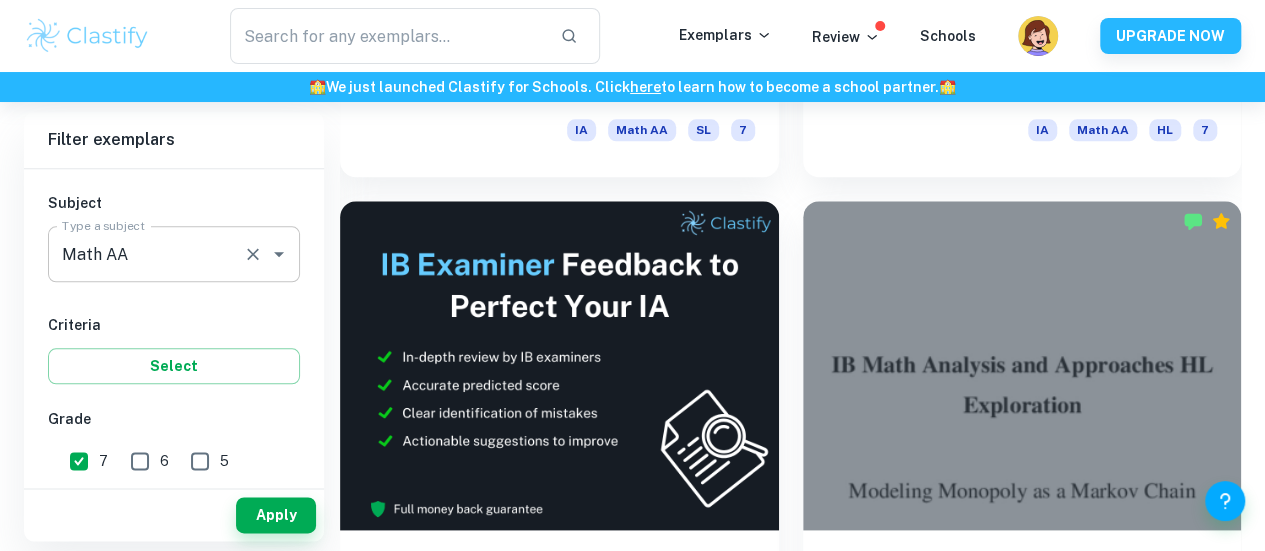 click on "Modelling the Starbucks Logo IA Math AA SL 7" at bounding box center (1022, 1148) 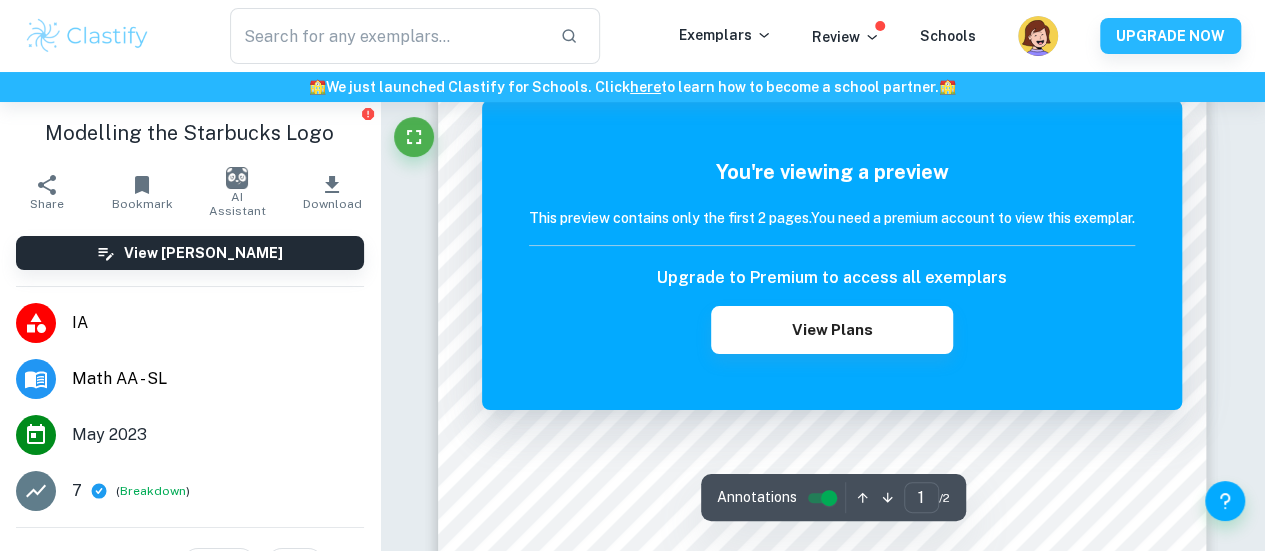 scroll, scrollTop: 183, scrollLeft: 0, axis: vertical 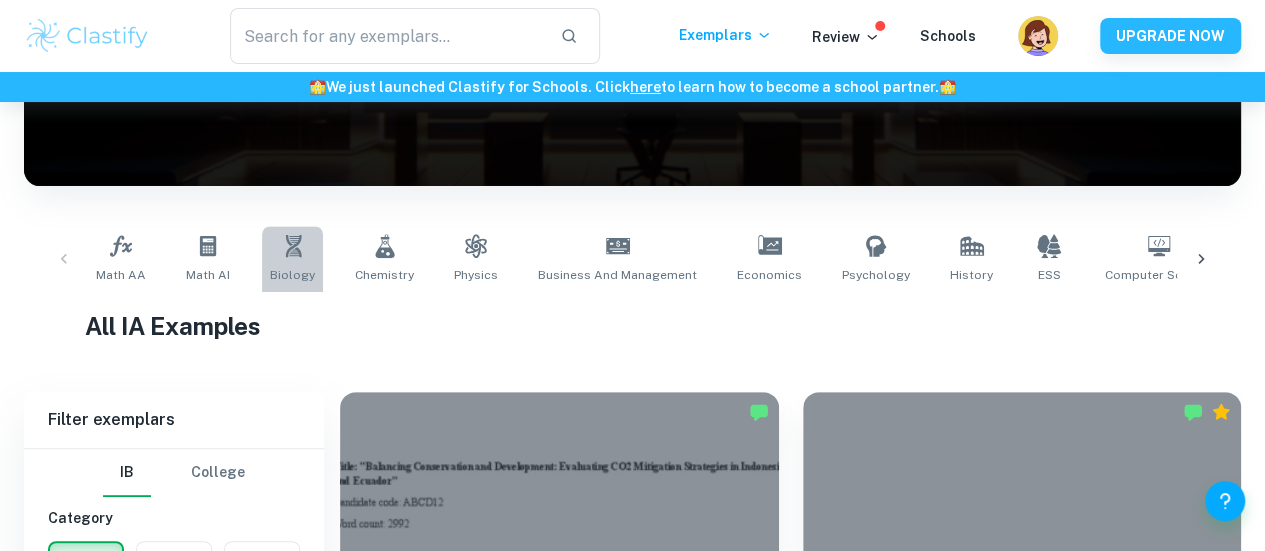 click 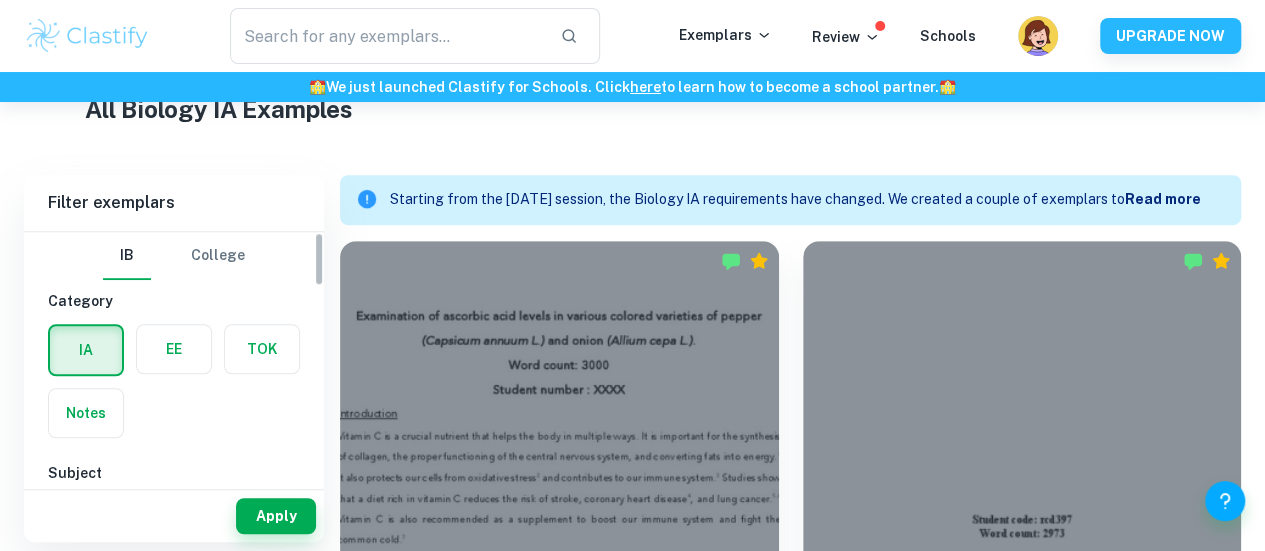scroll, scrollTop: 500, scrollLeft: 0, axis: vertical 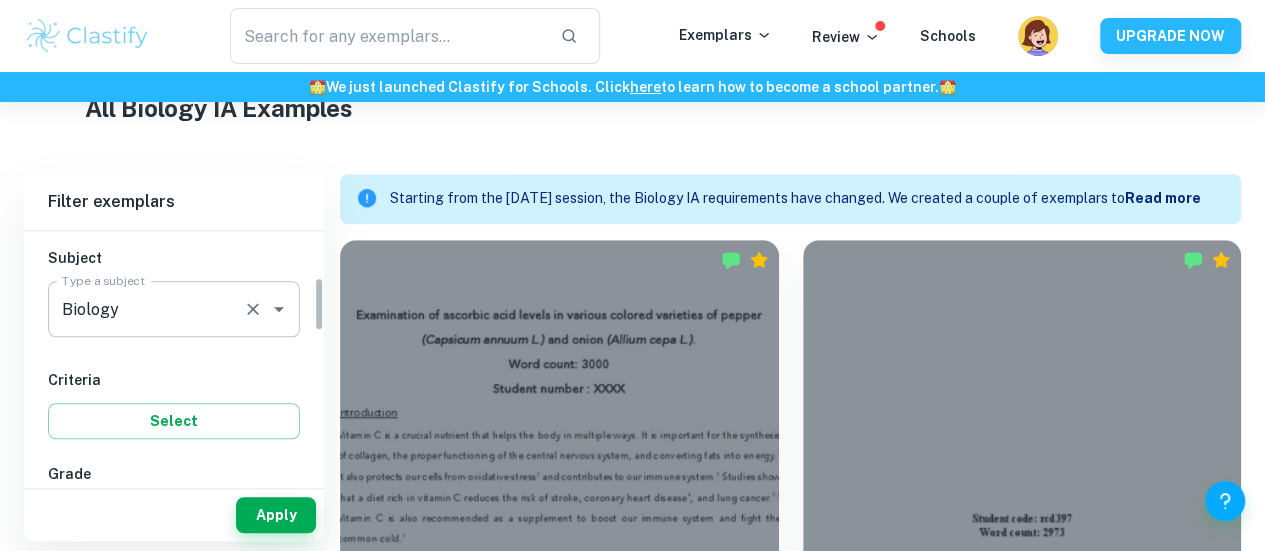 click on "Biology" at bounding box center [146, 309] 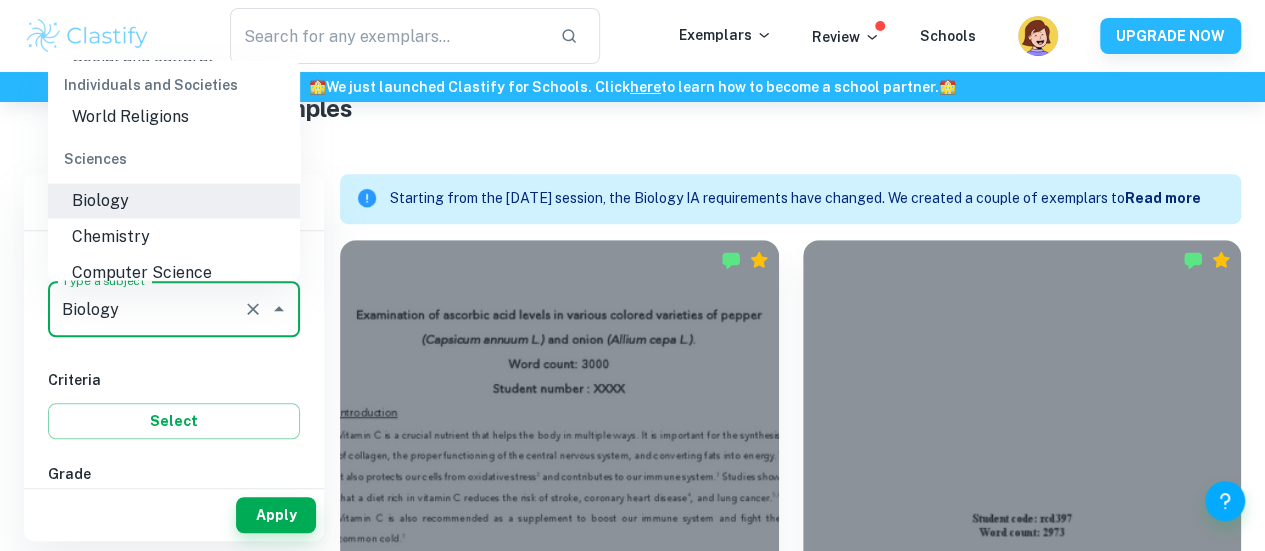 scroll, scrollTop: 2407, scrollLeft: 0, axis: vertical 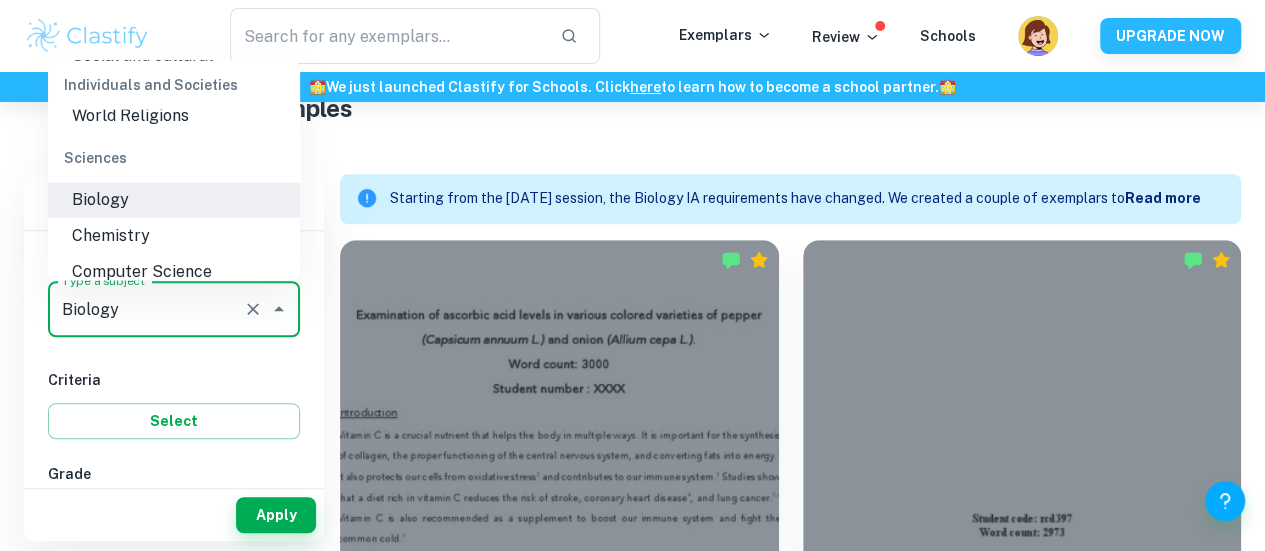click on "Biology" at bounding box center (174, 199) 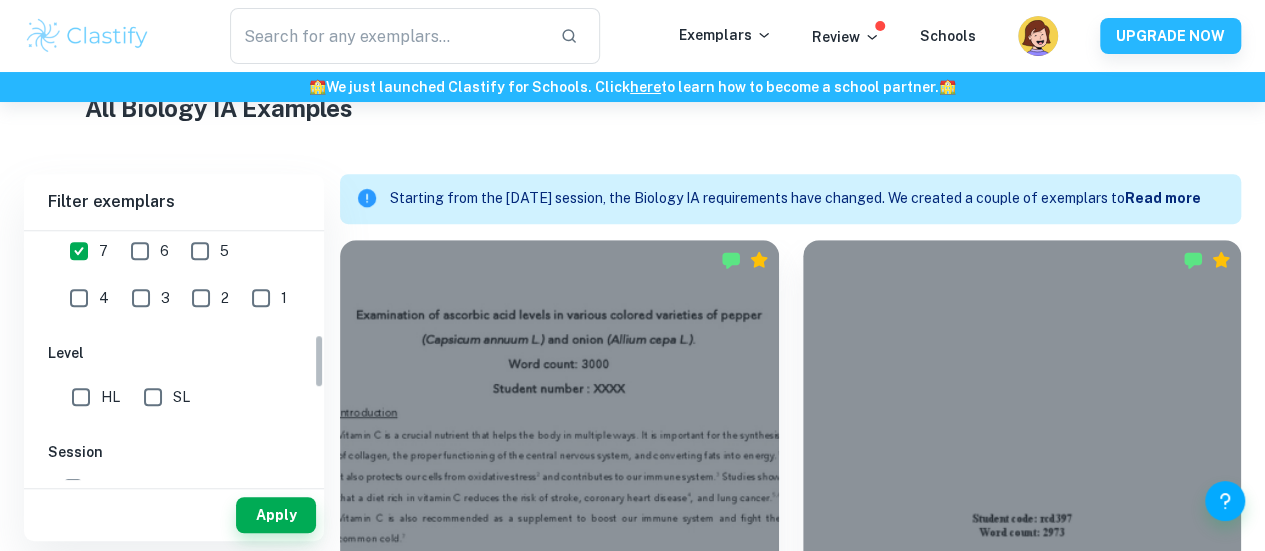 scroll, scrollTop: 480, scrollLeft: 0, axis: vertical 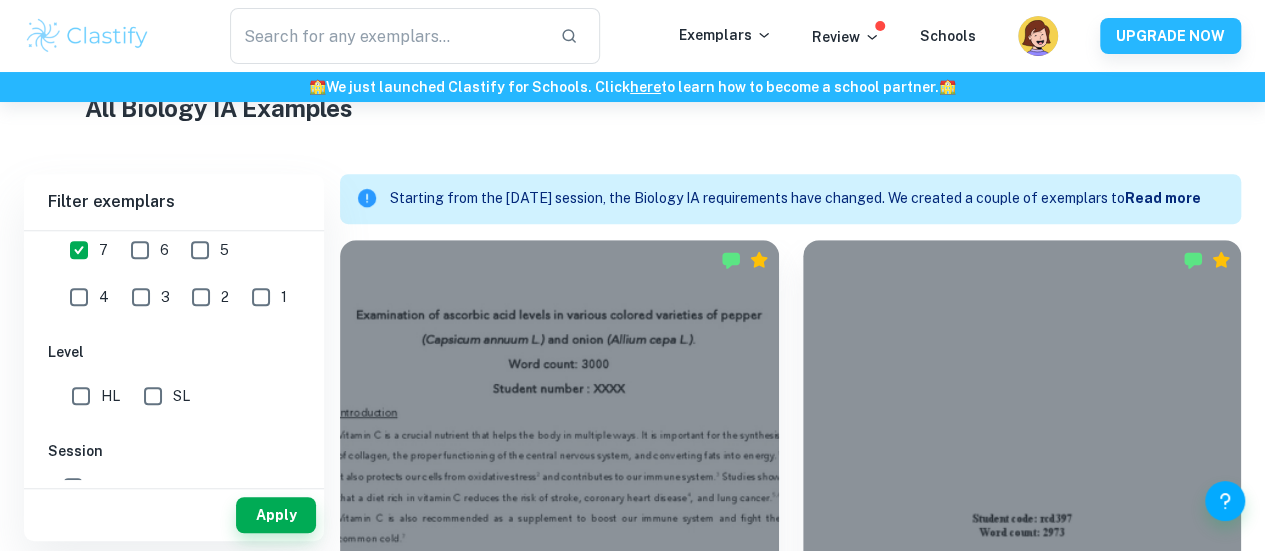 click on "6" at bounding box center [140, 250] 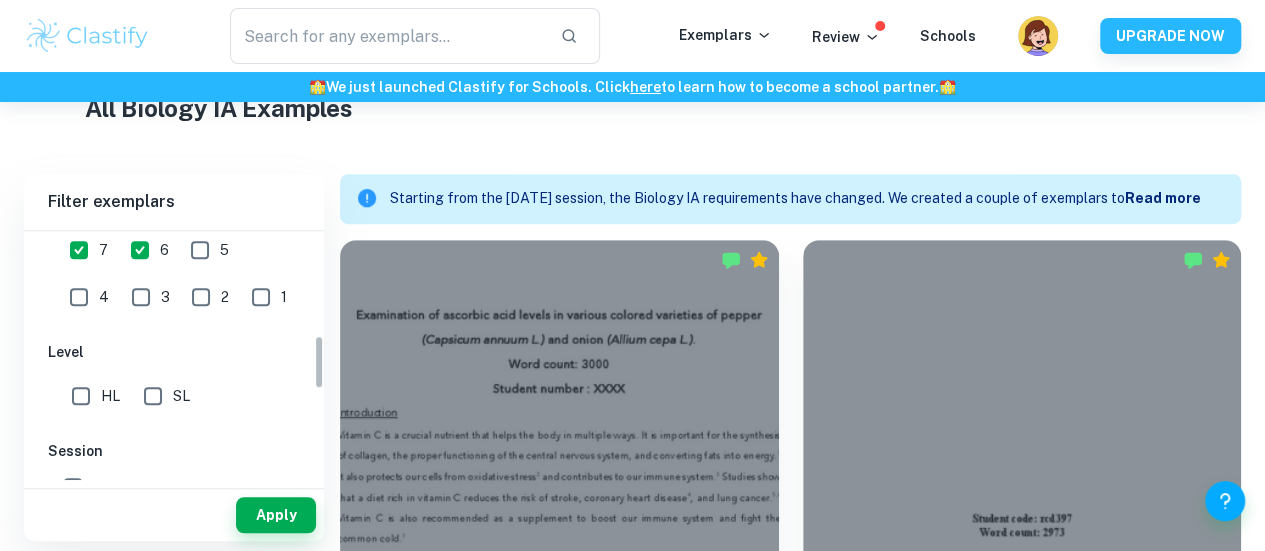 click on "HL" at bounding box center [81, 396] 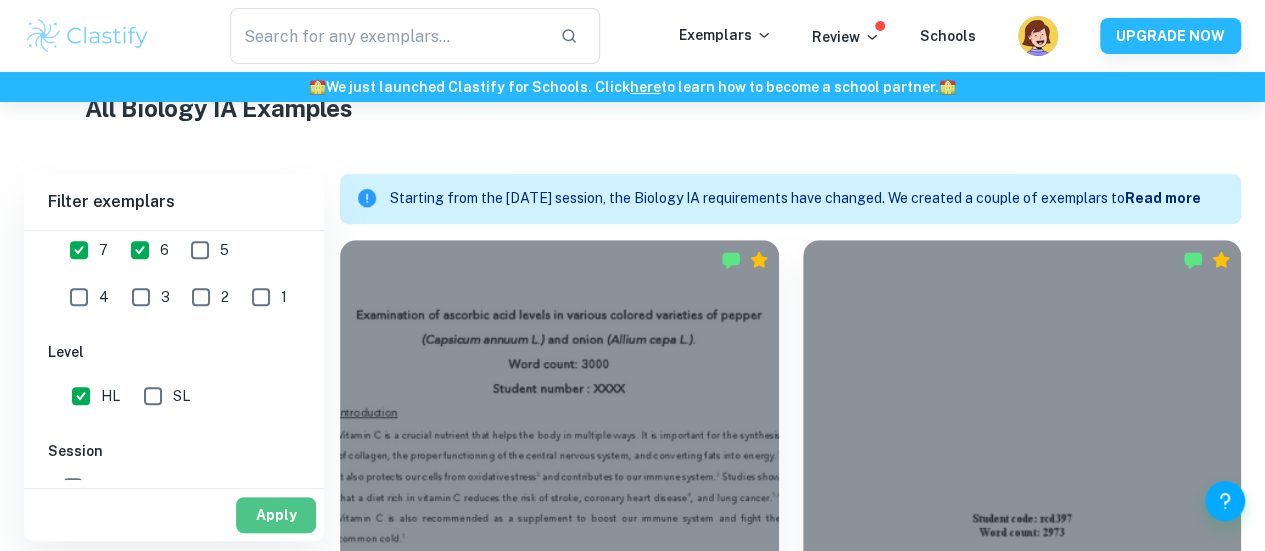 click on "Apply" at bounding box center (276, 515) 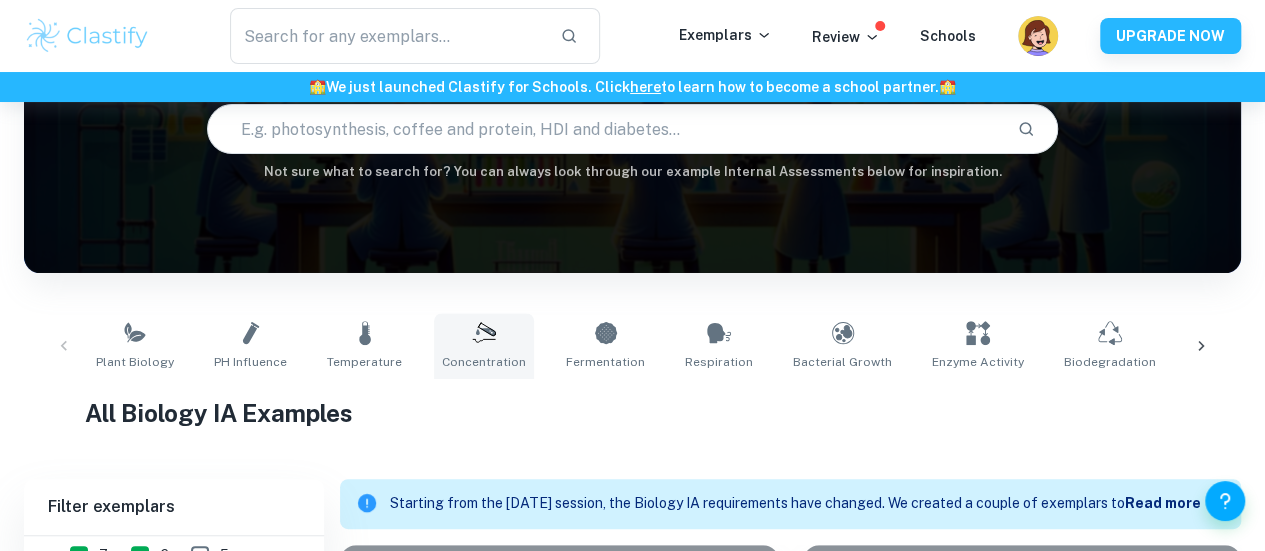 scroll, scrollTop: 175, scrollLeft: 0, axis: vertical 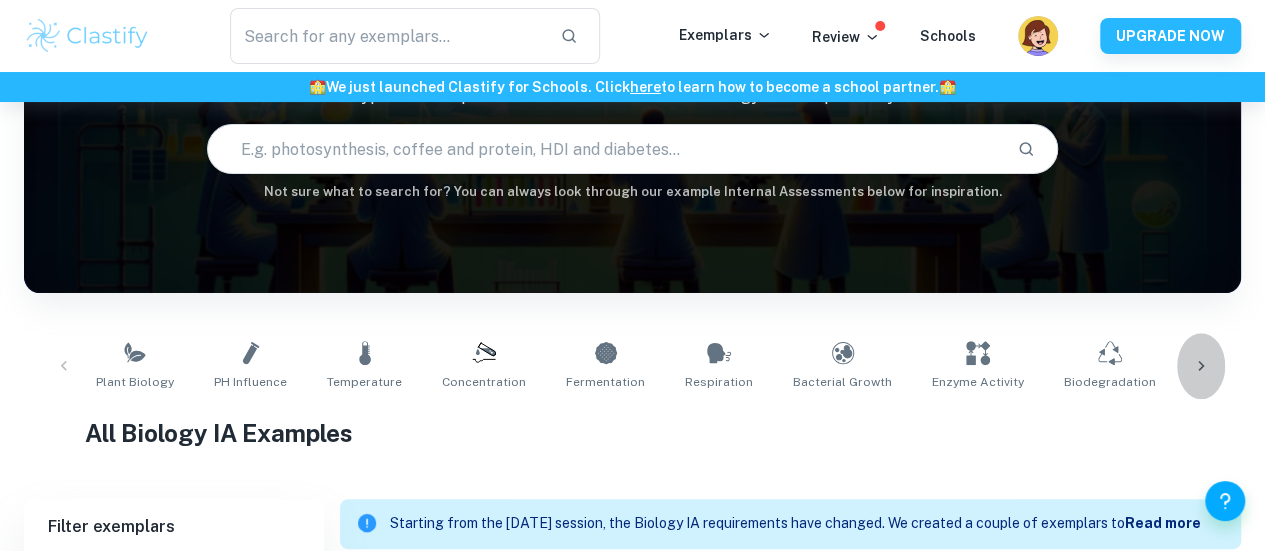 click 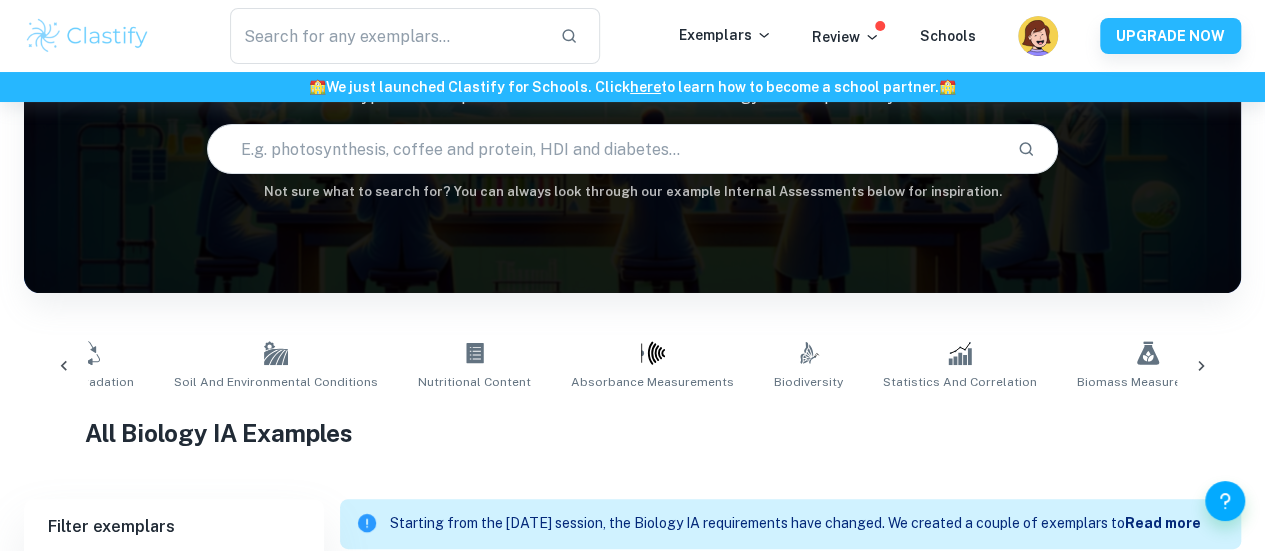 scroll, scrollTop: 0, scrollLeft: 1055, axis: horizontal 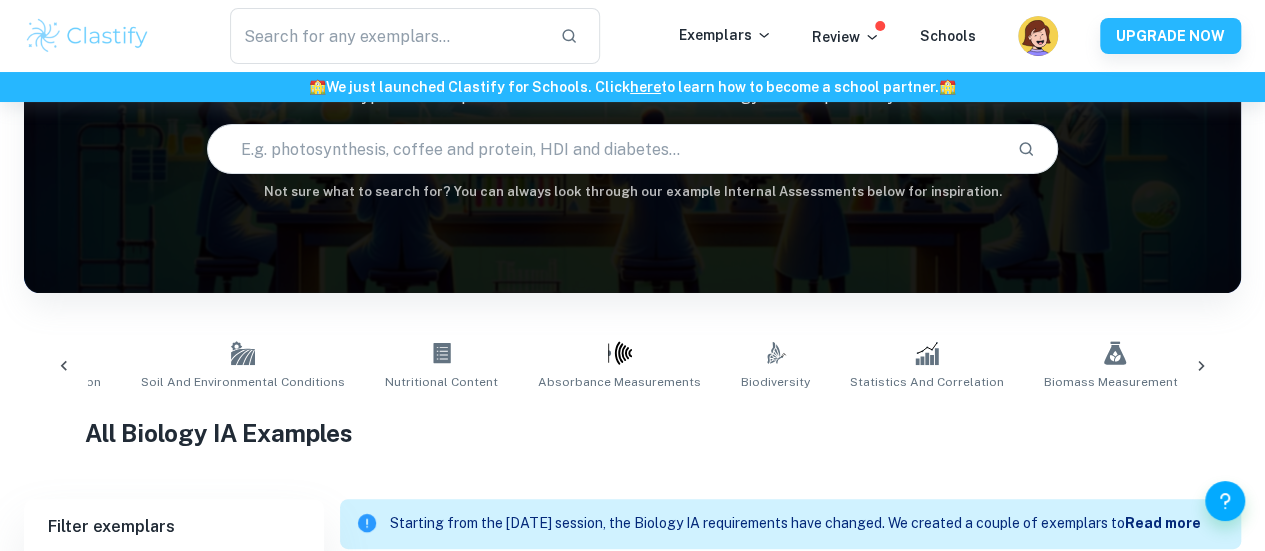 click 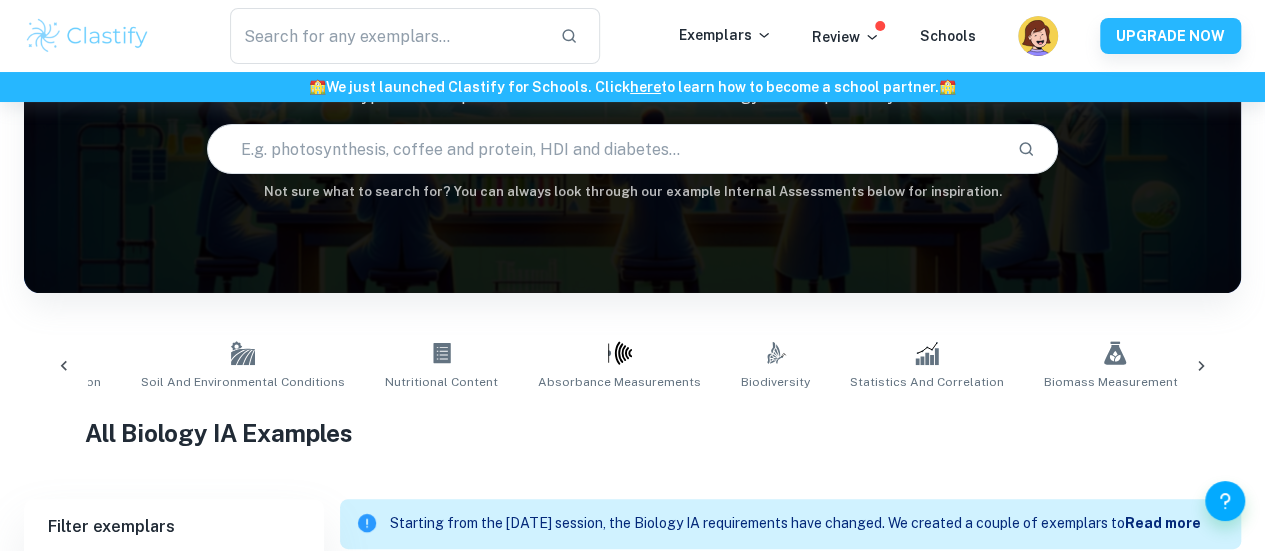 scroll, scrollTop: 0, scrollLeft: 1440, axis: horizontal 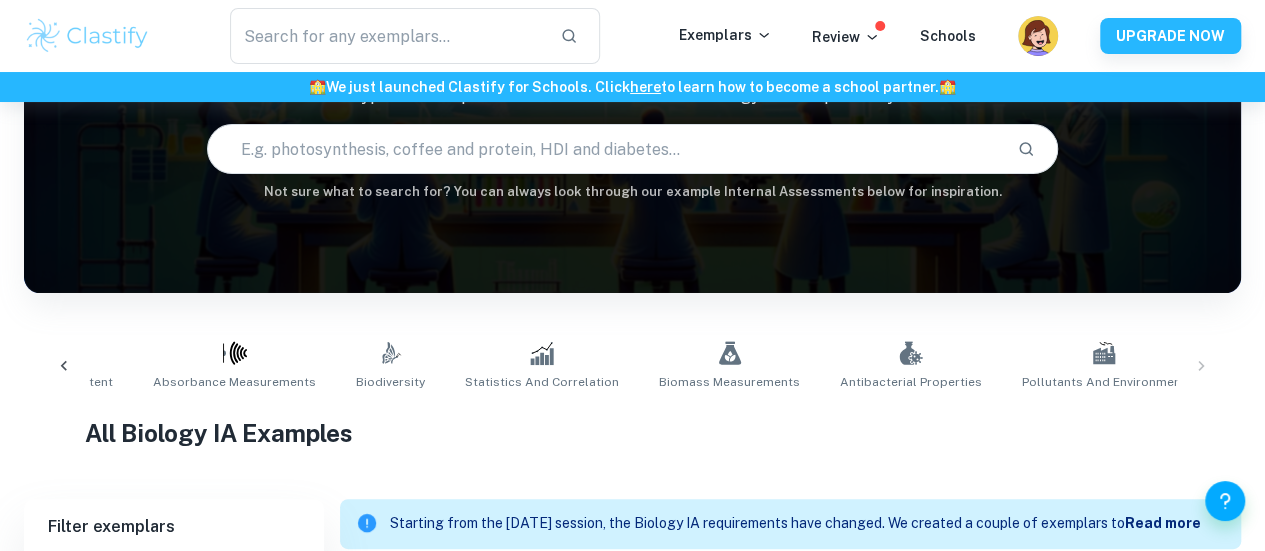 click 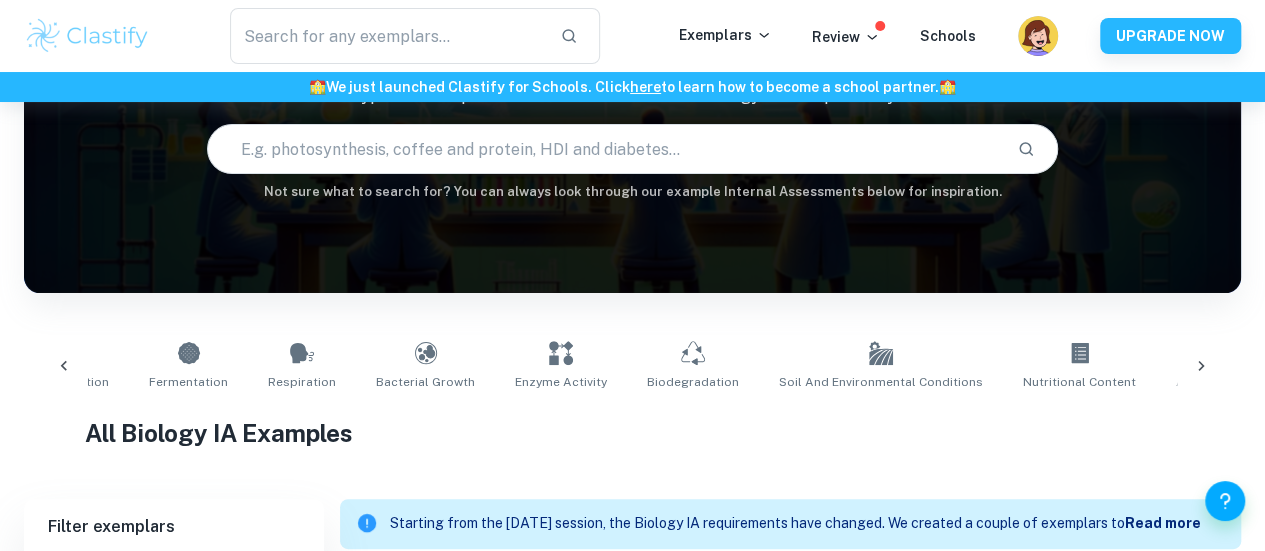 scroll, scrollTop: 0, scrollLeft: 385, axis: horizontal 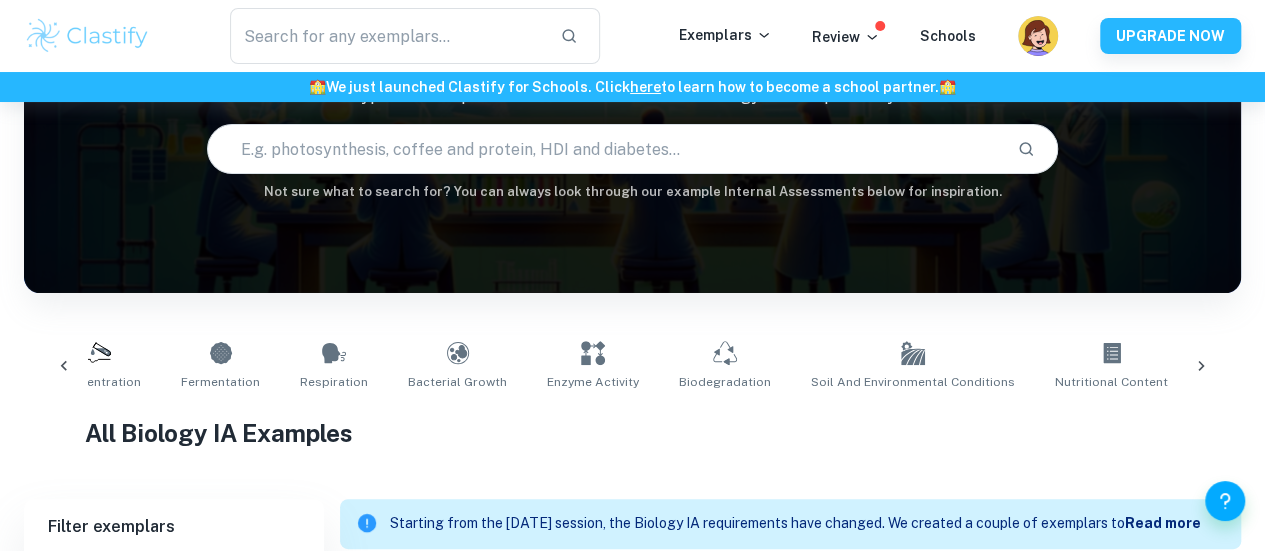 click 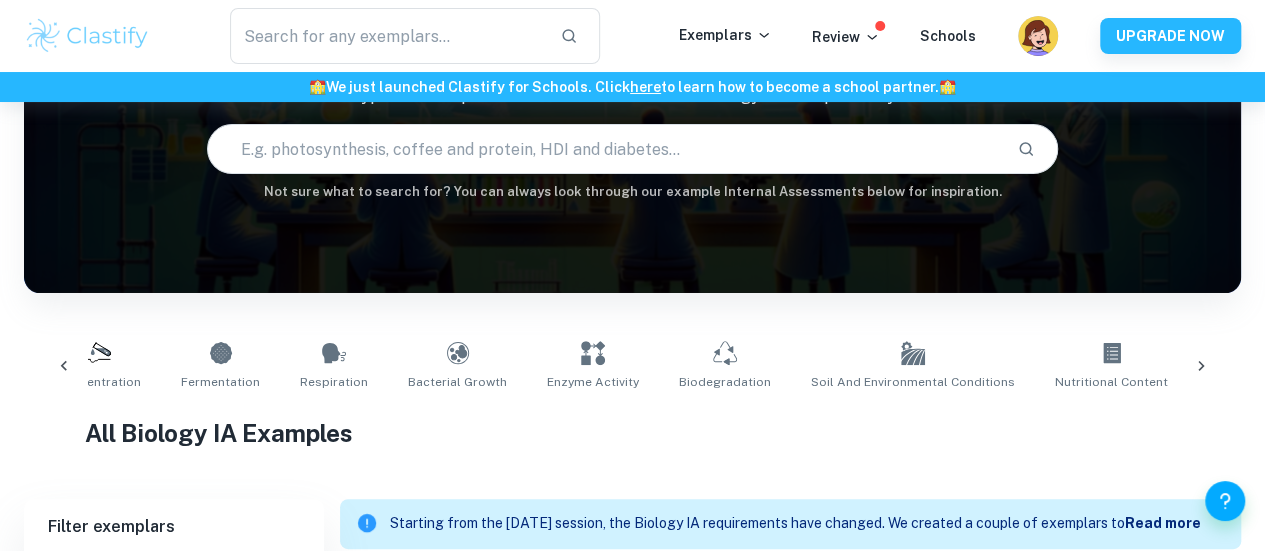 scroll, scrollTop: 0, scrollLeft: 0, axis: both 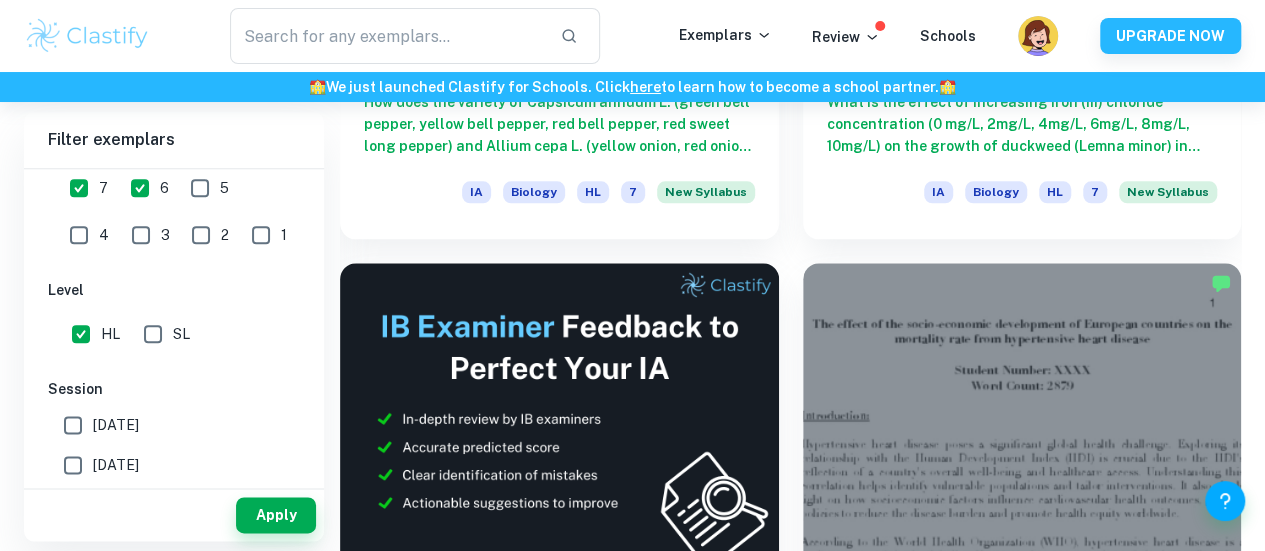 click on "What is the effect of using different solutions of raw honey concentrations (0%, 20%, 40%, 60%, 80%, 100%) on the growth of Escherichia coli (E. coli) using the agar well diffusion method, determined by measuring the diameter of the zone of inhibition (mm) after a 24-hour incubation period at 30°C, using a vernier caliper (±0.05mm)?" at bounding box center (559, 1185) 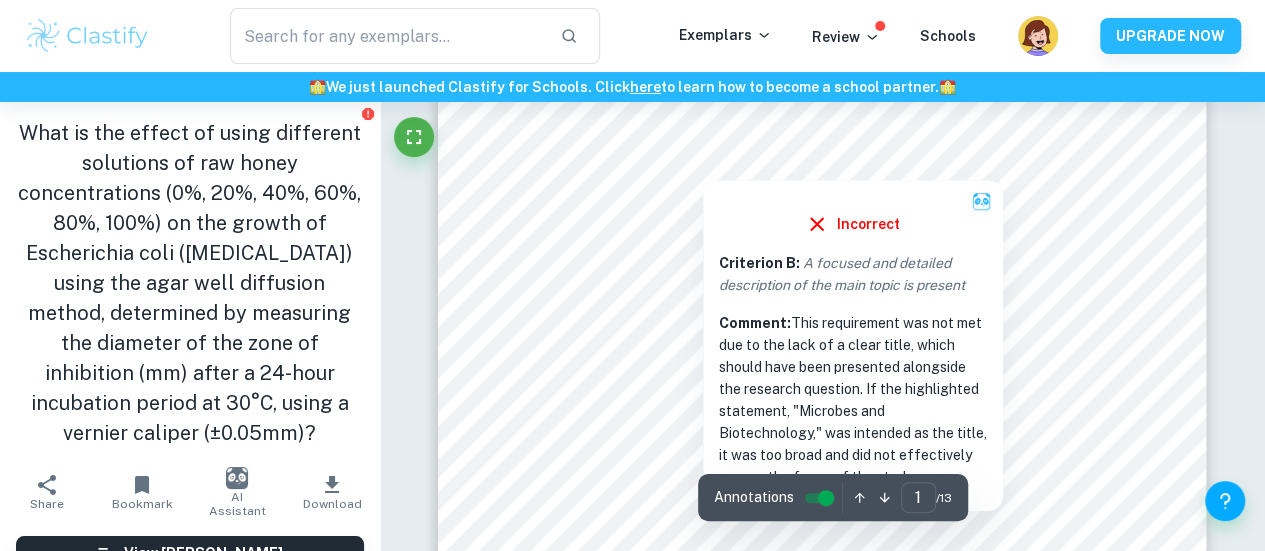 scroll, scrollTop: 654, scrollLeft: 0, axis: vertical 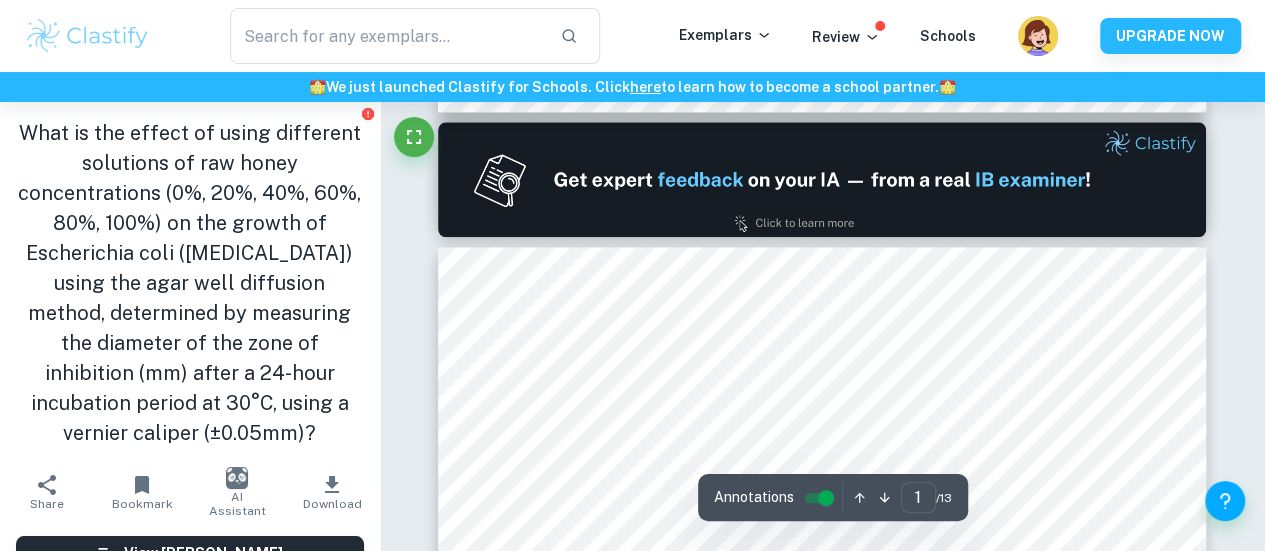 type on "2" 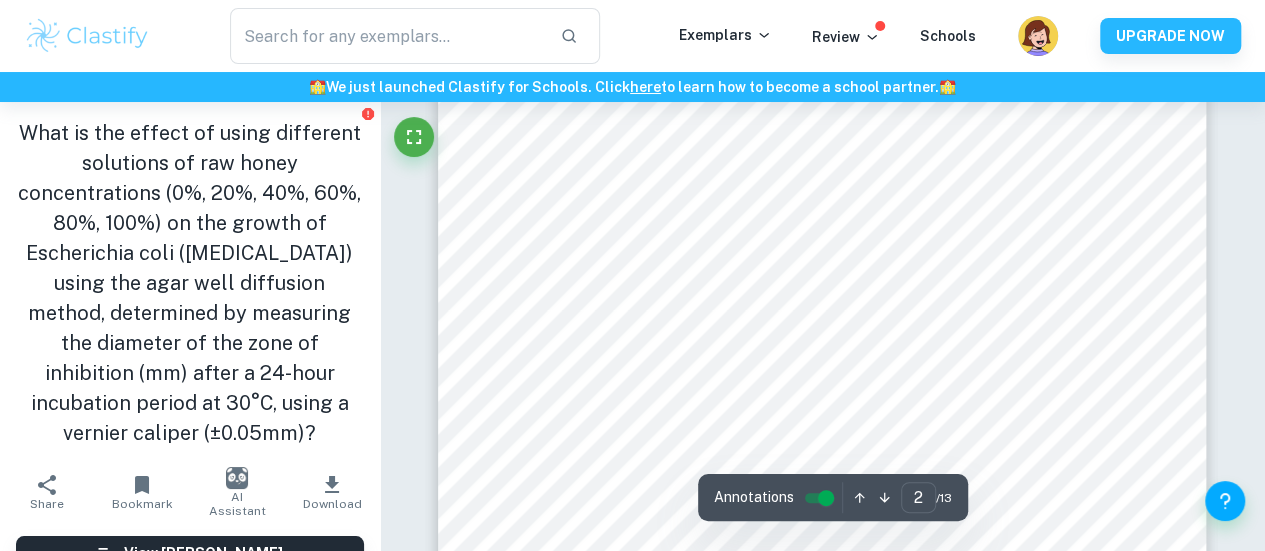 scroll, scrollTop: 1273, scrollLeft: 0, axis: vertical 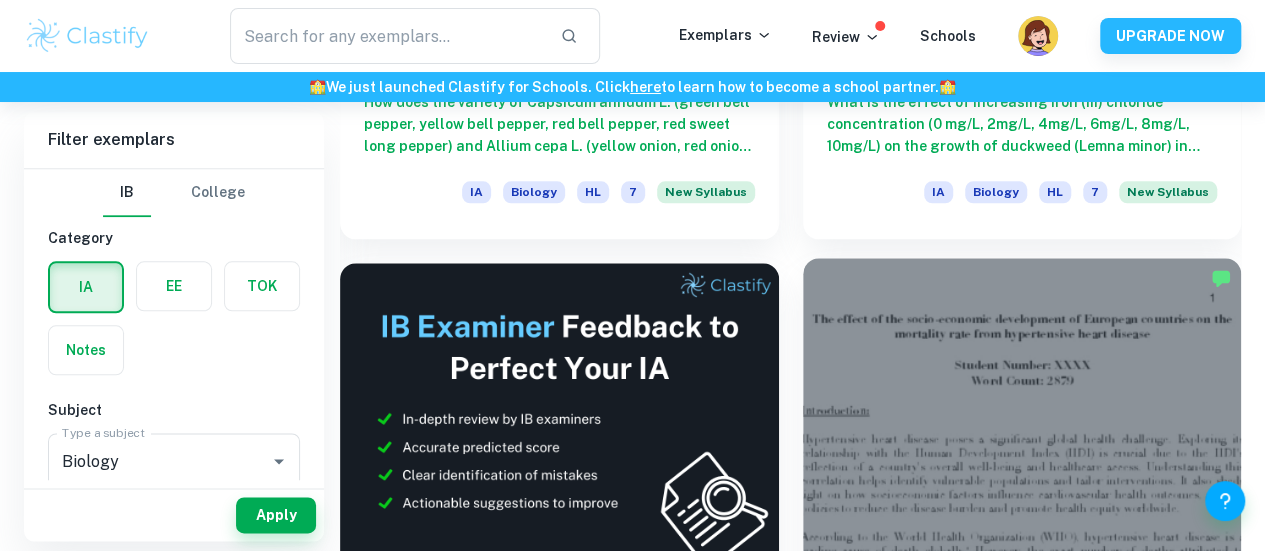 click at bounding box center [1022, 422] 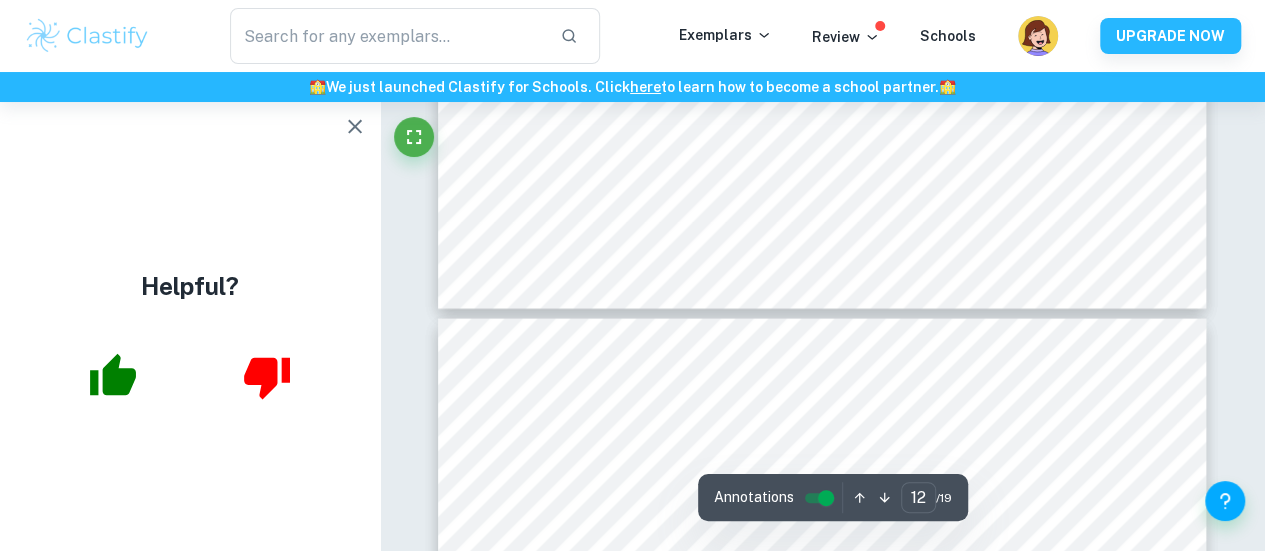 scroll, scrollTop: 13351, scrollLeft: 0, axis: vertical 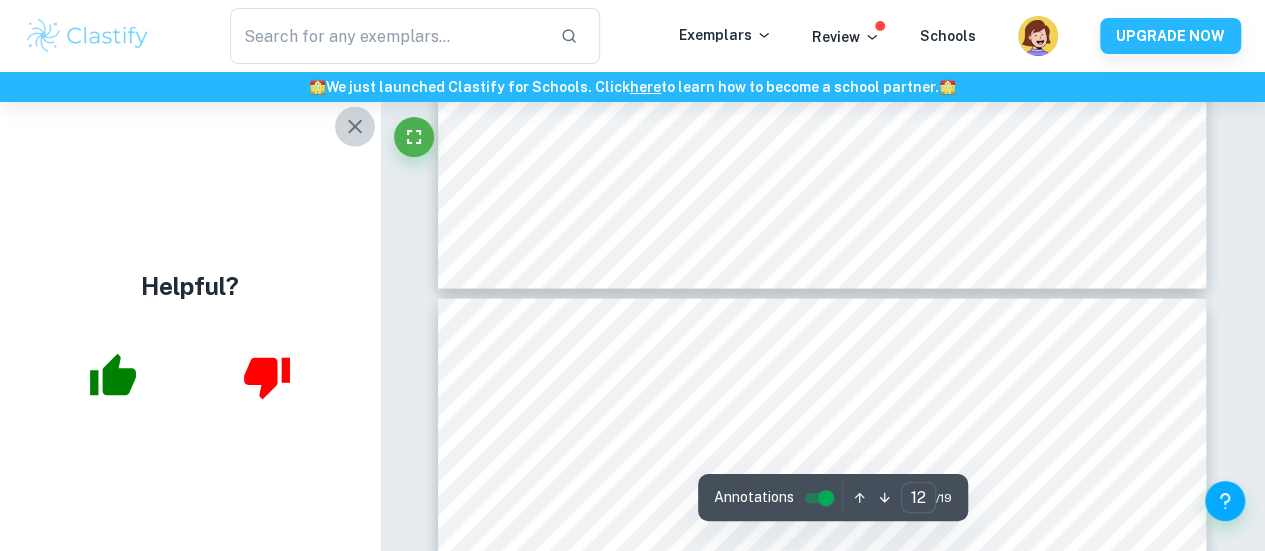 click 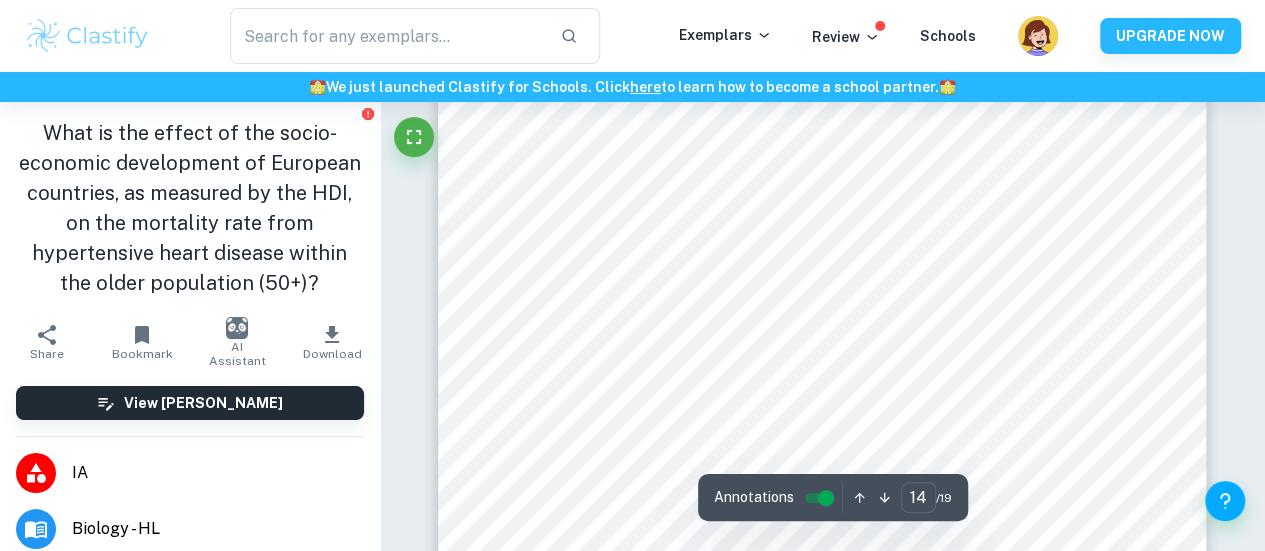 scroll, scrollTop: 14914, scrollLeft: 0, axis: vertical 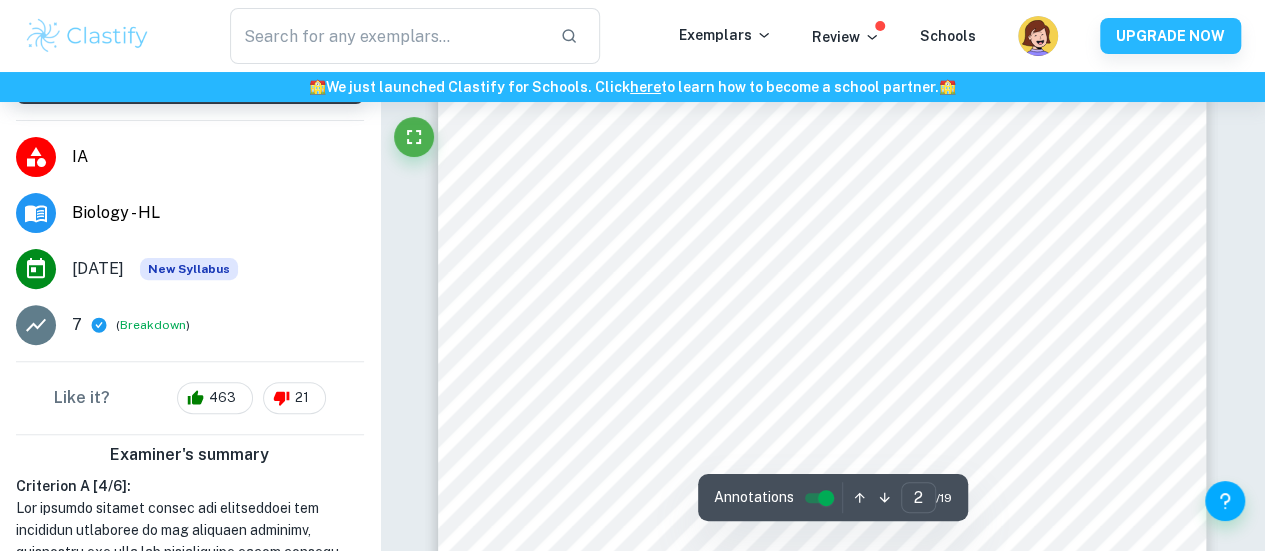 type on "1" 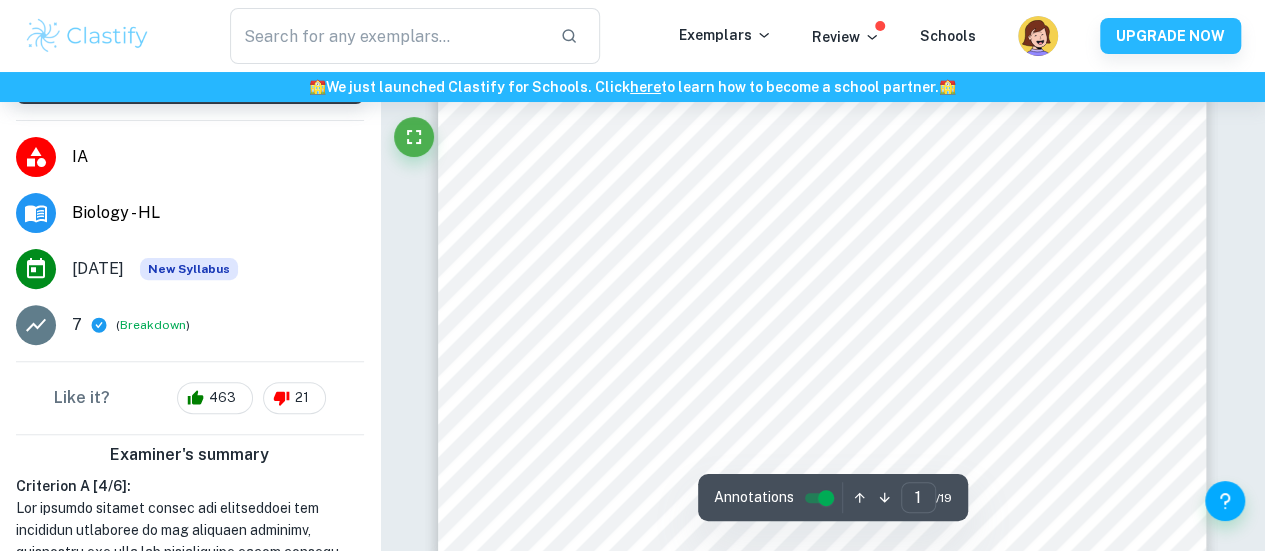 scroll, scrollTop: 656, scrollLeft: 0, axis: vertical 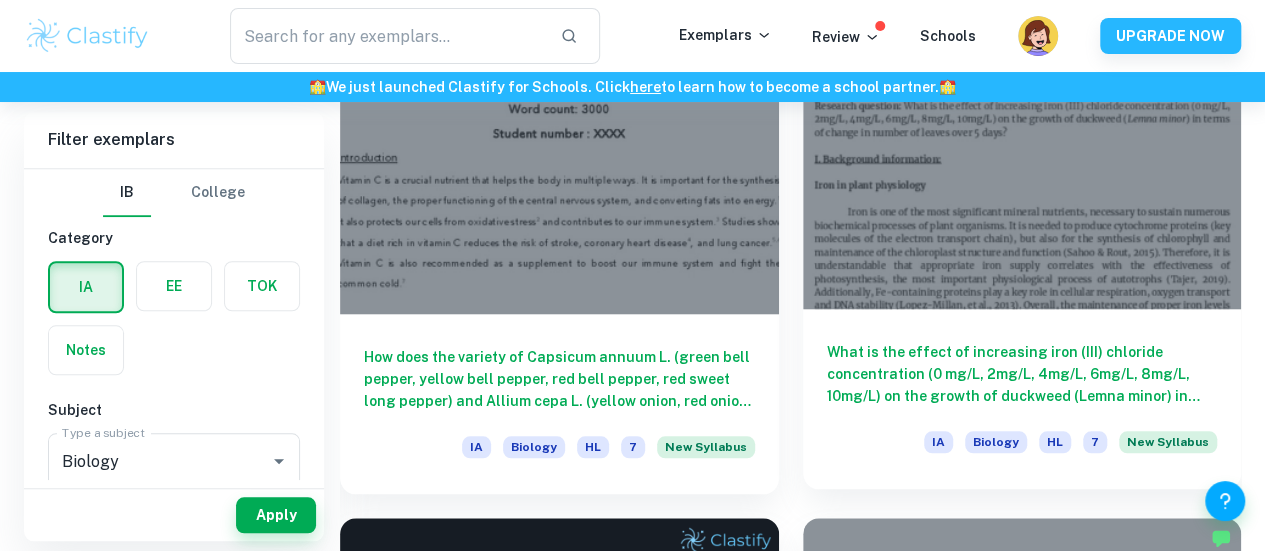 click at bounding box center [1022, 144] 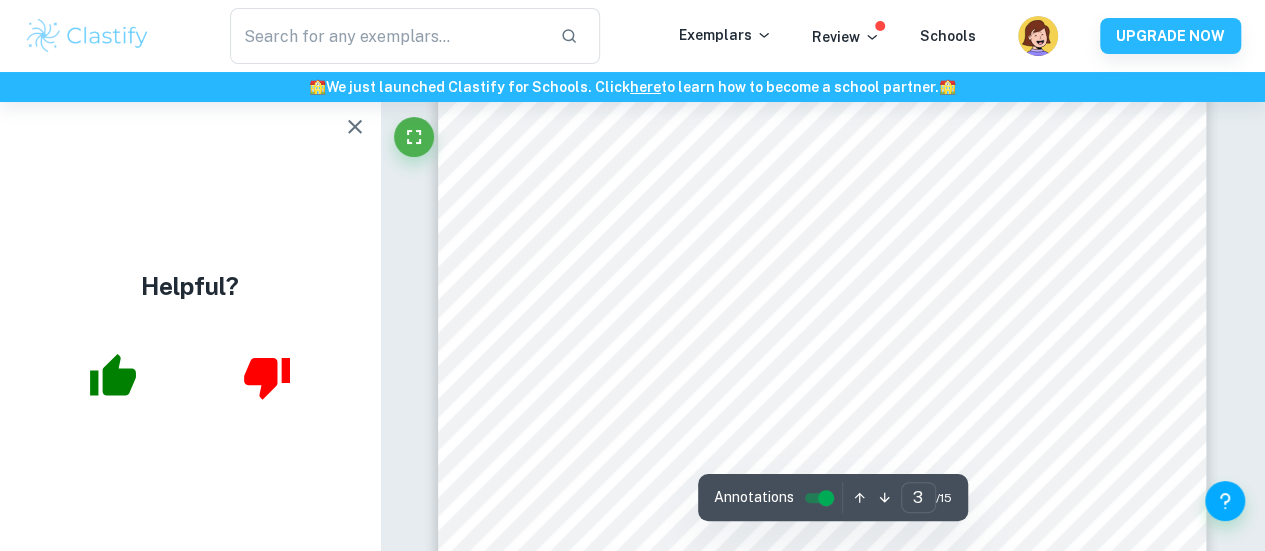 scroll, scrollTop: 2692, scrollLeft: 0, axis: vertical 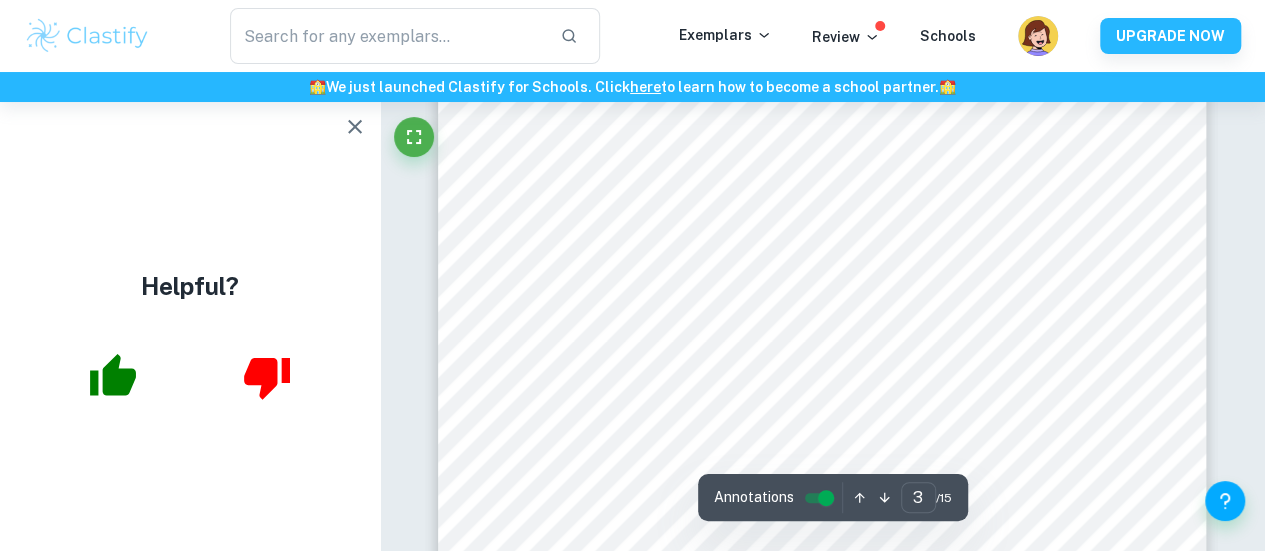 click 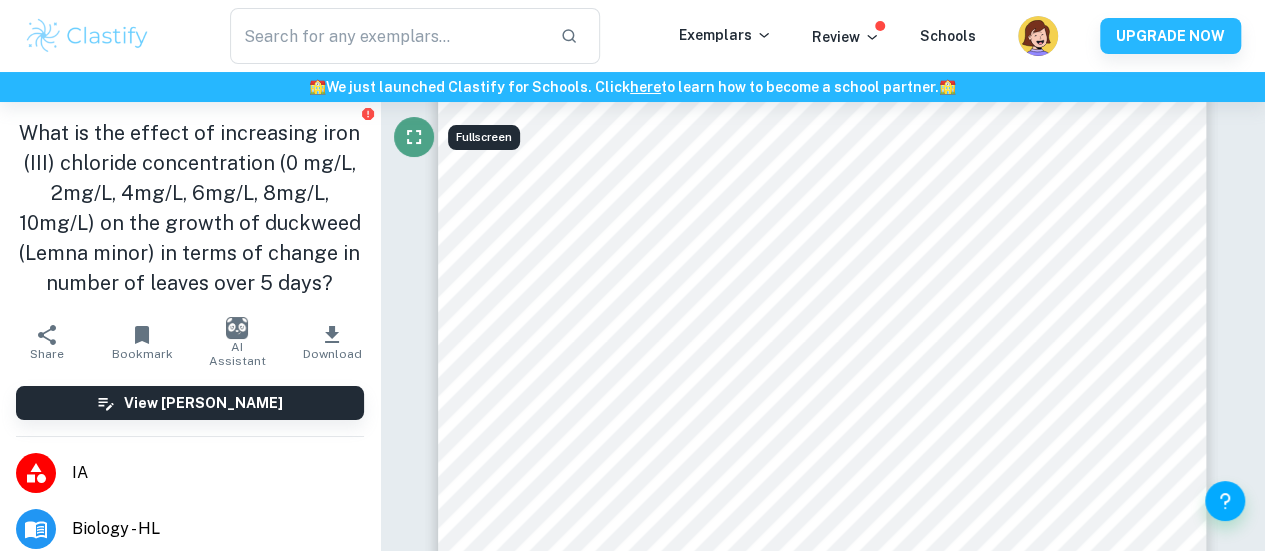 click 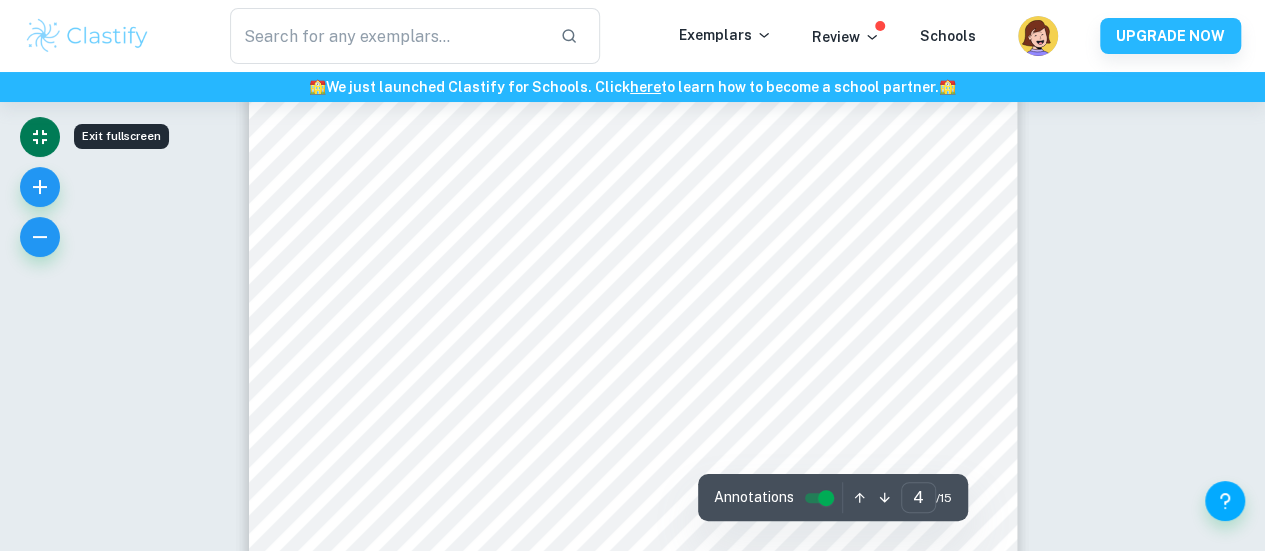 scroll, scrollTop: 3710, scrollLeft: 0, axis: vertical 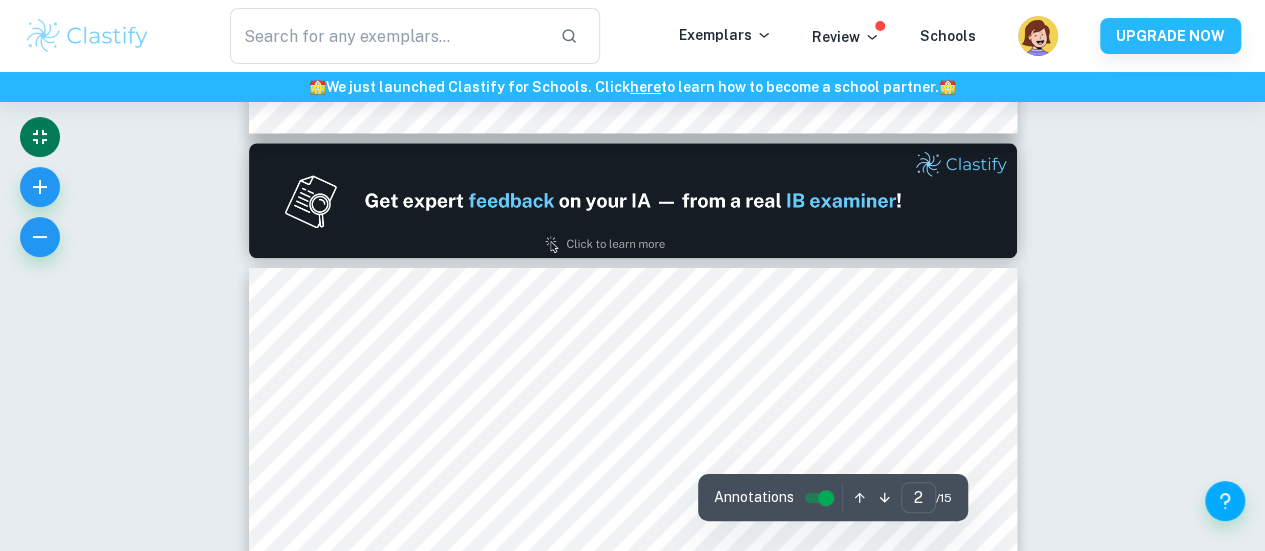 type on "1" 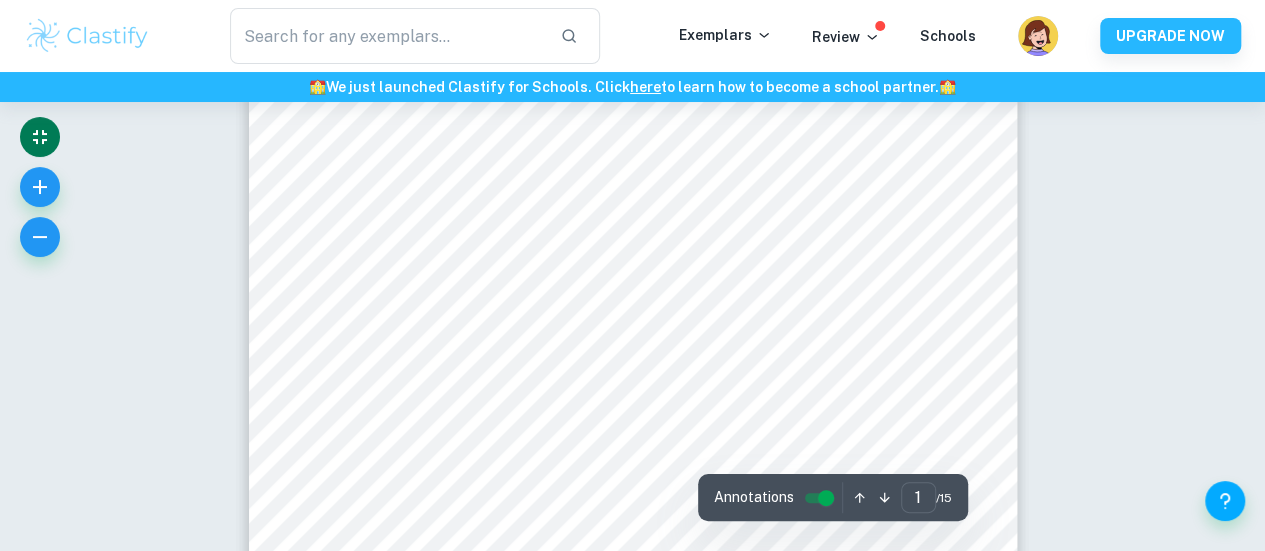 scroll, scrollTop: 0, scrollLeft: 0, axis: both 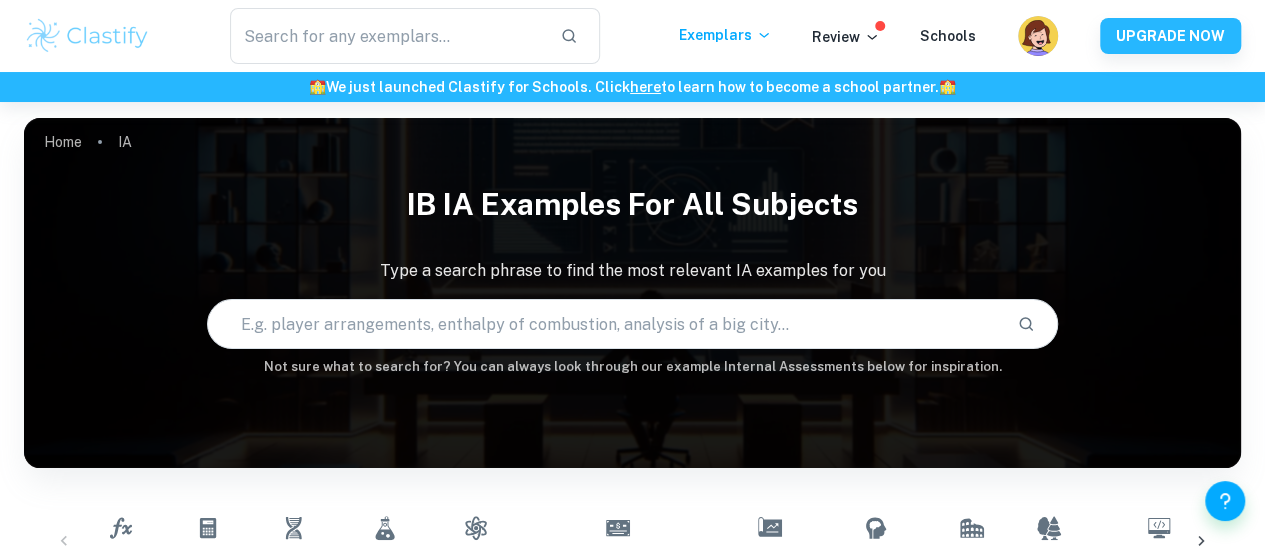 click at bounding box center [605, 324] 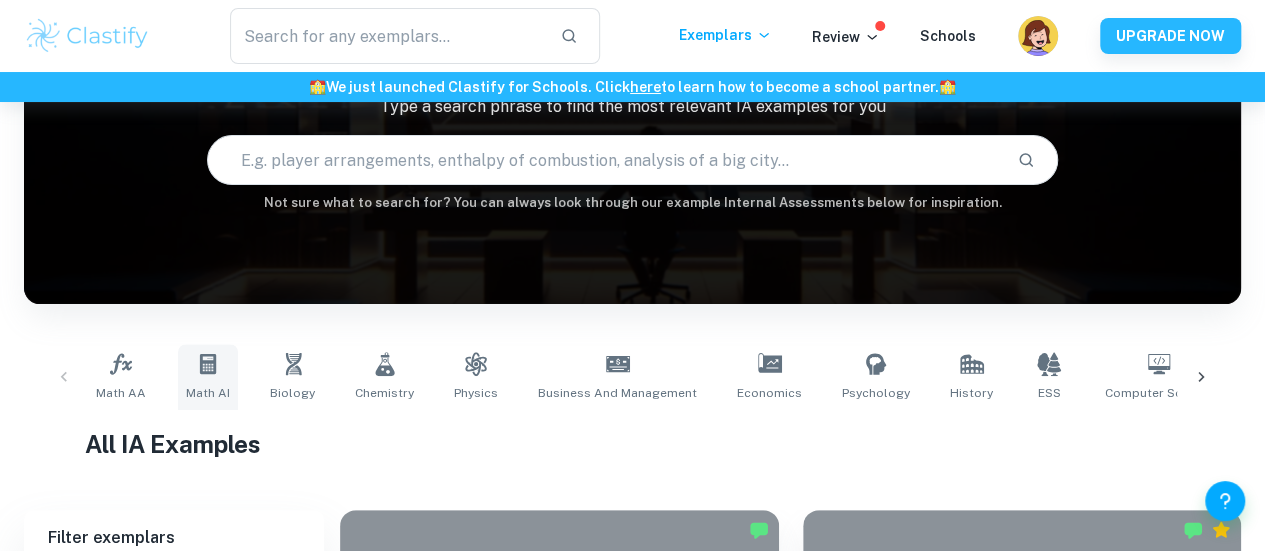 click on "Math AI" at bounding box center (208, 393) 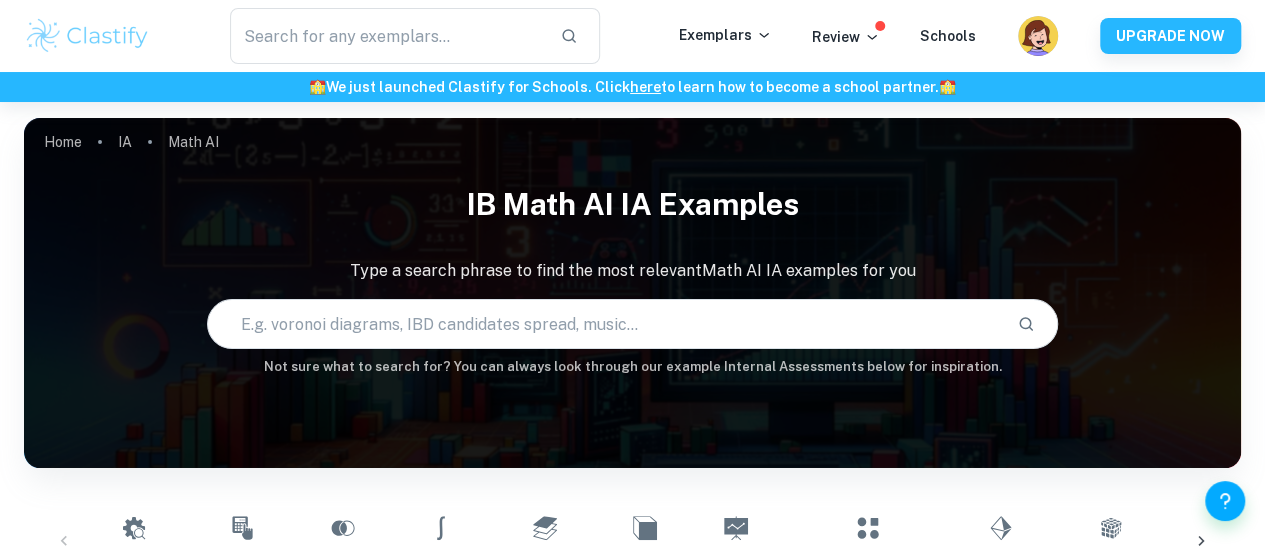 scroll, scrollTop: 231, scrollLeft: 0, axis: vertical 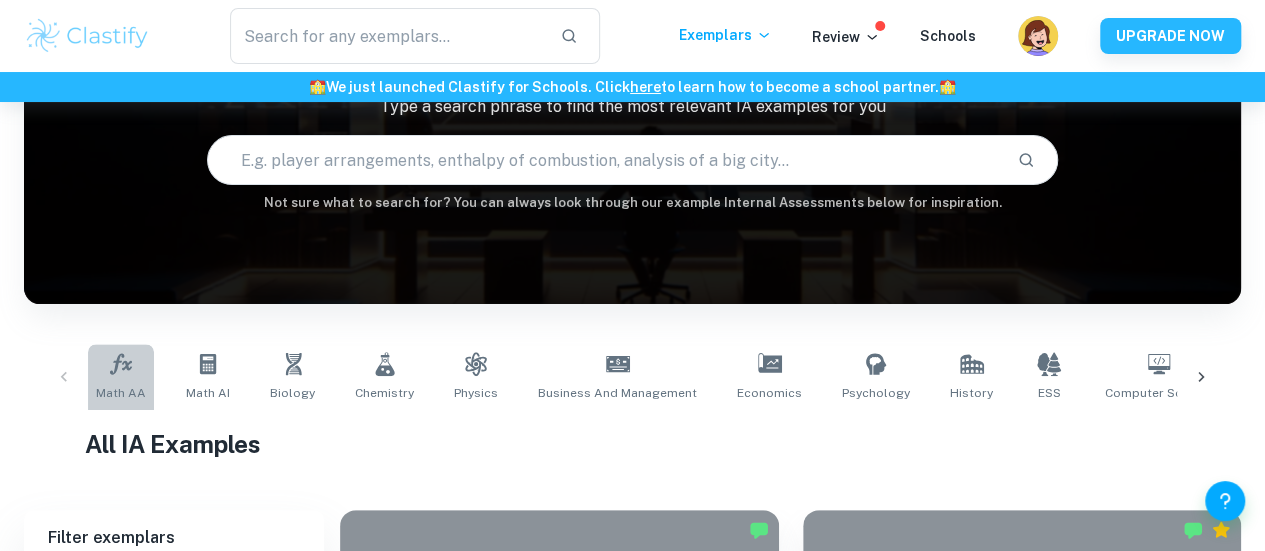 click on "Math AA" at bounding box center [121, 393] 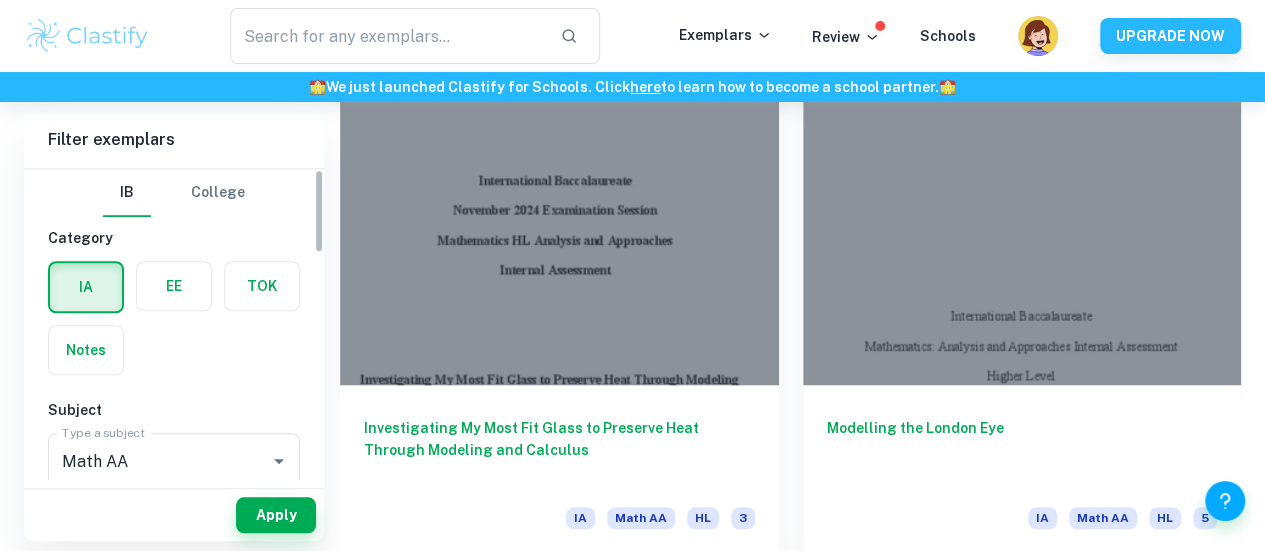 scroll, scrollTop: 617, scrollLeft: 0, axis: vertical 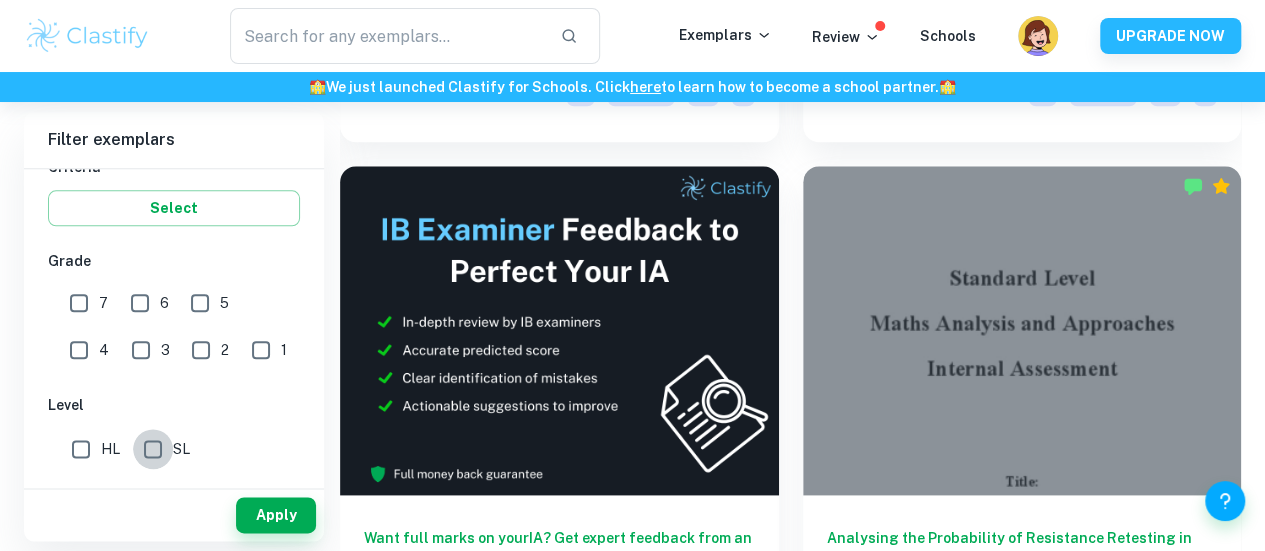 click on "SL" at bounding box center (153, 449) 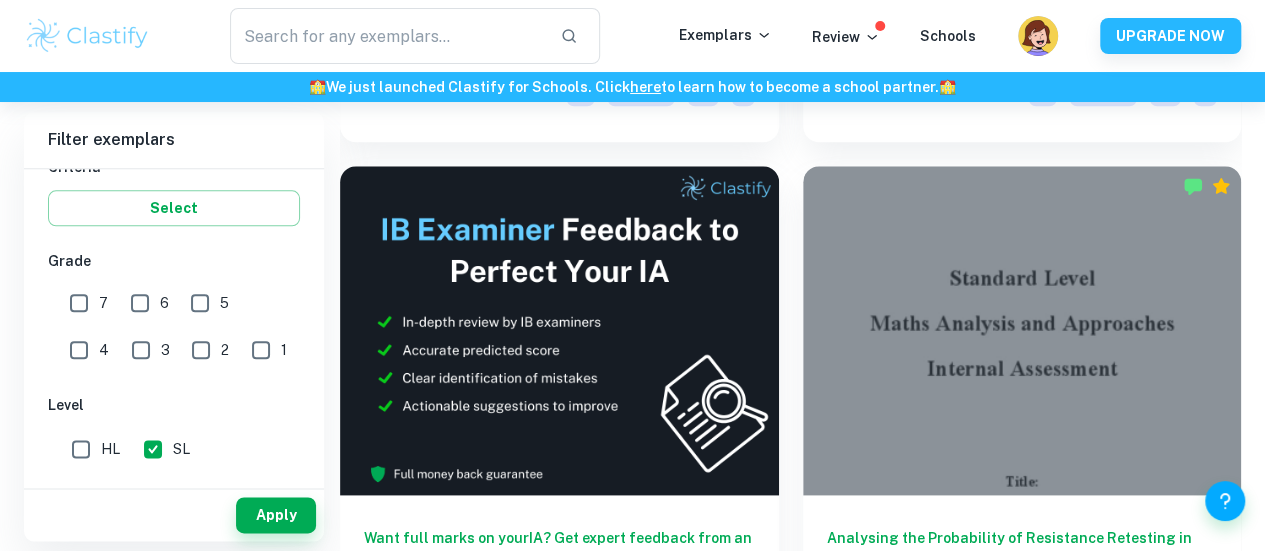 click on "7" at bounding box center (79, 303) 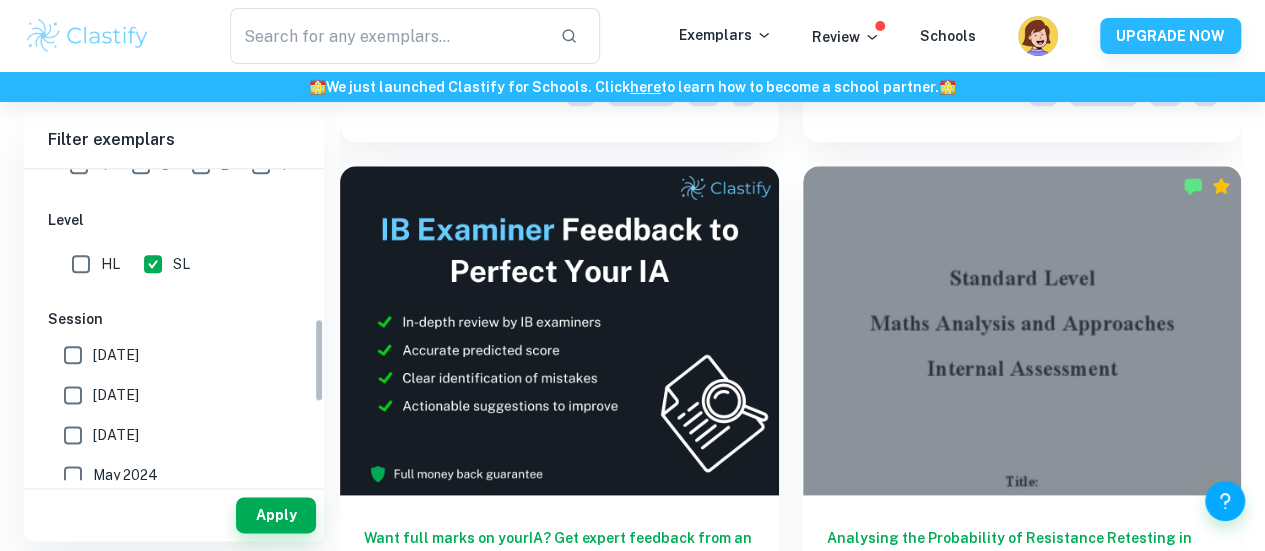 scroll, scrollTop: 551, scrollLeft: 0, axis: vertical 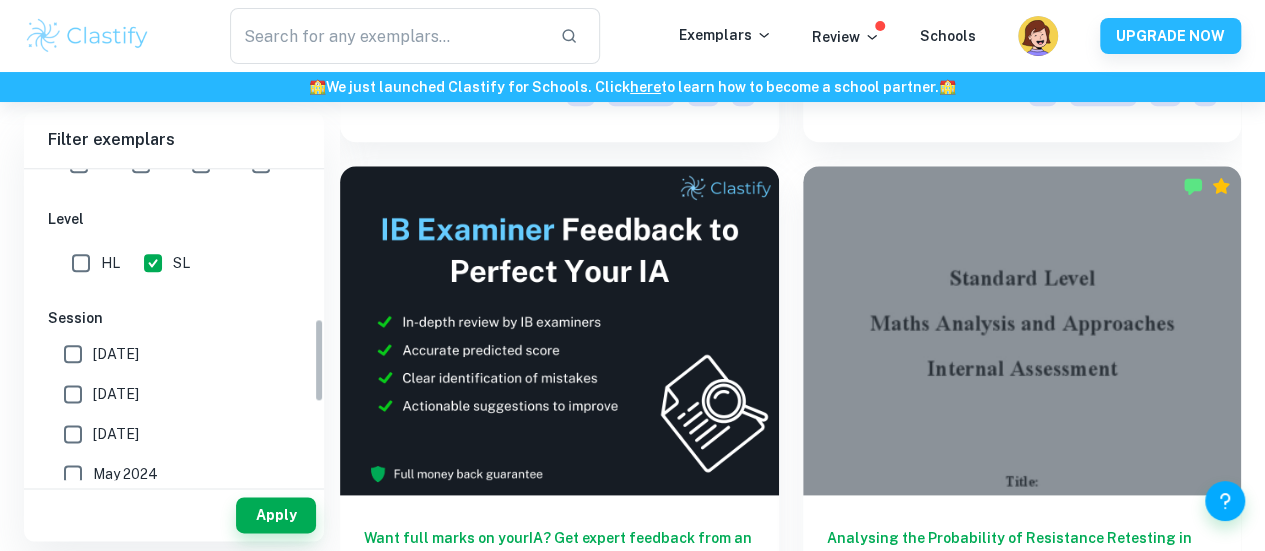 click on "May 2026" at bounding box center [116, 354] 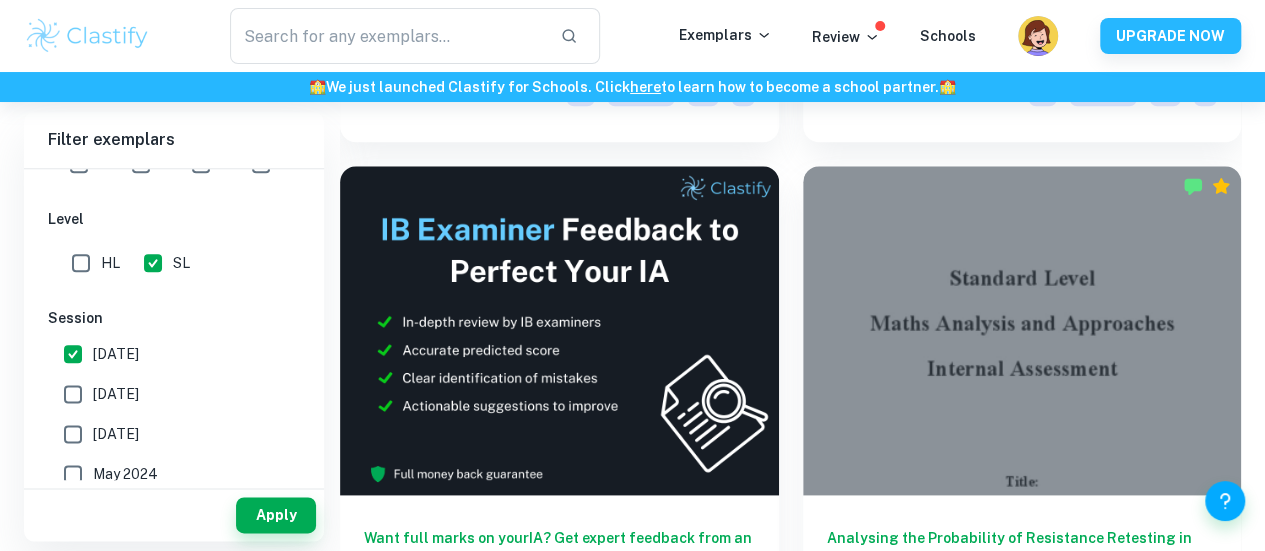 click on "May 2025" at bounding box center [116, 394] 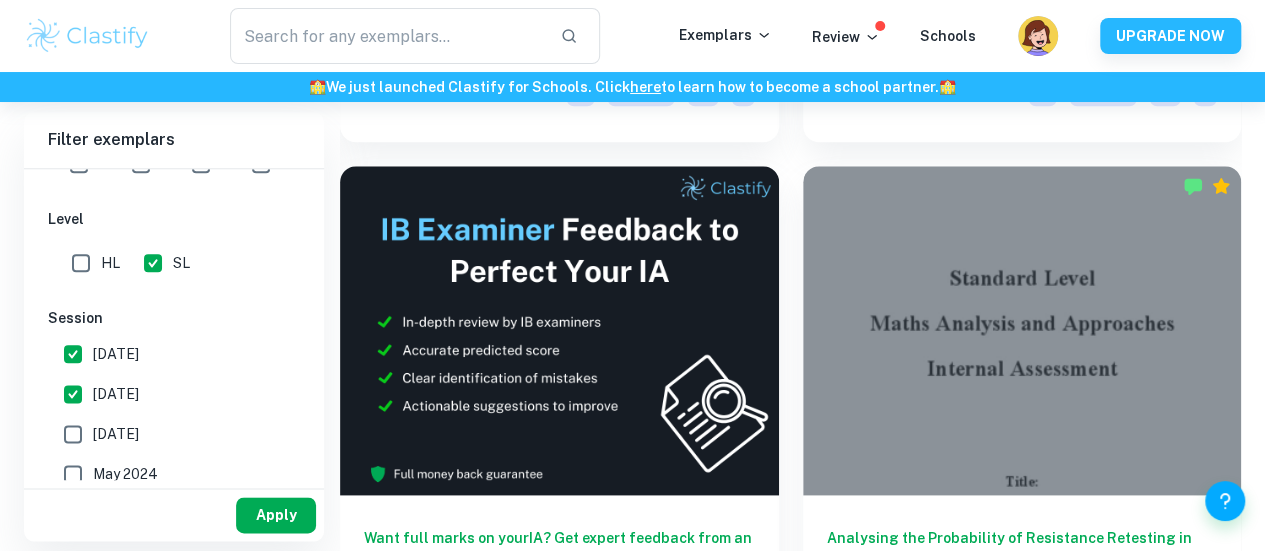 click on "Apply" at bounding box center (276, 515) 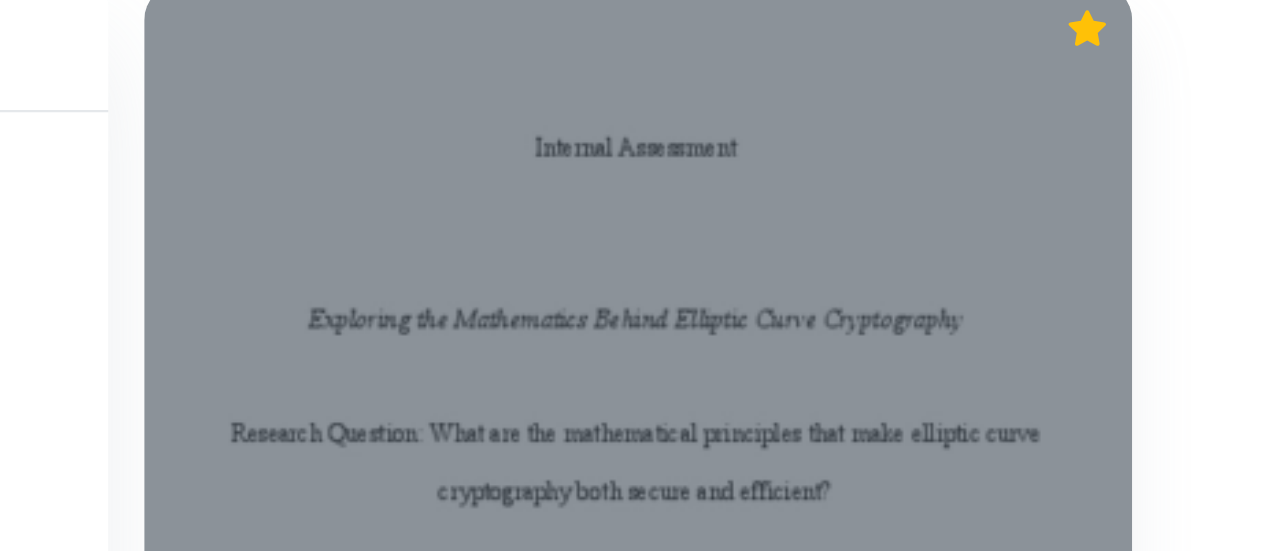 scroll, scrollTop: 516, scrollLeft: 0, axis: vertical 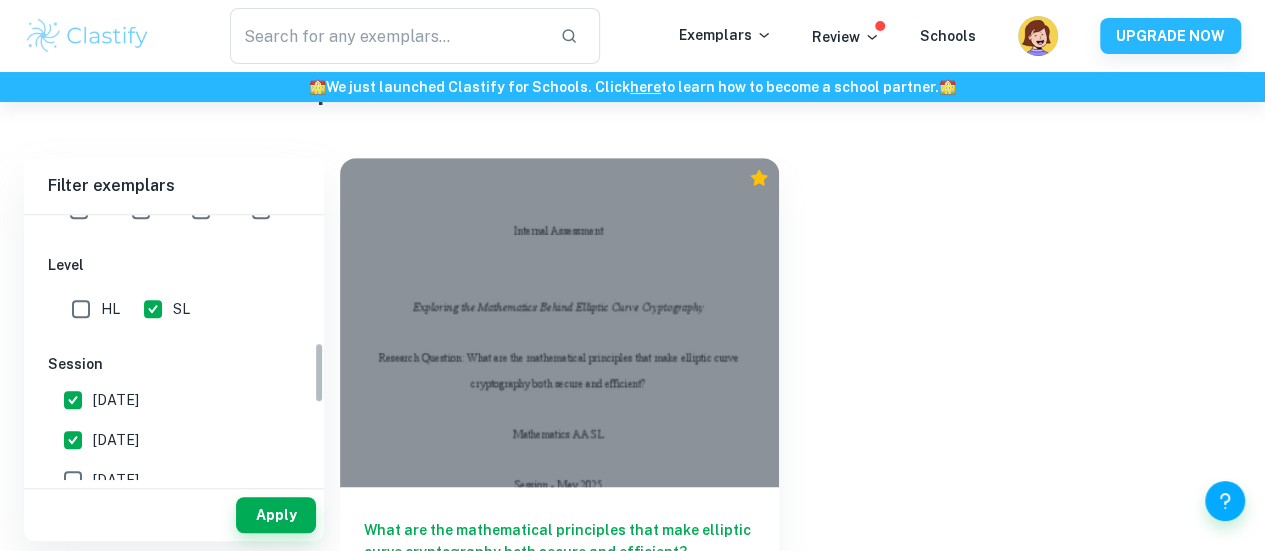click on "May 2025" at bounding box center (116, 440) 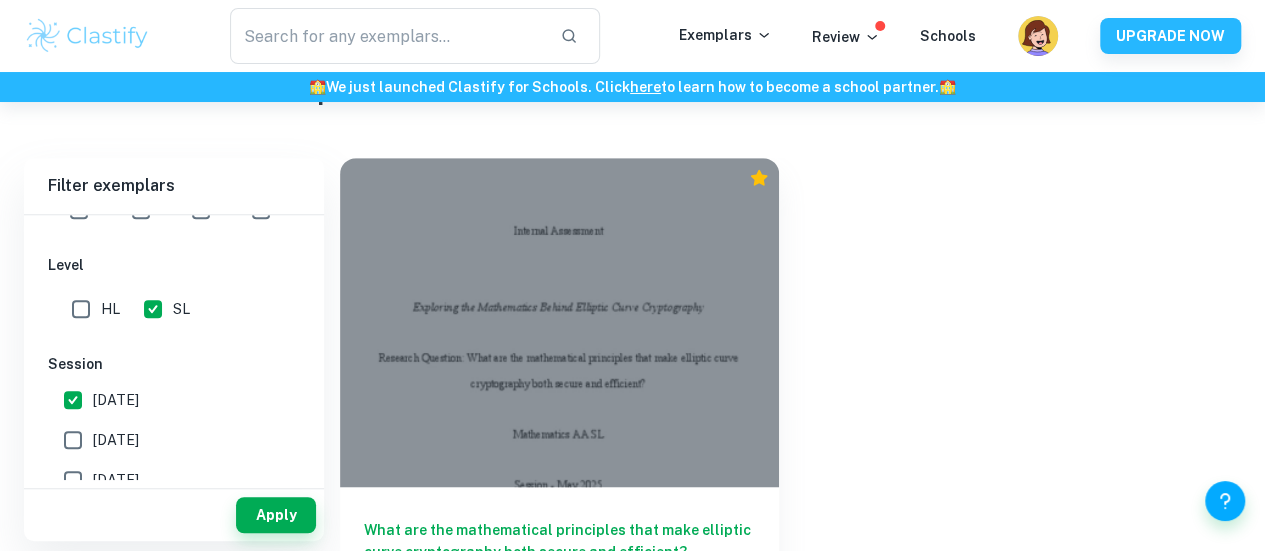 click on "May 2026" at bounding box center [116, 400] 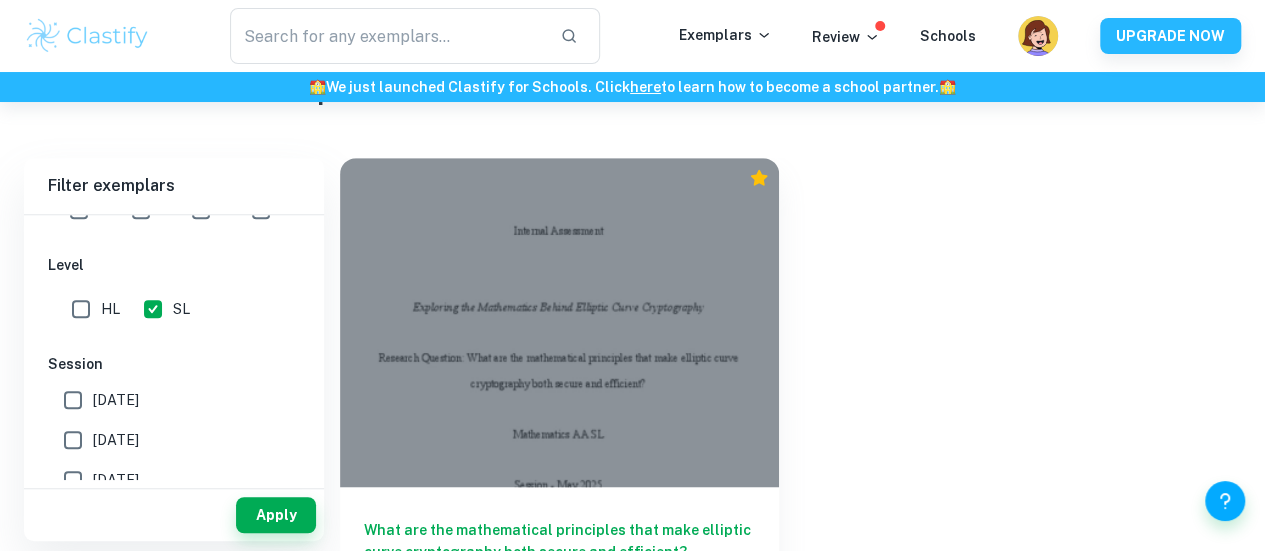 click on "May 2025" at bounding box center [116, 440] 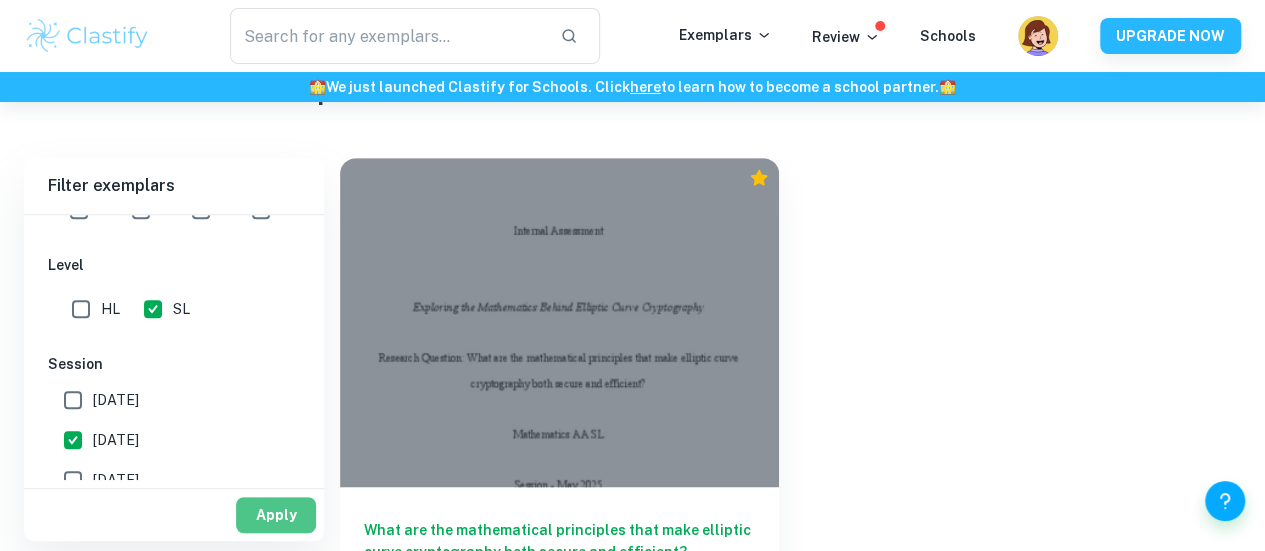click on "Apply" at bounding box center (276, 515) 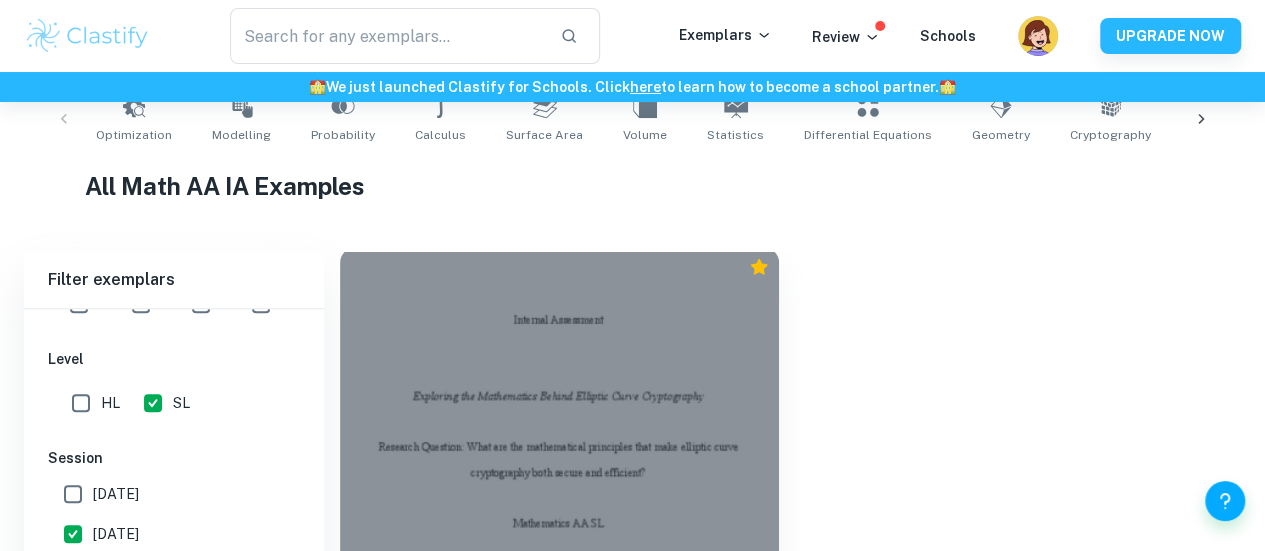 scroll, scrollTop: 516, scrollLeft: 0, axis: vertical 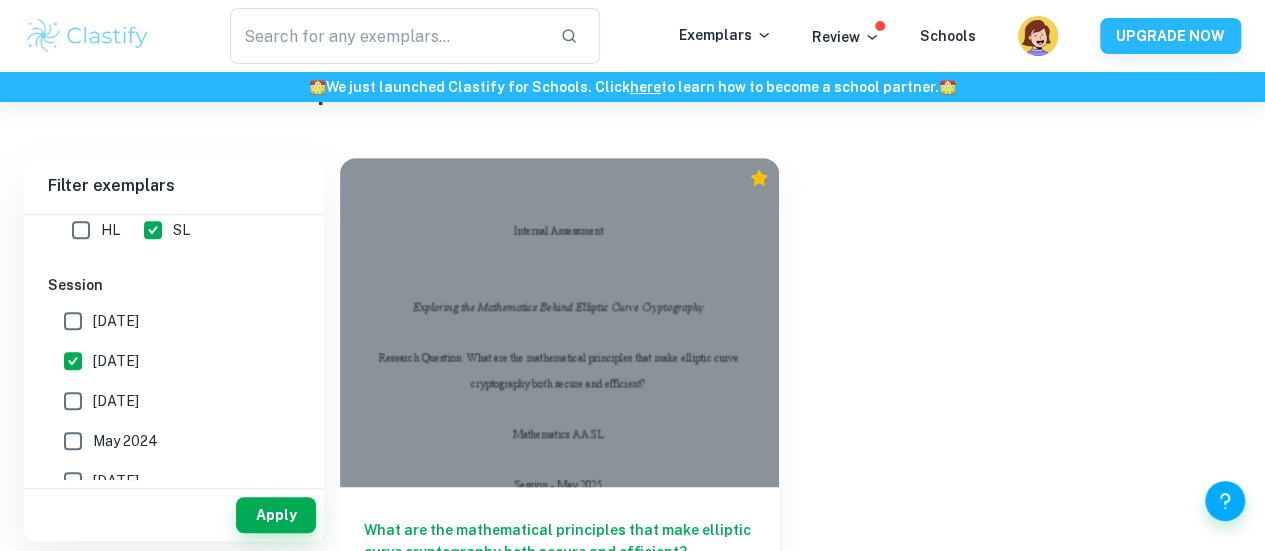 click on "November 2024" at bounding box center [116, 401] 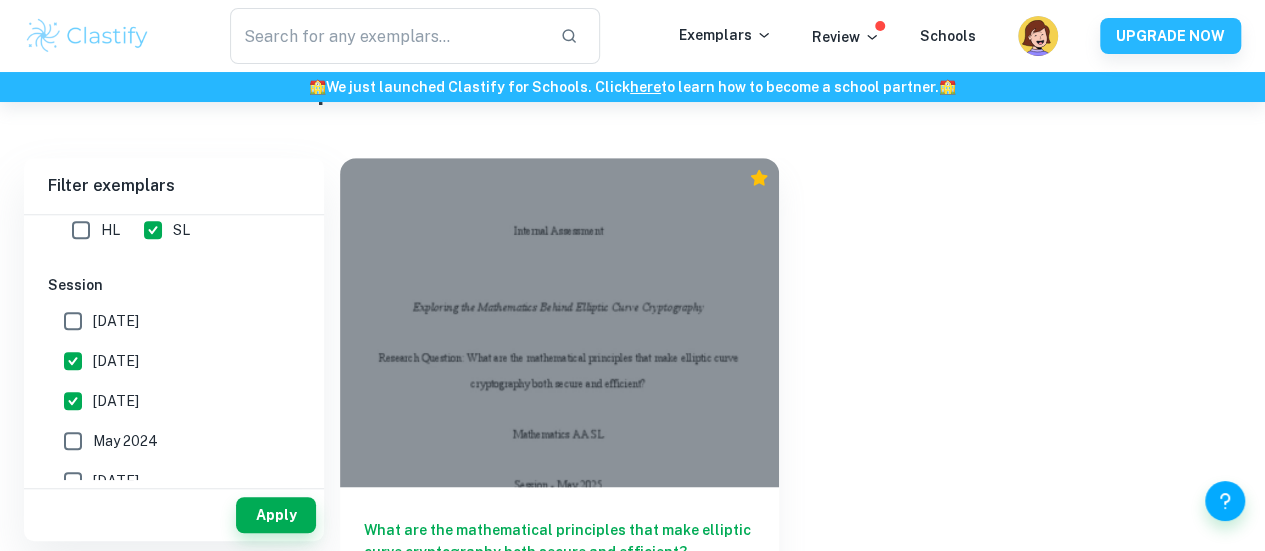 click on "May 2025" at bounding box center [116, 361] 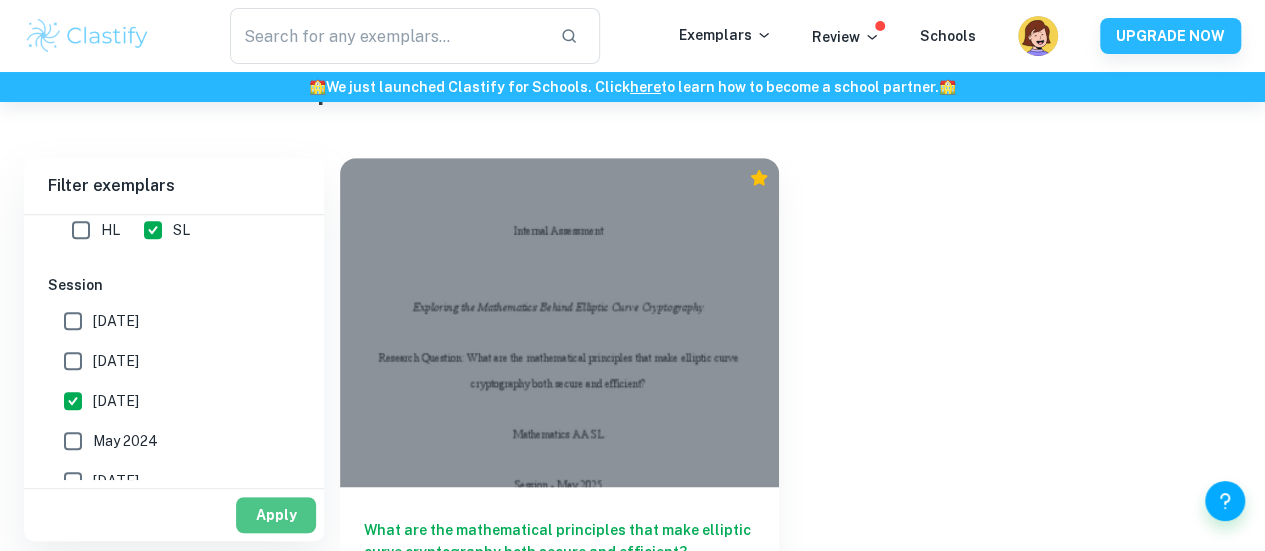 click on "Apply" at bounding box center (276, 515) 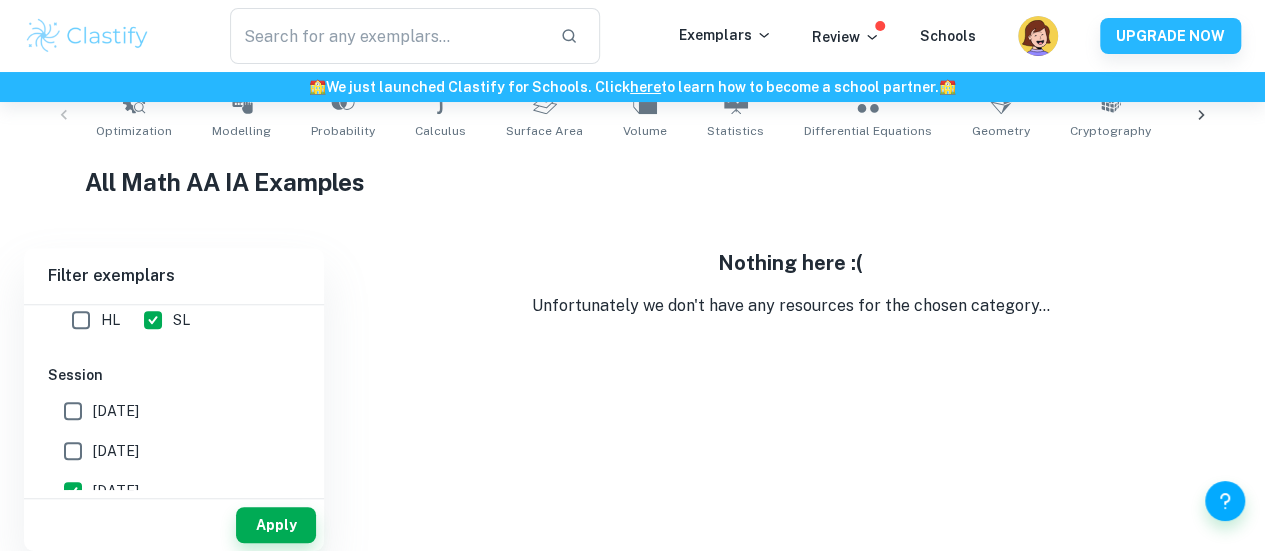 scroll, scrollTop: 422, scrollLeft: 0, axis: vertical 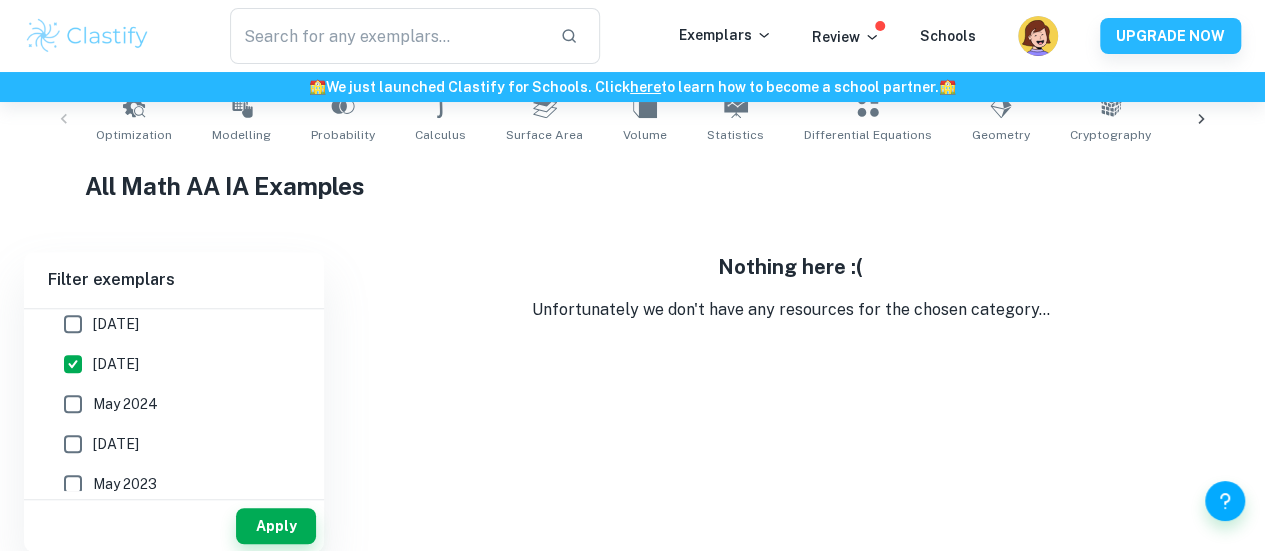 click on "May 2024" at bounding box center [125, 404] 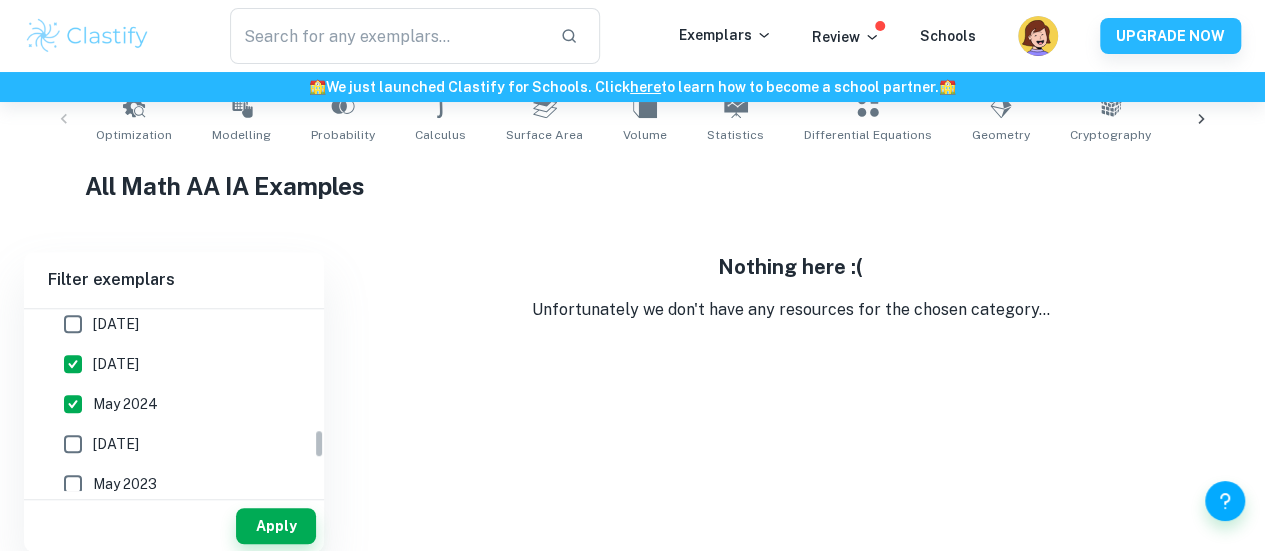 click on "November 2024" at bounding box center (116, 364) 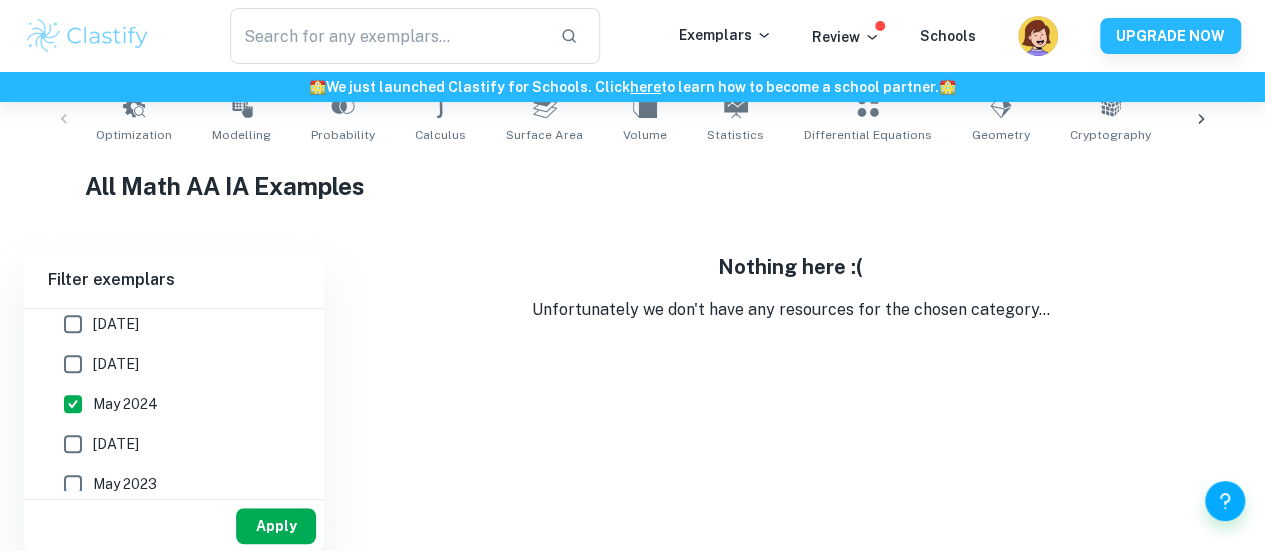 click on "Apply" at bounding box center [276, 526] 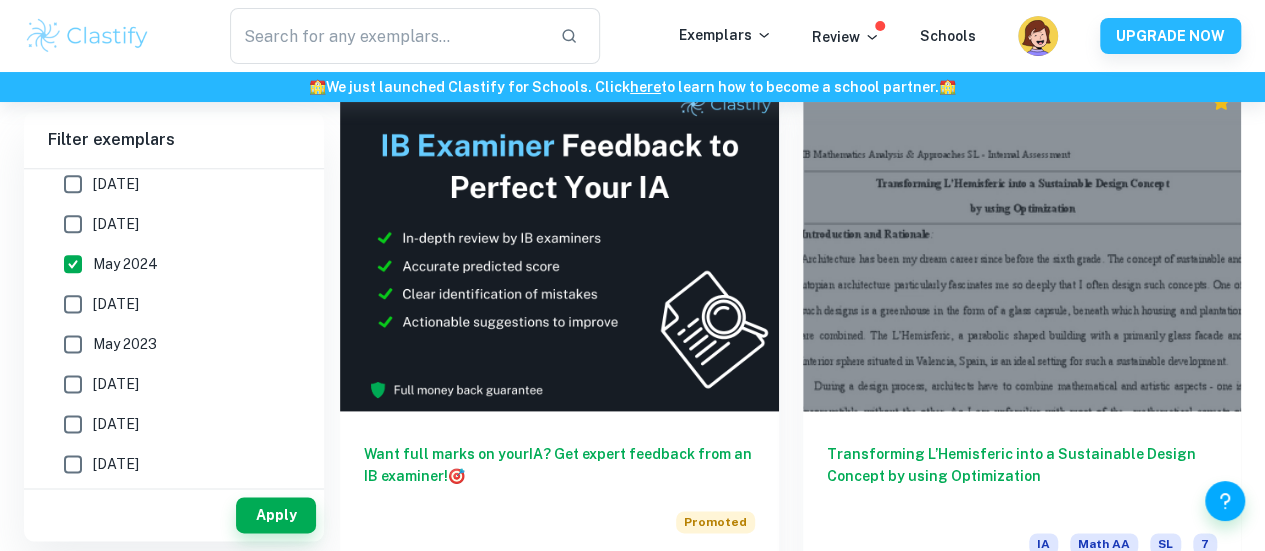 scroll, scrollTop: 1187, scrollLeft: 0, axis: vertical 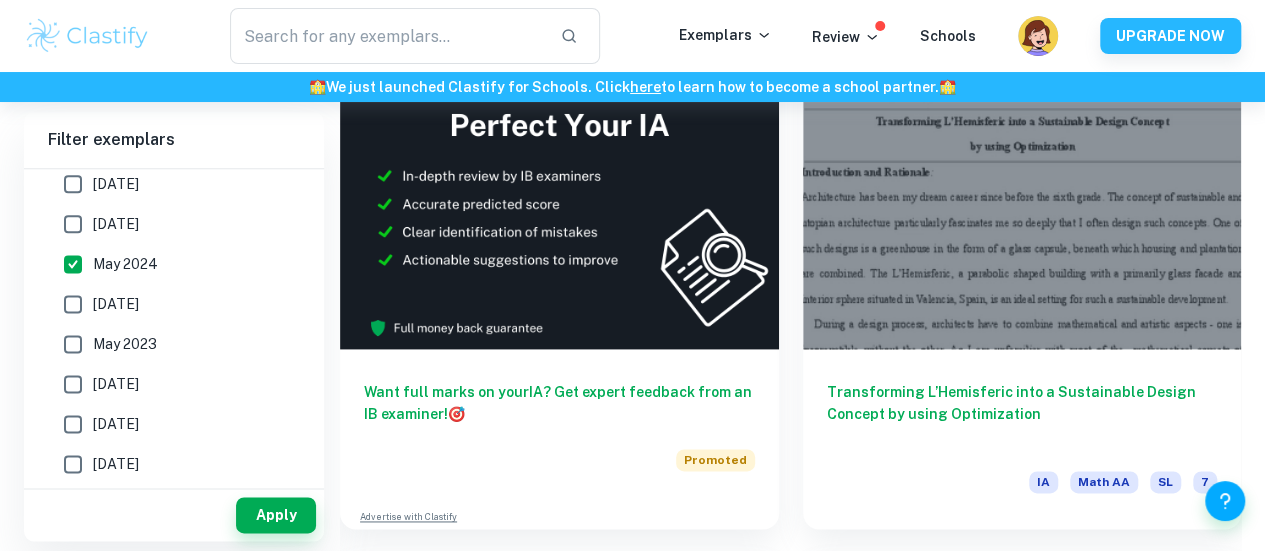 click at bounding box center (1022, 1245) 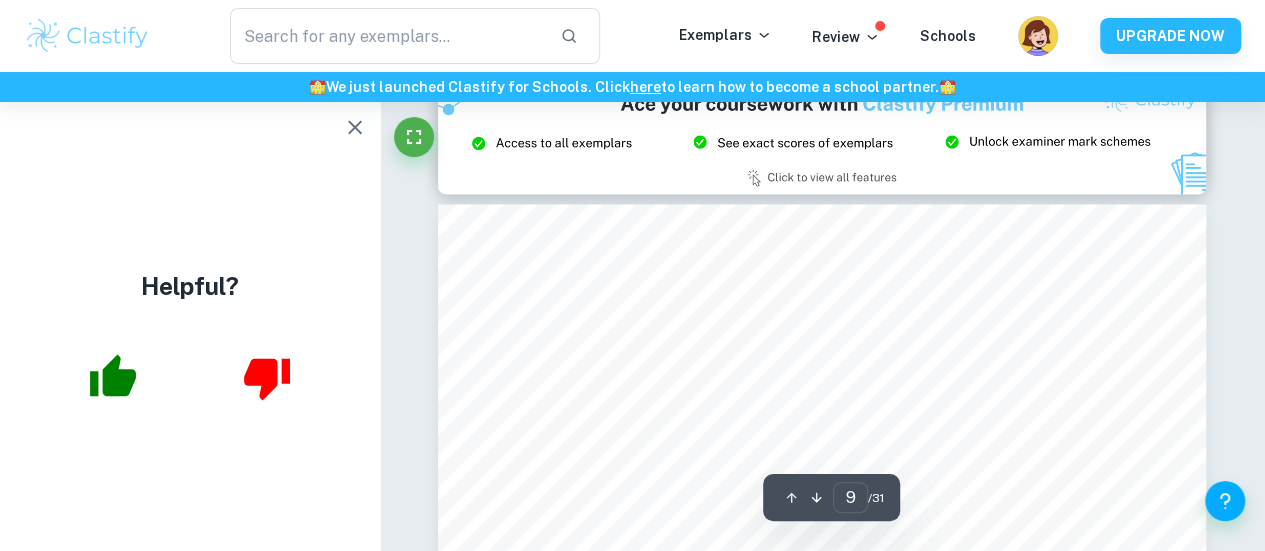 scroll, scrollTop: 9595, scrollLeft: 0, axis: vertical 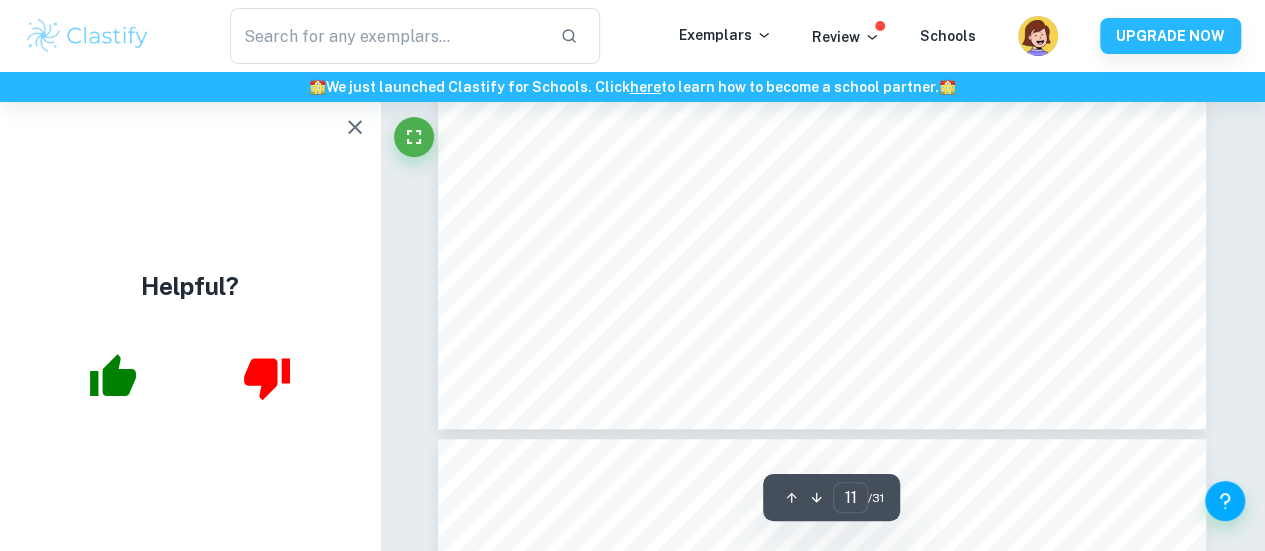 type on "12" 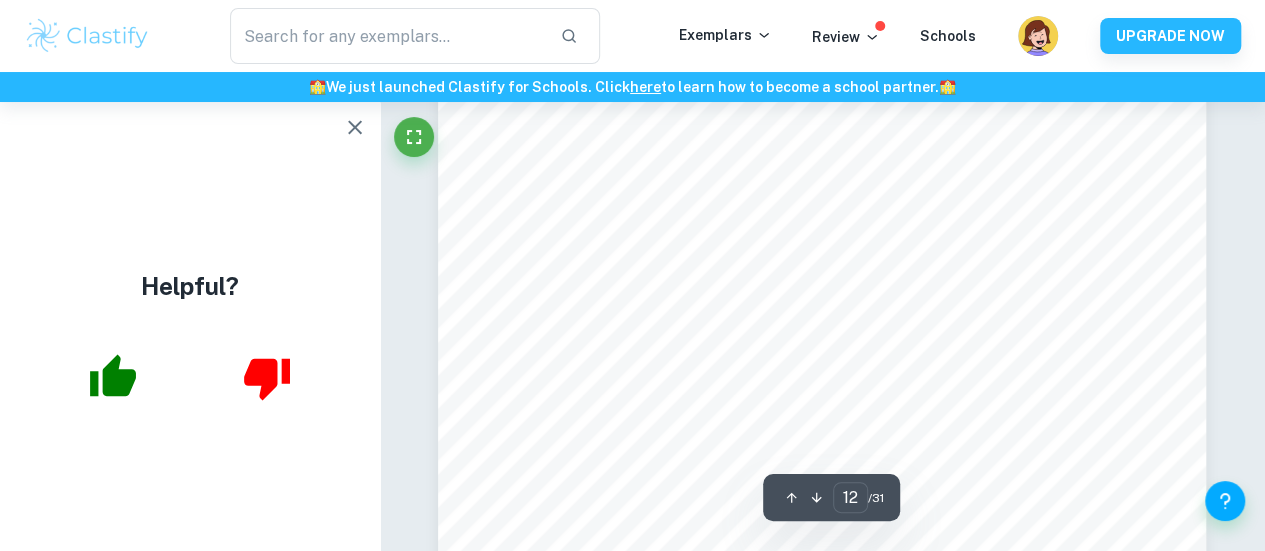 scroll, scrollTop: 12936, scrollLeft: 0, axis: vertical 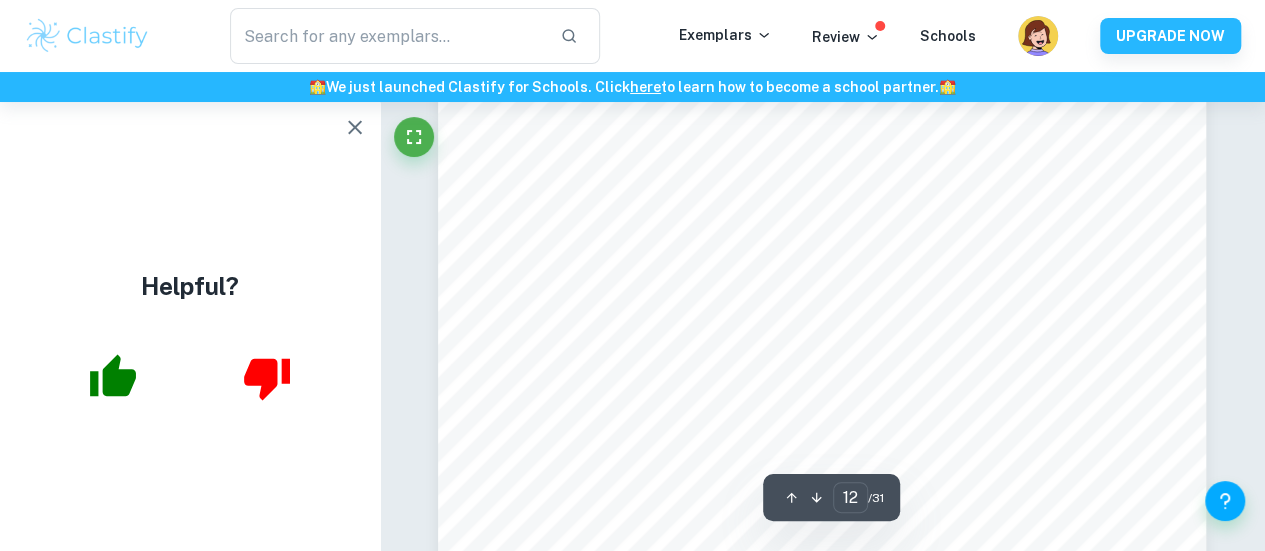 click 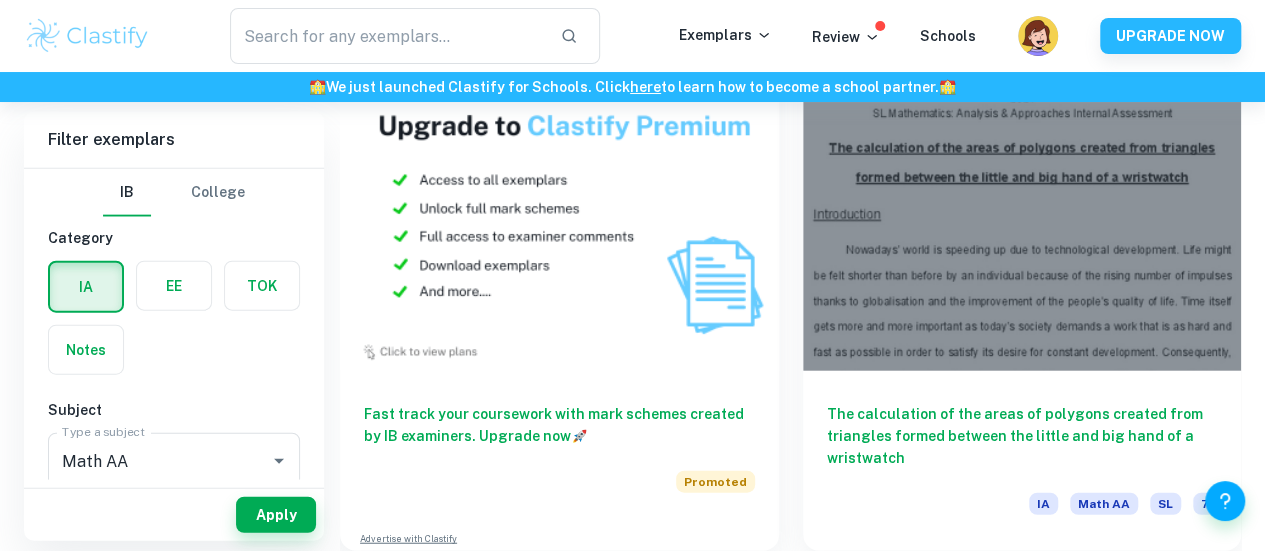 scroll, scrollTop: 1187, scrollLeft: 0, axis: vertical 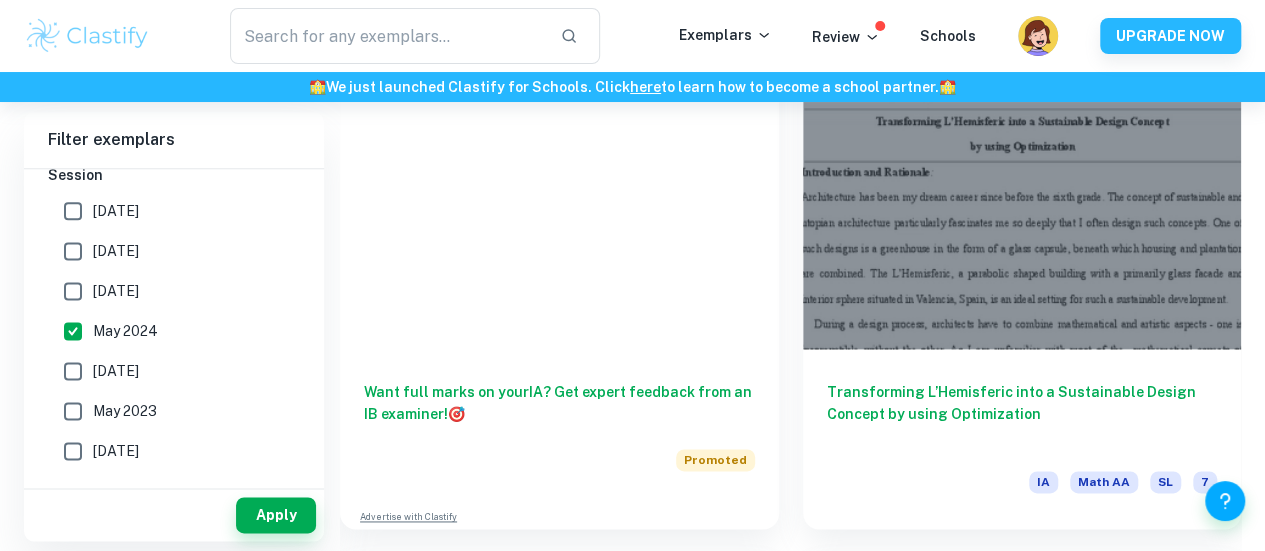 click on "May 2024" at bounding box center (73, 331) 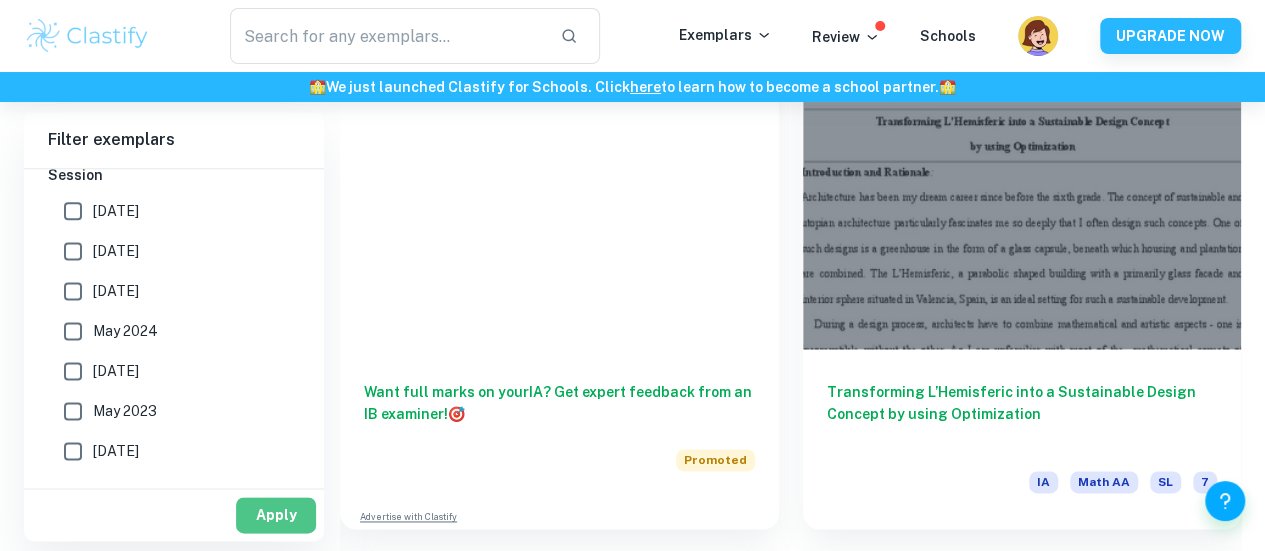click on "Apply" at bounding box center [276, 515] 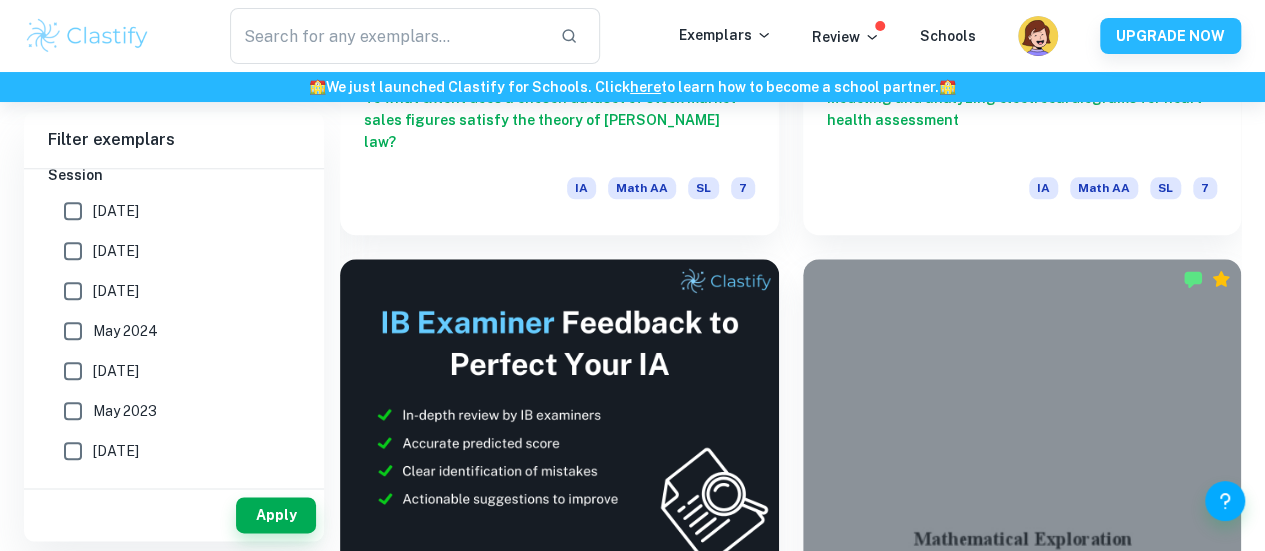 scroll, scrollTop: 951, scrollLeft: 0, axis: vertical 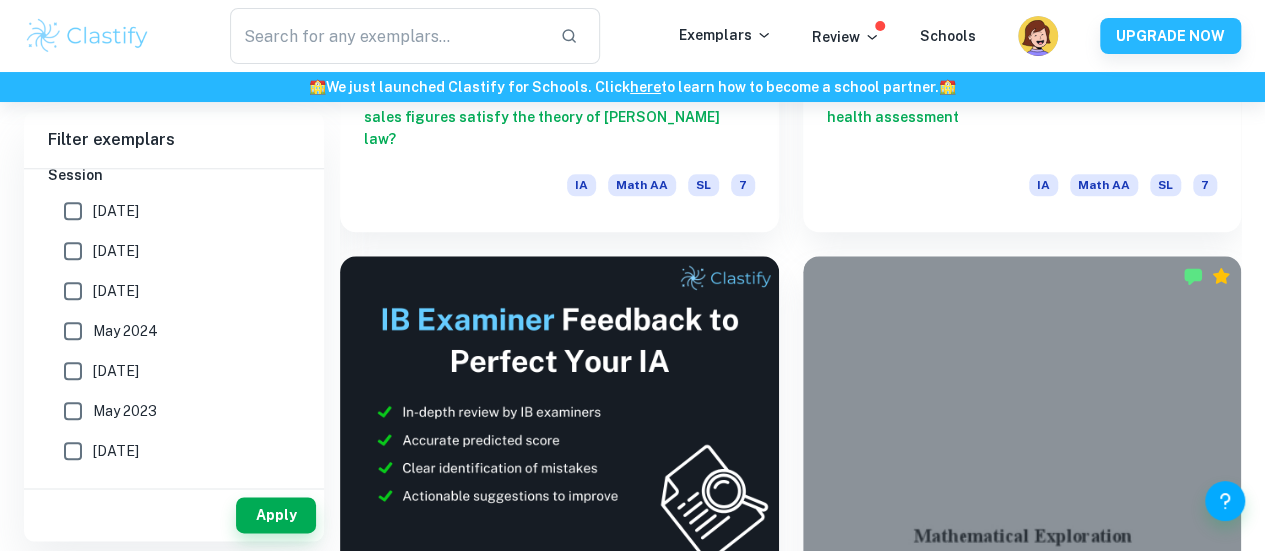 click at bounding box center (1022, 948) 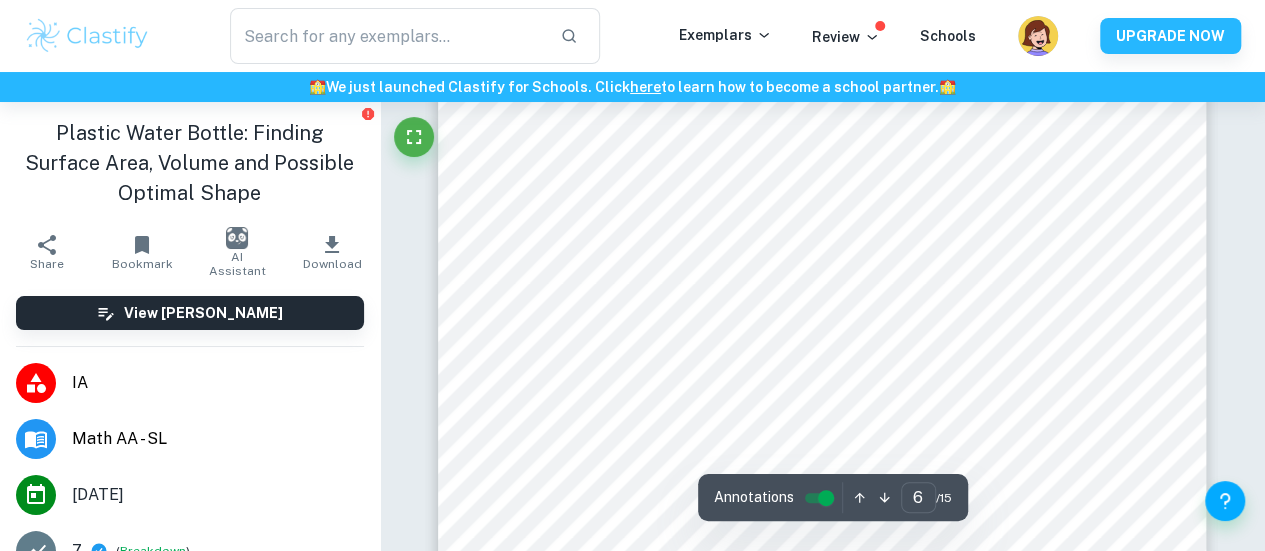 scroll, scrollTop: 5819, scrollLeft: 0, axis: vertical 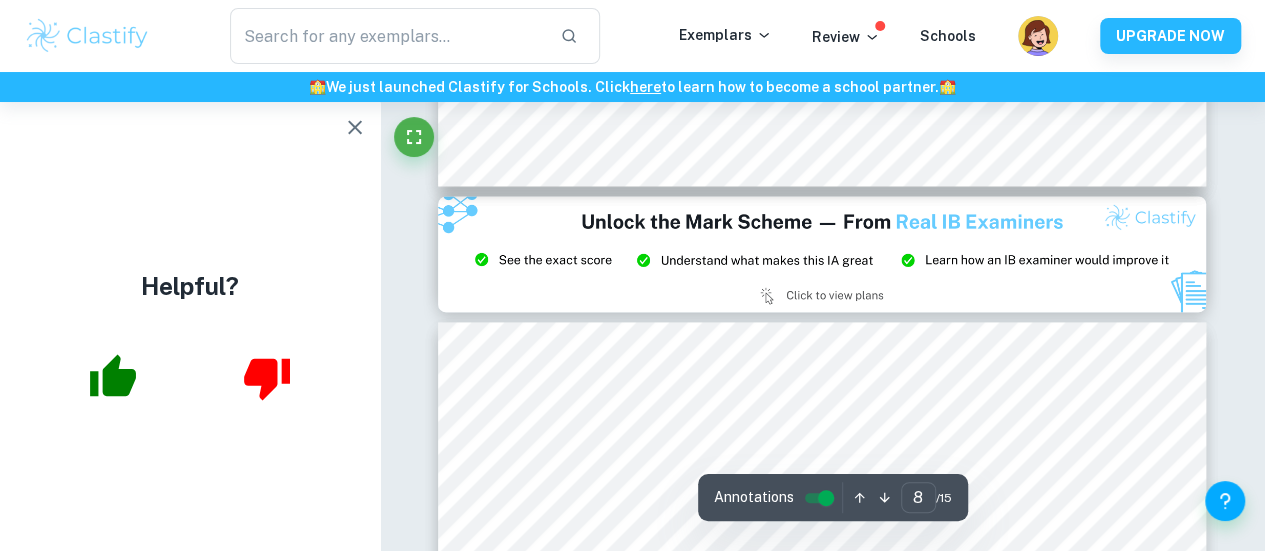 type on "9" 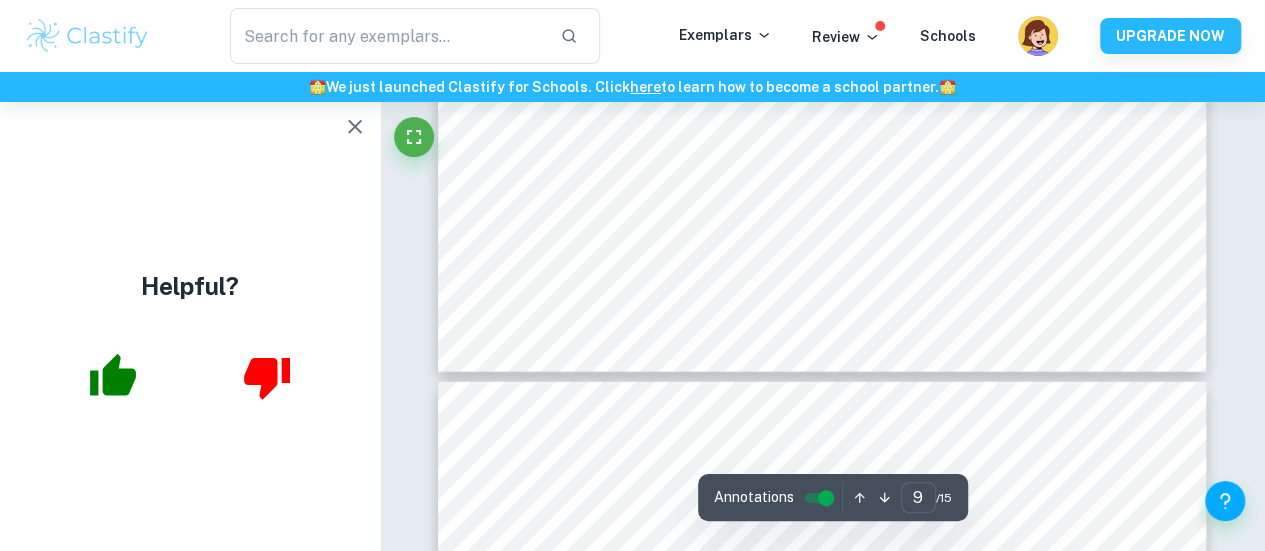 scroll, scrollTop: 10002, scrollLeft: 0, axis: vertical 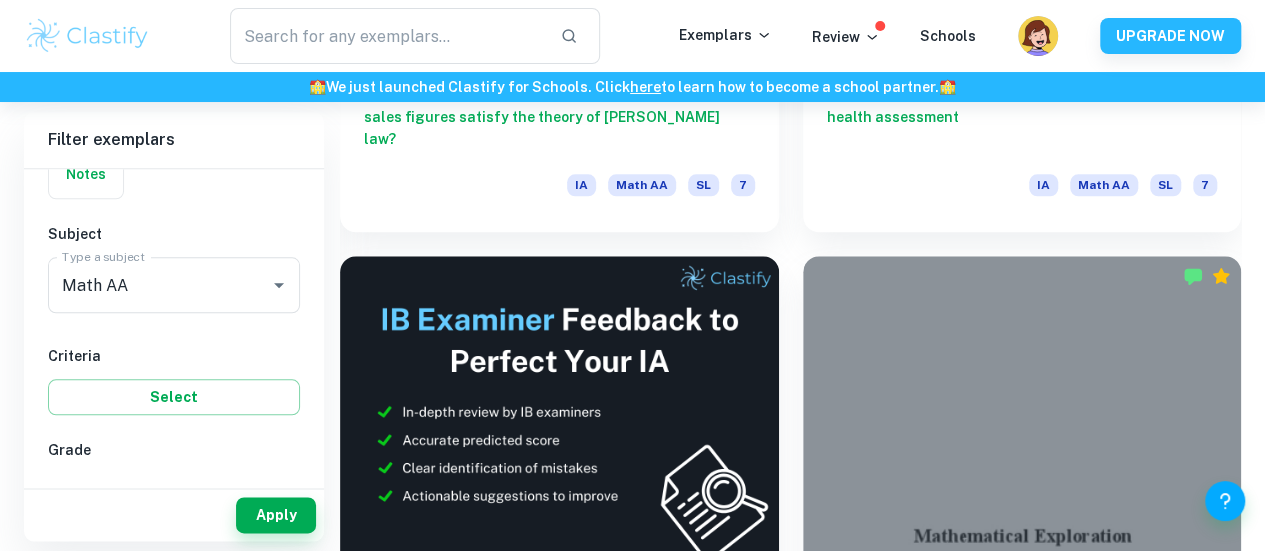click at bounding box center (559, 948) 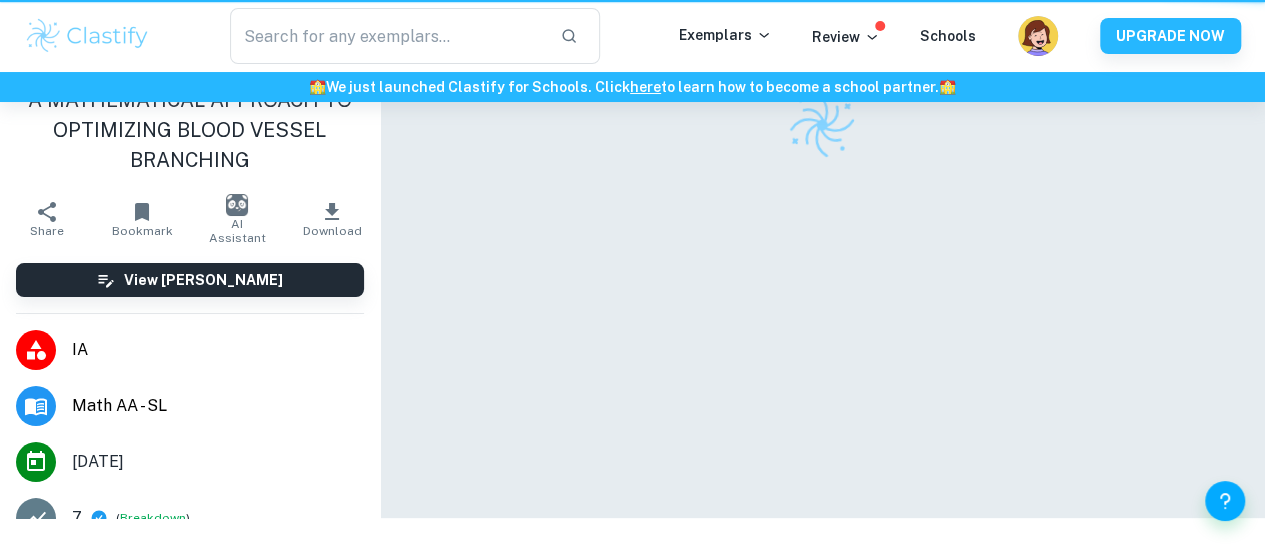 scroll, scrollTop: 0, scrollLeft: 0, axis: both 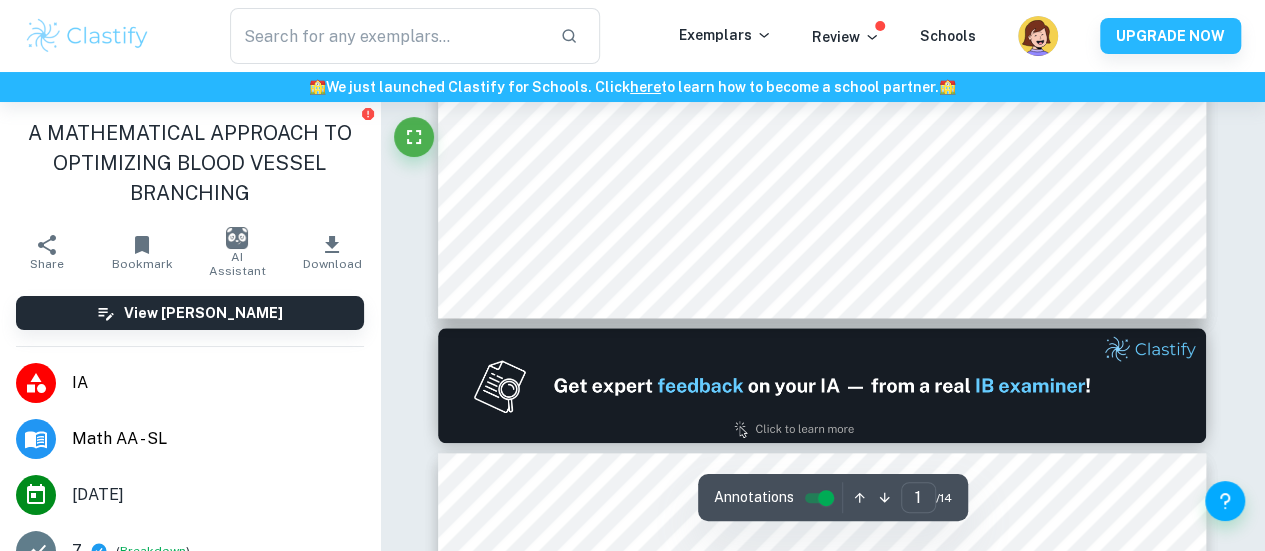 type on "2" 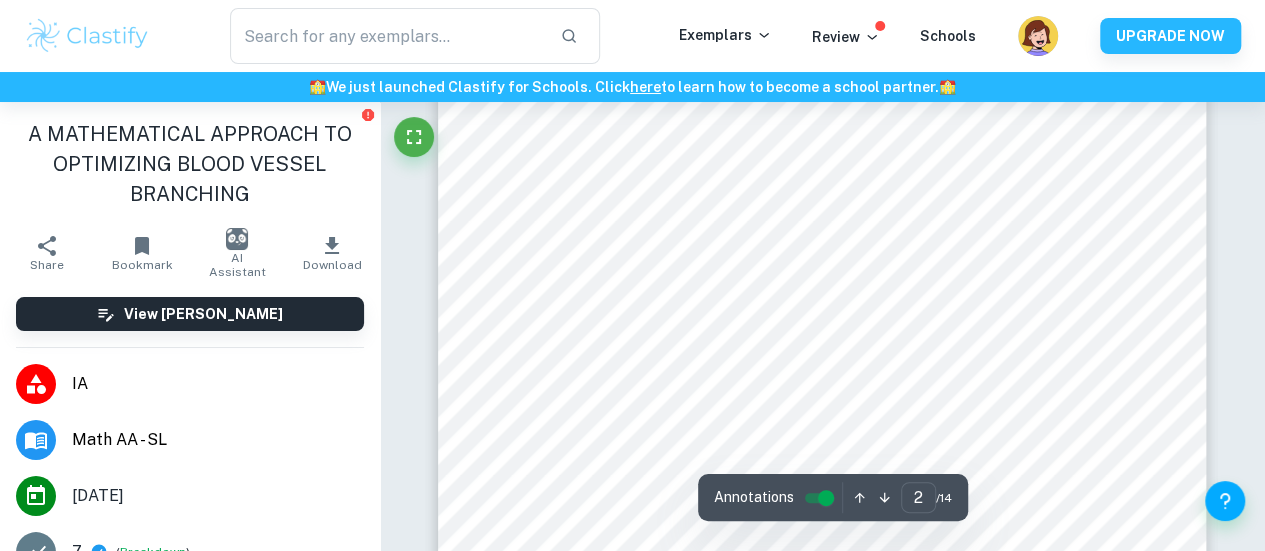 scroll, scrollTop: 1868, scrollLeft: 0, axis: vertical 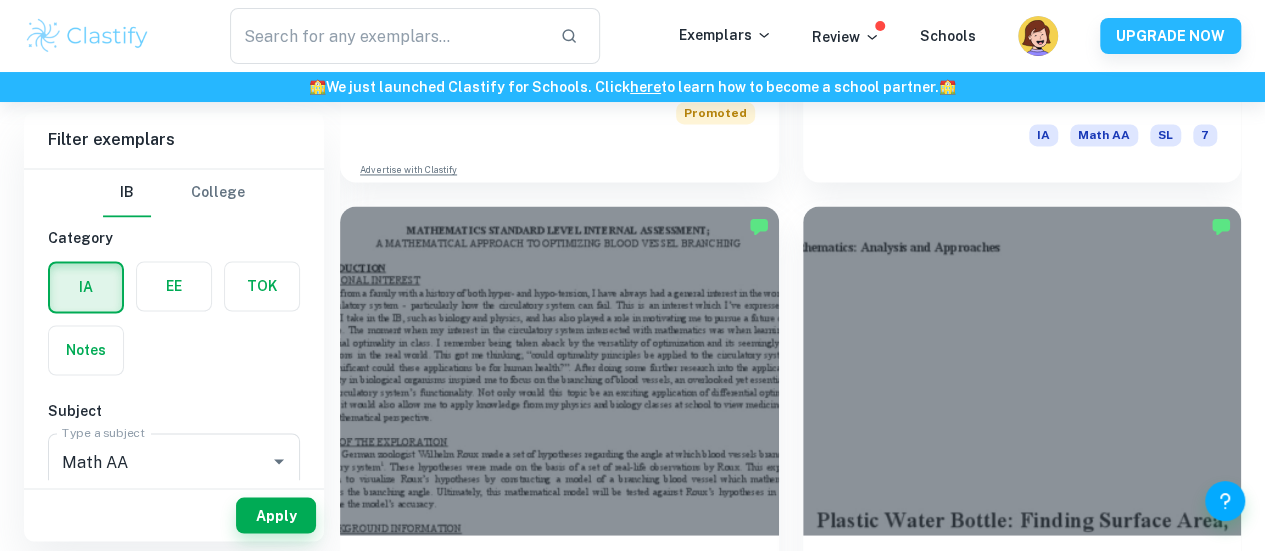 click on "Modelling COVID-19 with the SIR Model" at bounding box center [559, 1660] 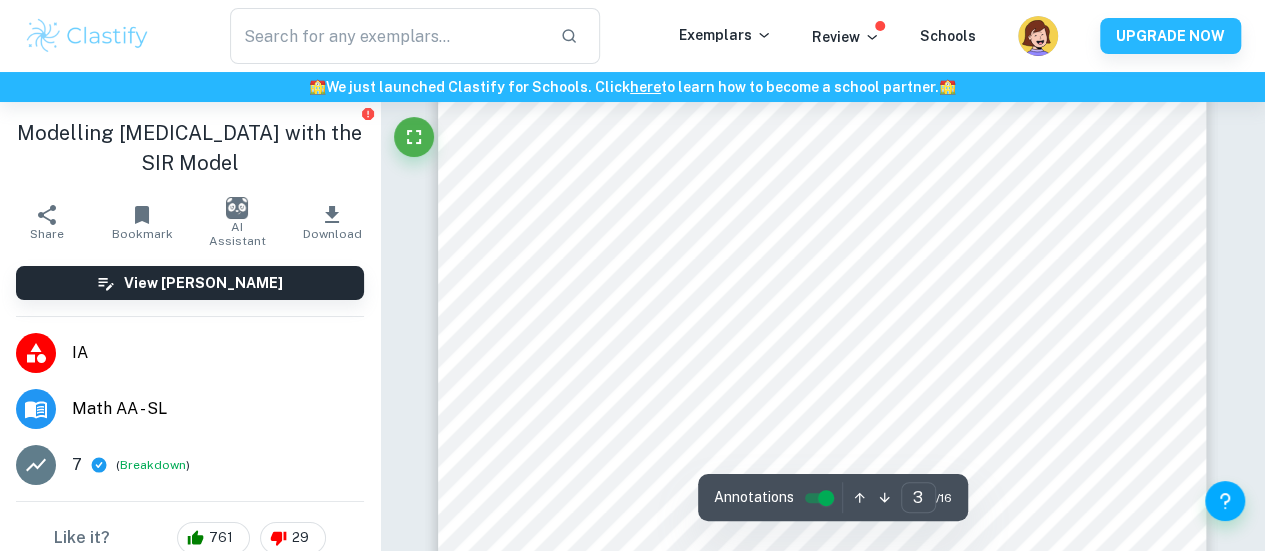 scroll, scrollTop: 2384, scrollLeft: 0, axis: vertical 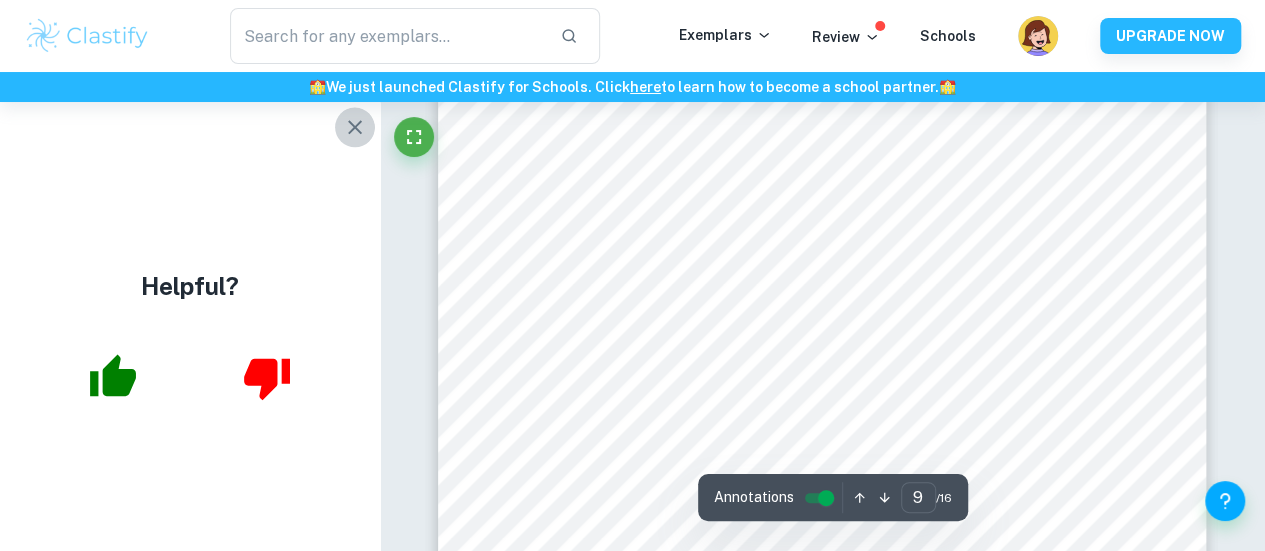 click 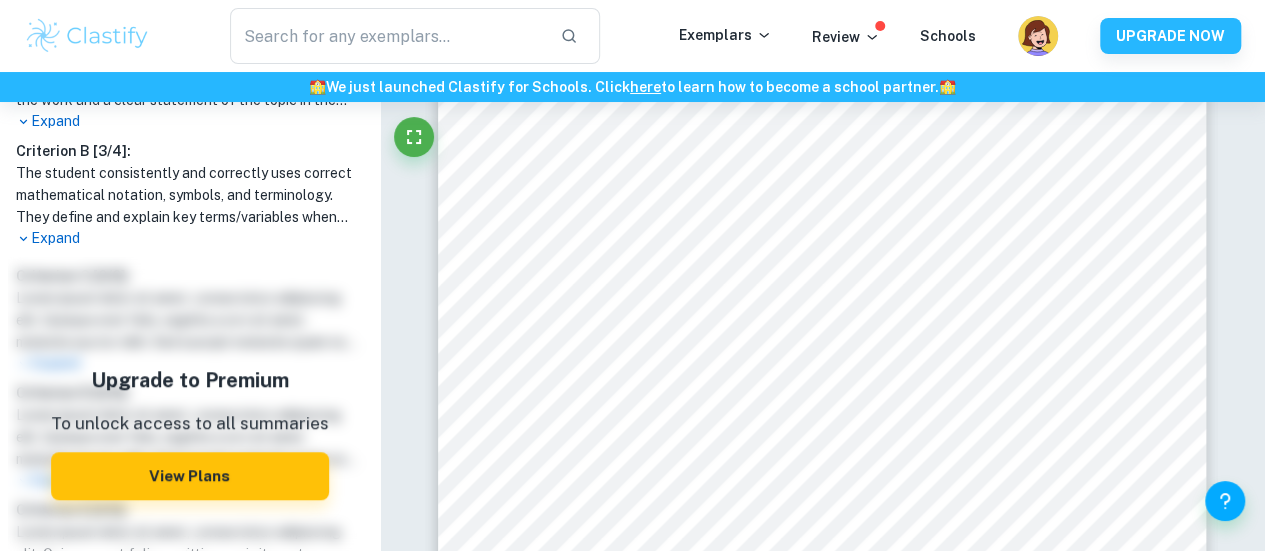 scroll, scrollTop: 607, scrollLeft: 0, axis: vertical 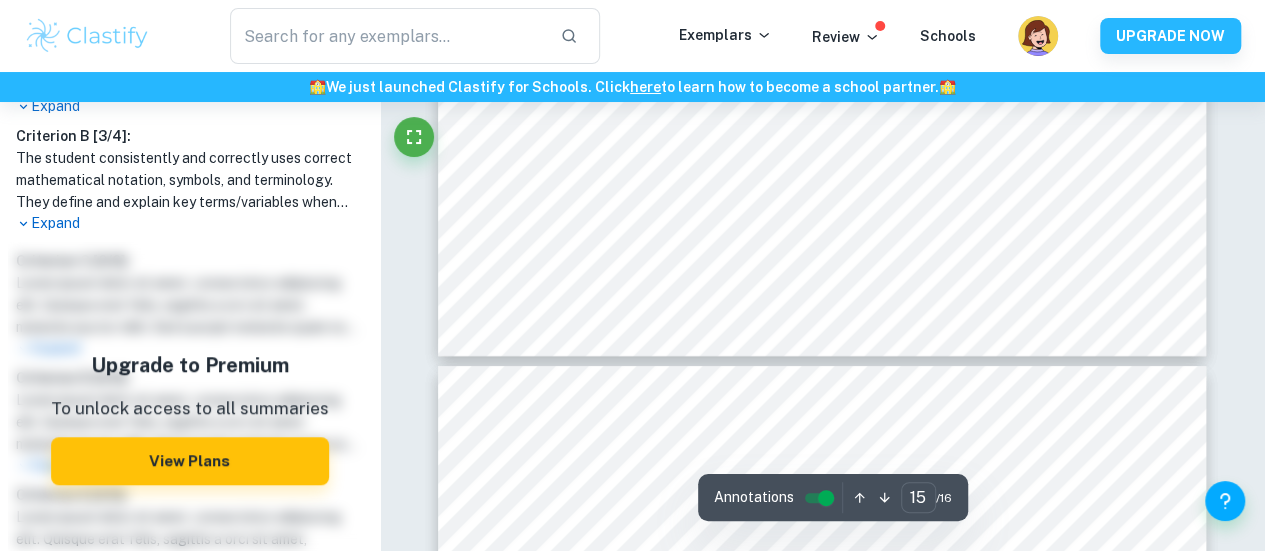 type on "16" 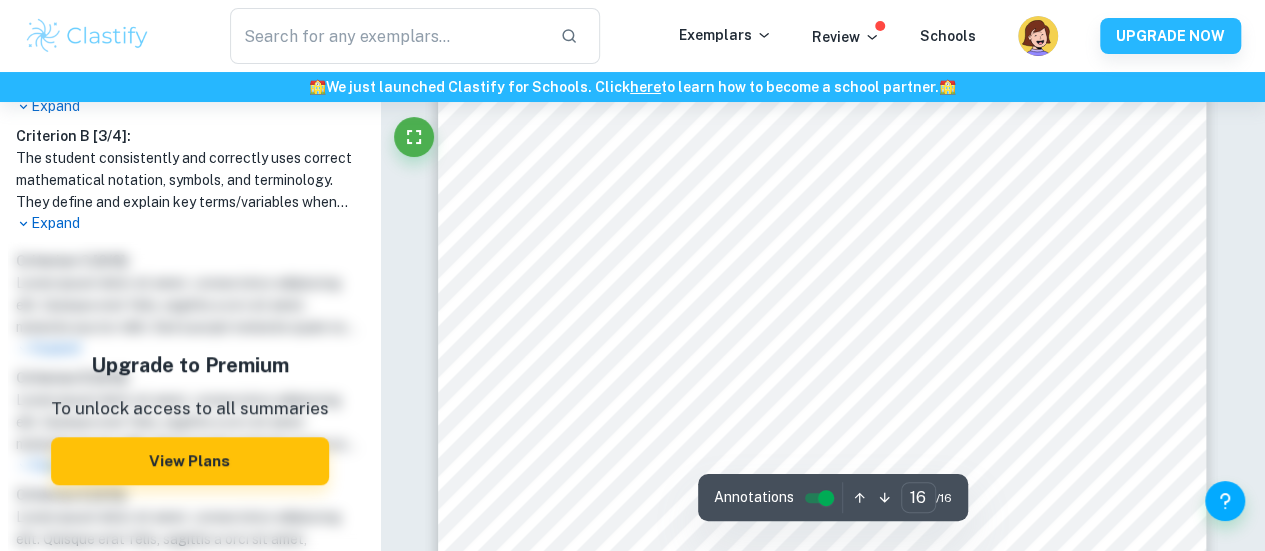 scroll, scrollTop: 16129, scrollLeft: 0, axis: vertical 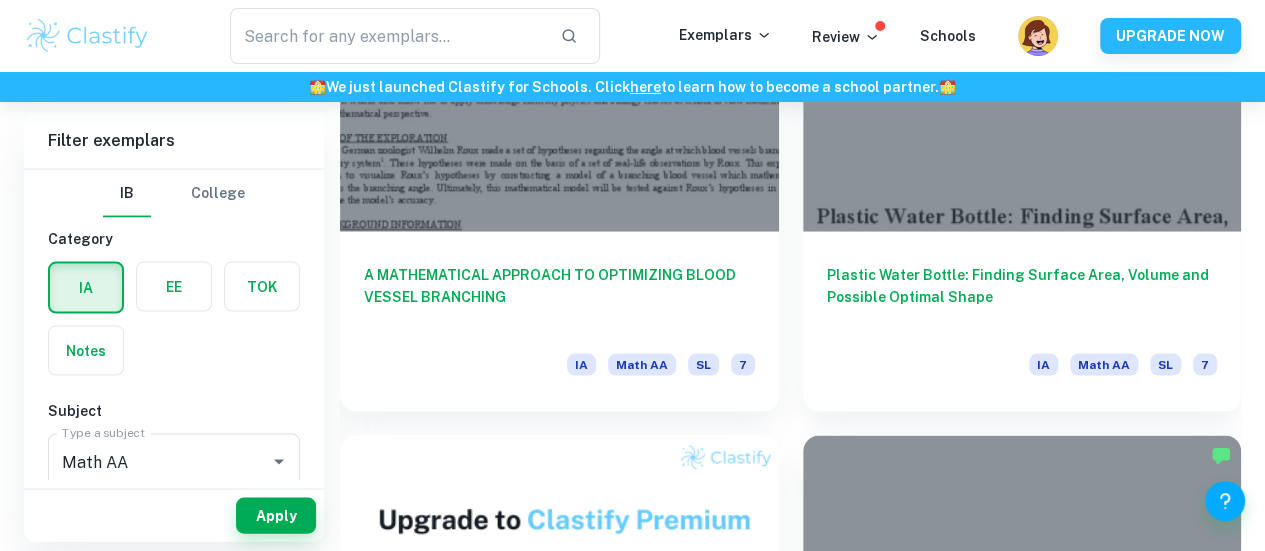 click on "Modelo del logo de Amnistía Internacional" at bounding box center (559, 1889) 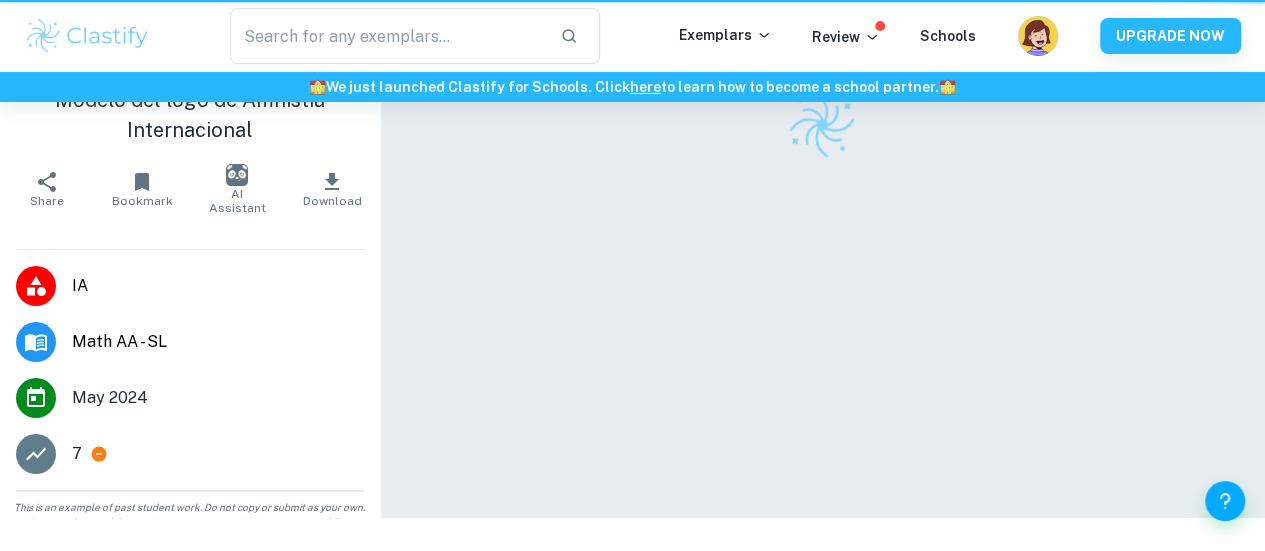scroll, scrollTop: 0, scrollLeft: 0, axis: both 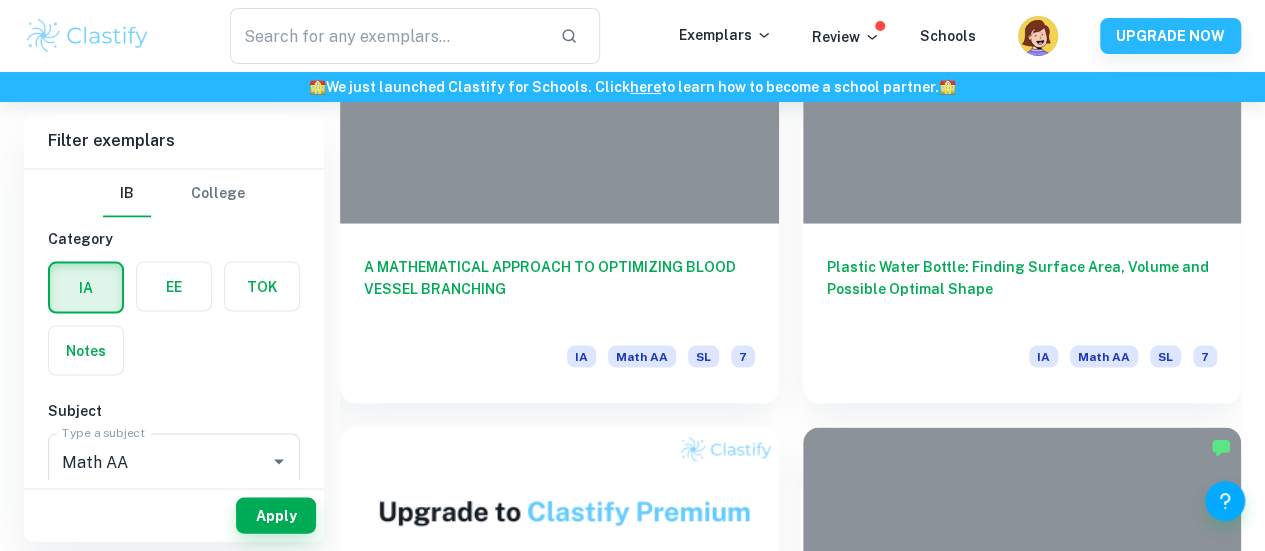 click on "Finding the volume and surface area of a Childe stuffed toy" at bounding box center [1022, 1881] 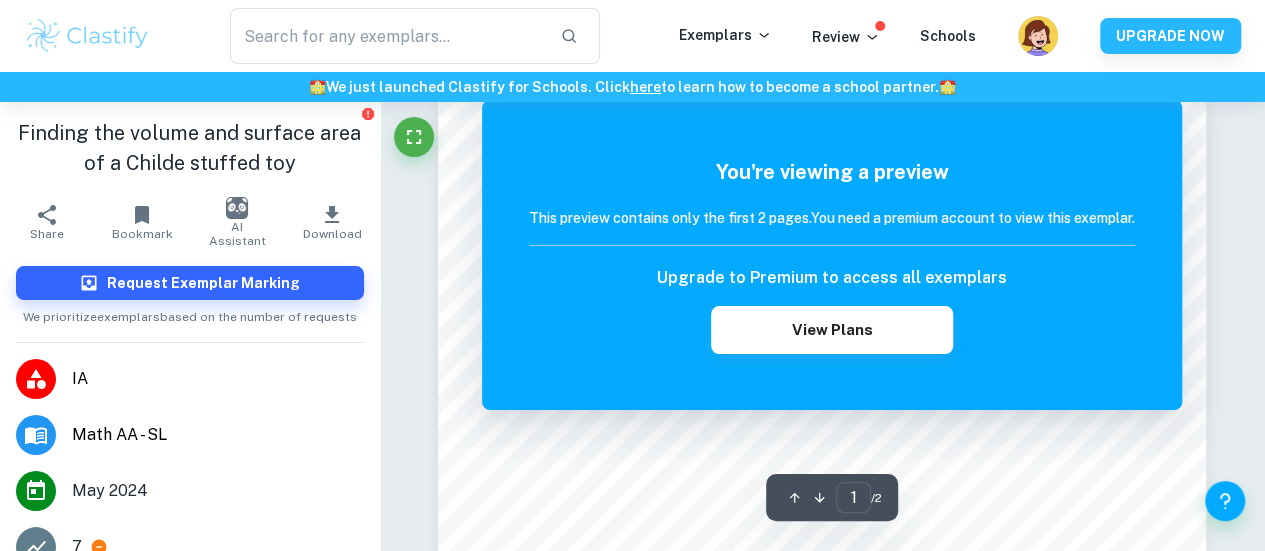scroll, scrollTop: 552, scrollLeft: 0, axis: vertical 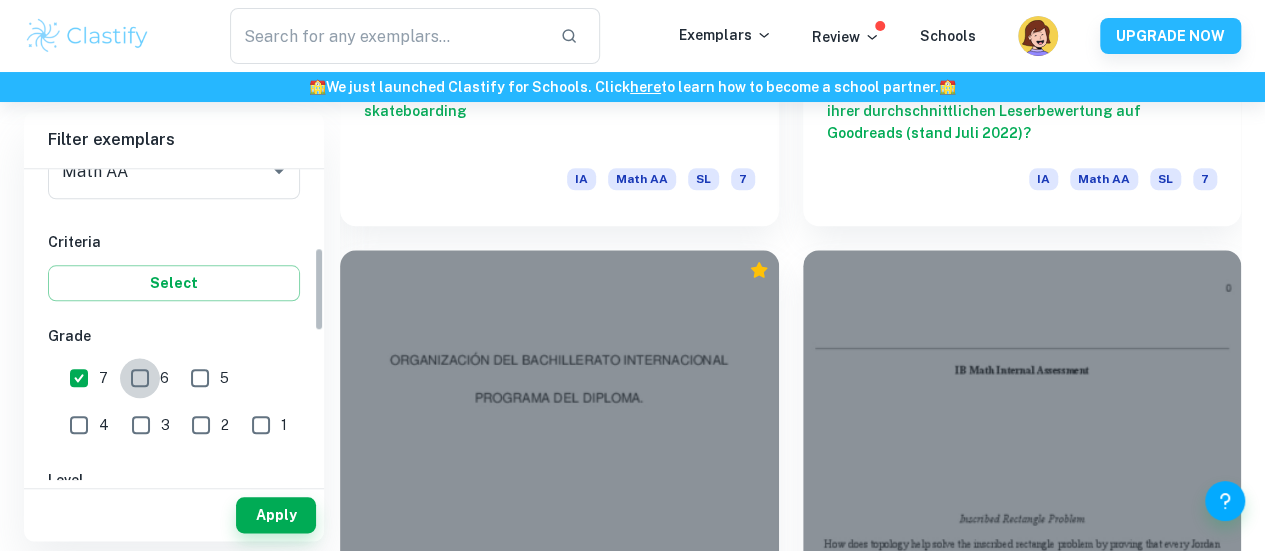 click on "6" at bounding box center (140, 378) 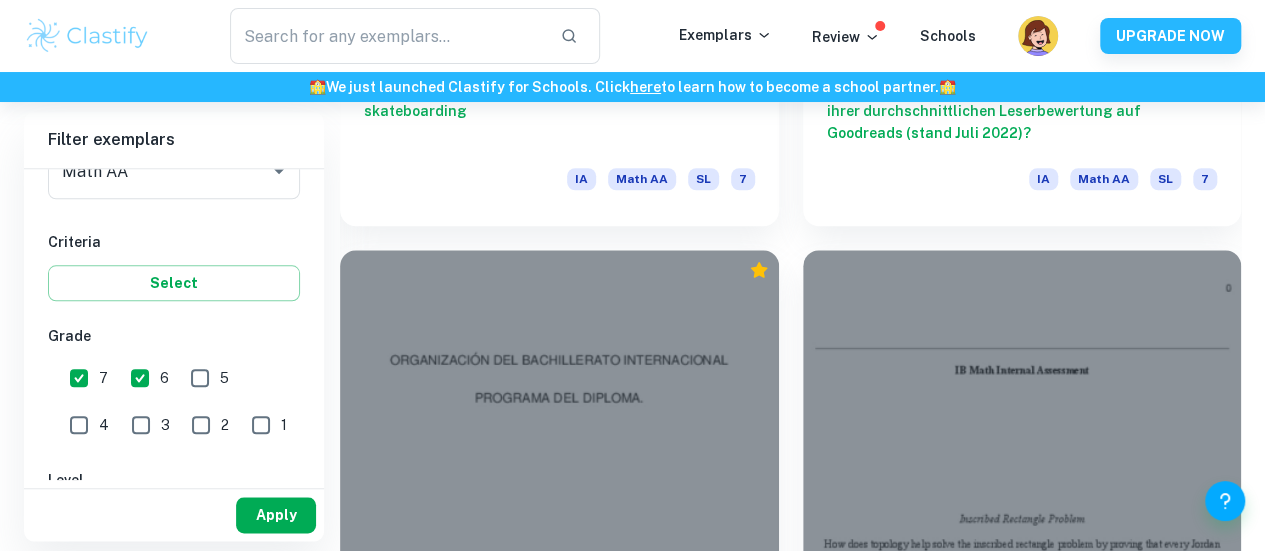 click on "Apply" at bounding box center [276, 515] 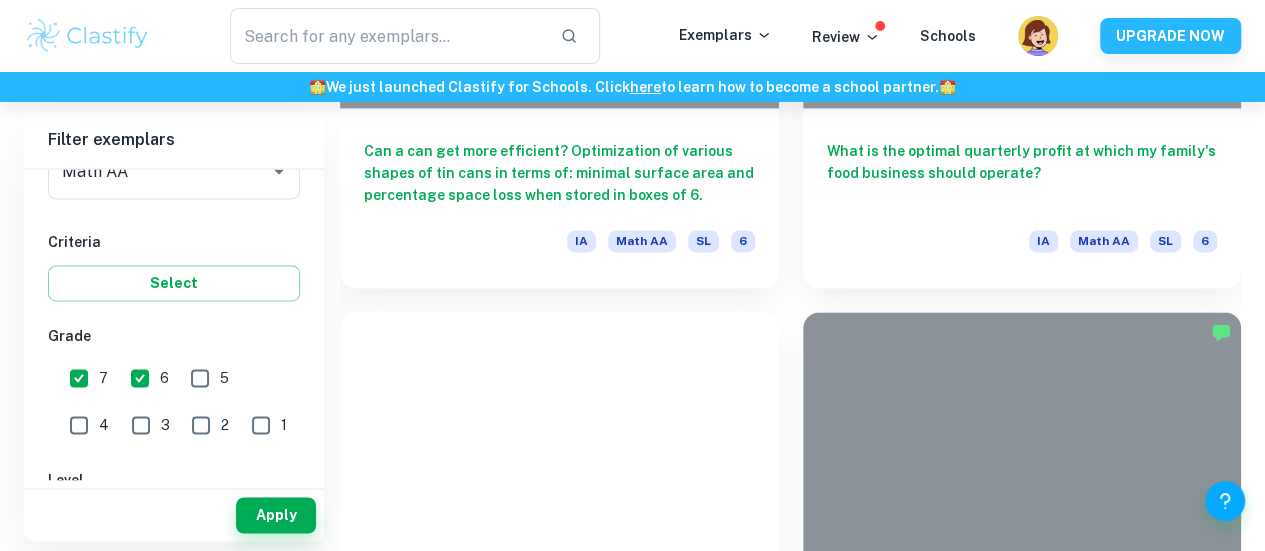scroll, scrollTop: 5155, scrollLeft: 0, axis: vertical 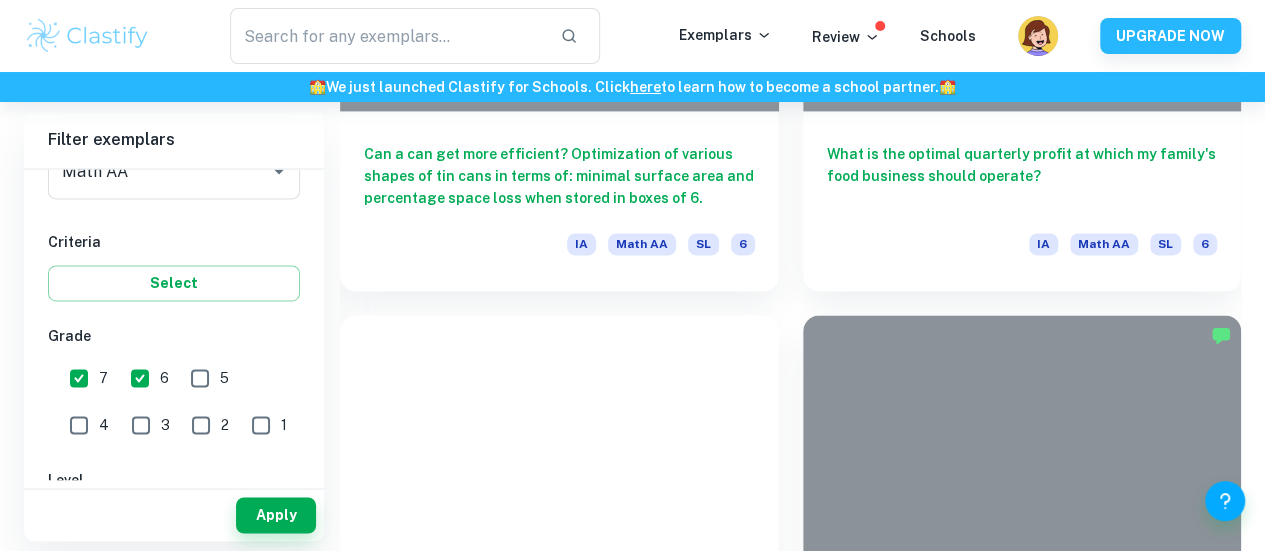 click on "Modelling the surface area and volume of the Central Dome of St. Peter’s Basilica in Vatican City." at bounding box center [1022, 4434] 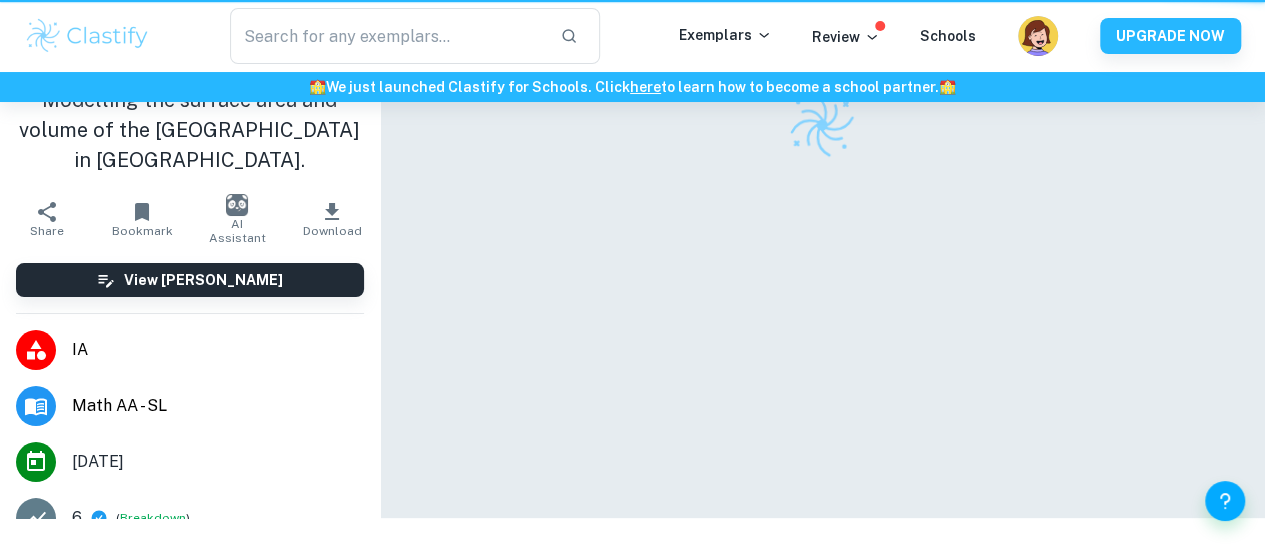 scroll, scrollTop: 0, scrollLeft: 0, axis: both 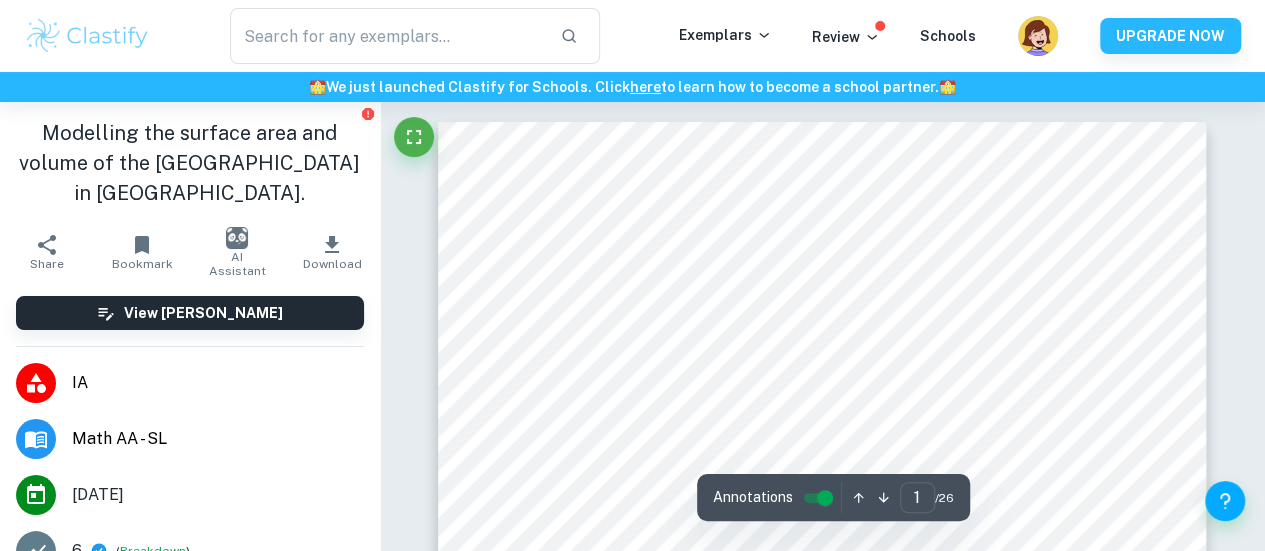 drag, startPoint x: 312, startPoint y: 153, endPoint x: 330, endPoint y: 197, distance: 47.539455 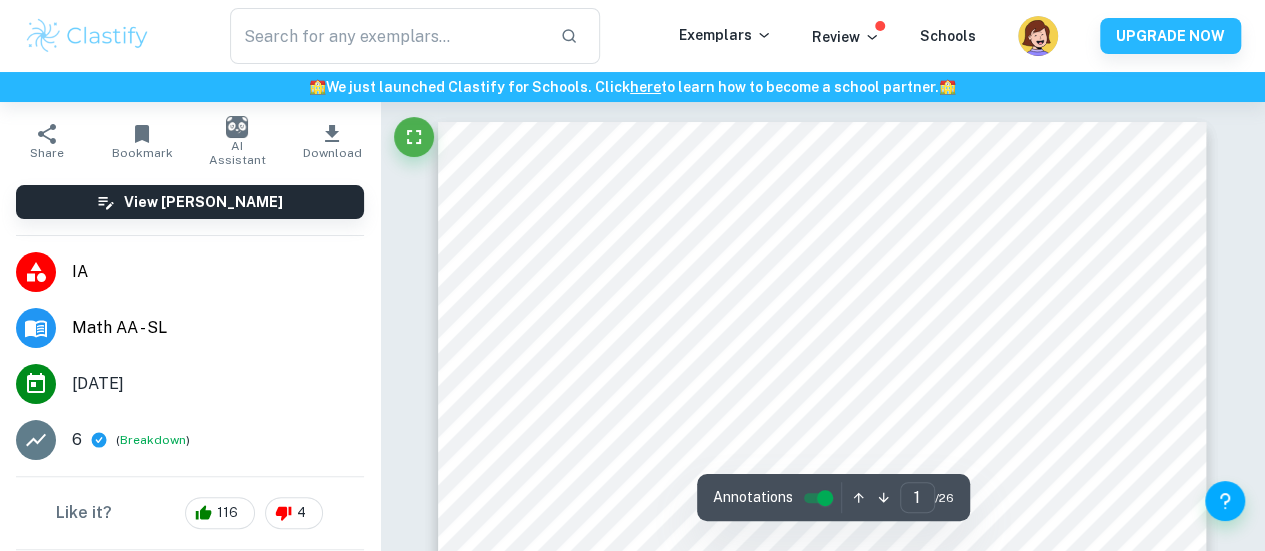 scroll, scrollTop: 112, scrollLeft: 0, axis: vertical 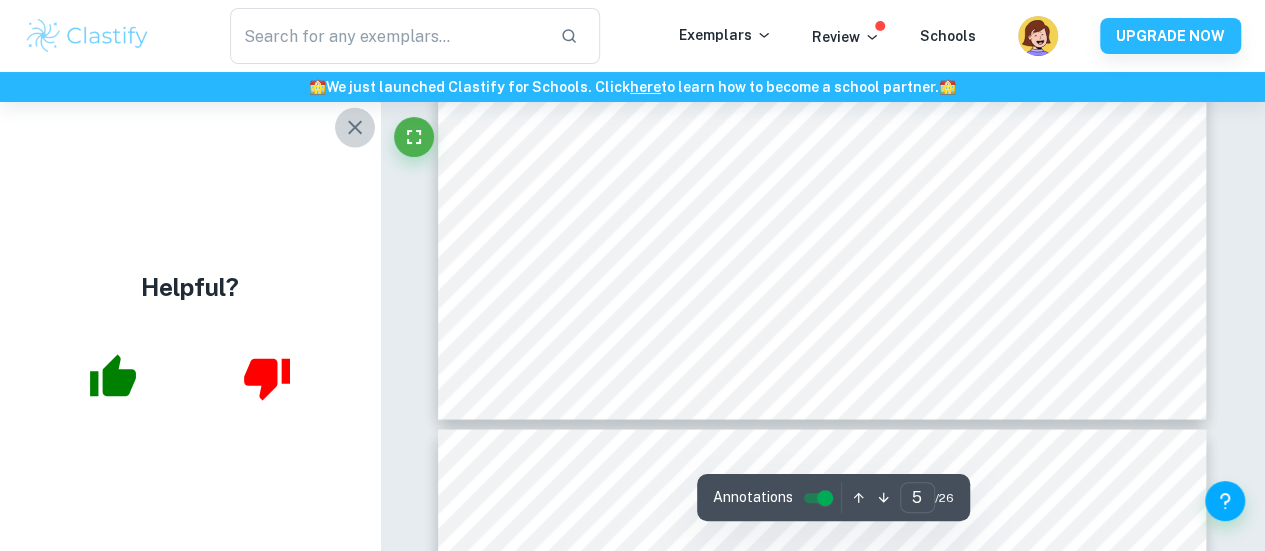 click 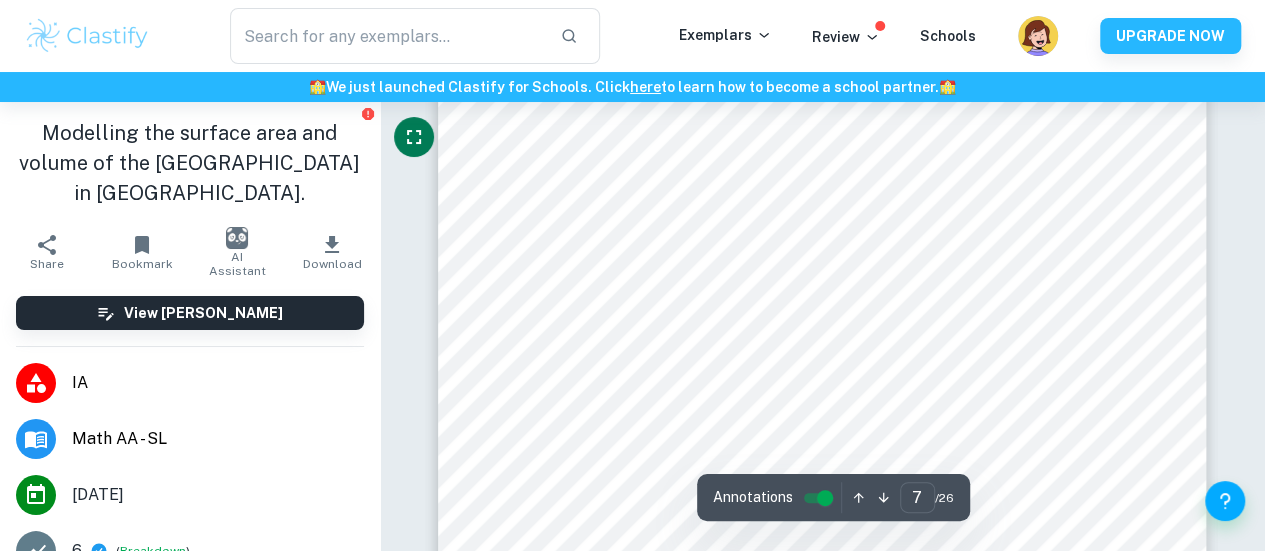 scroll, scrollTop: 7238, scrollLeft: 0, axis: vertical 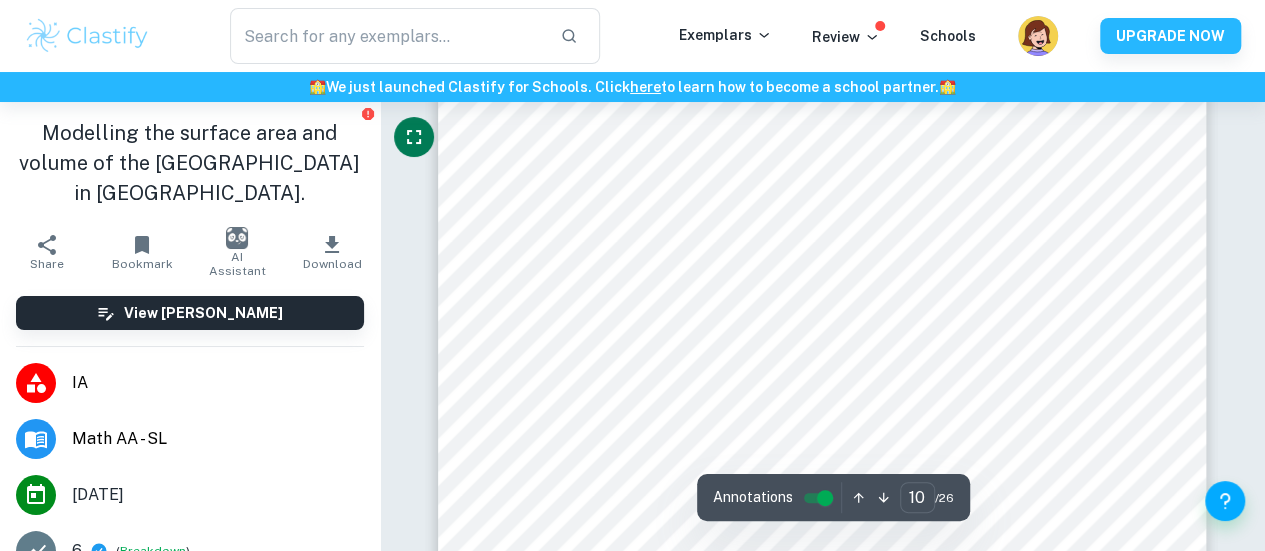 type on "11" 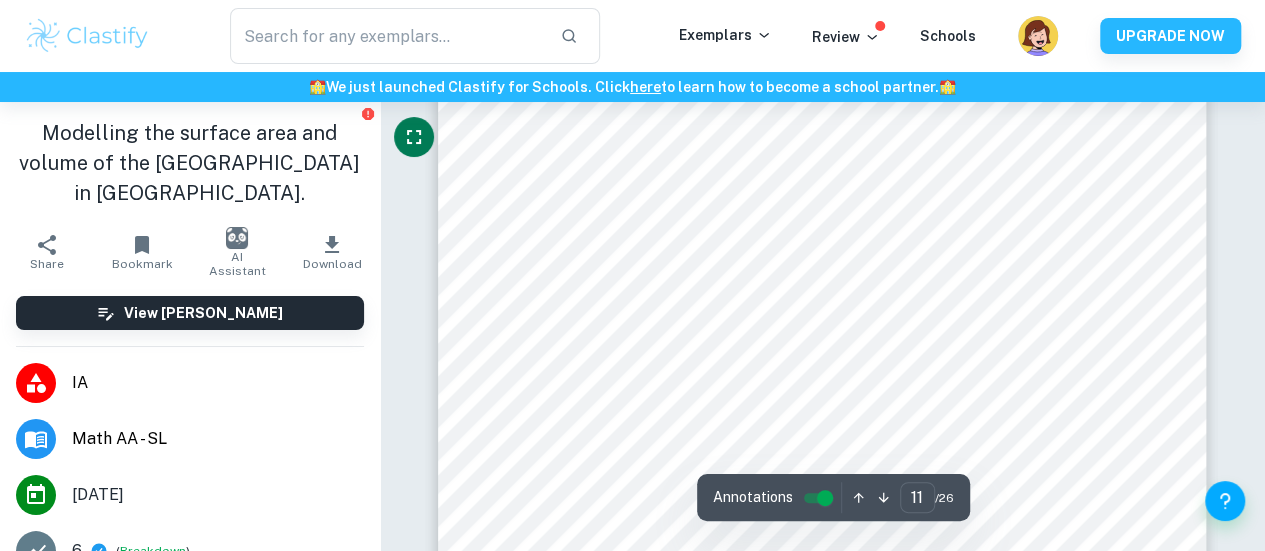 scroll, scrollTop: 12087, scrollLeft: 0, axis: vertical 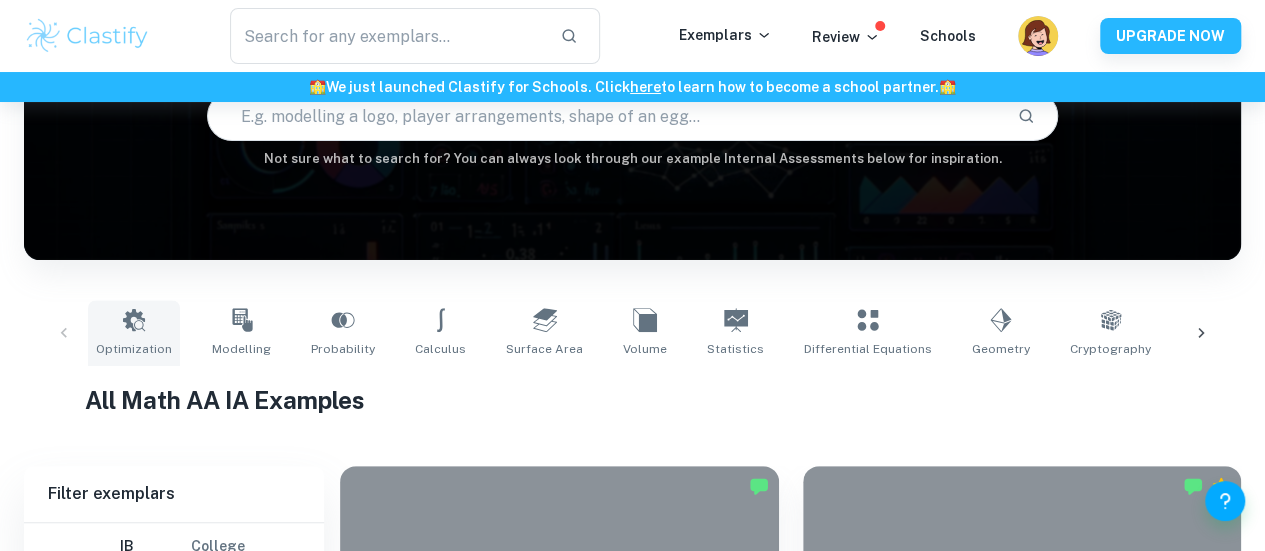 click on "Optimization" at bounding box center [134, 349] 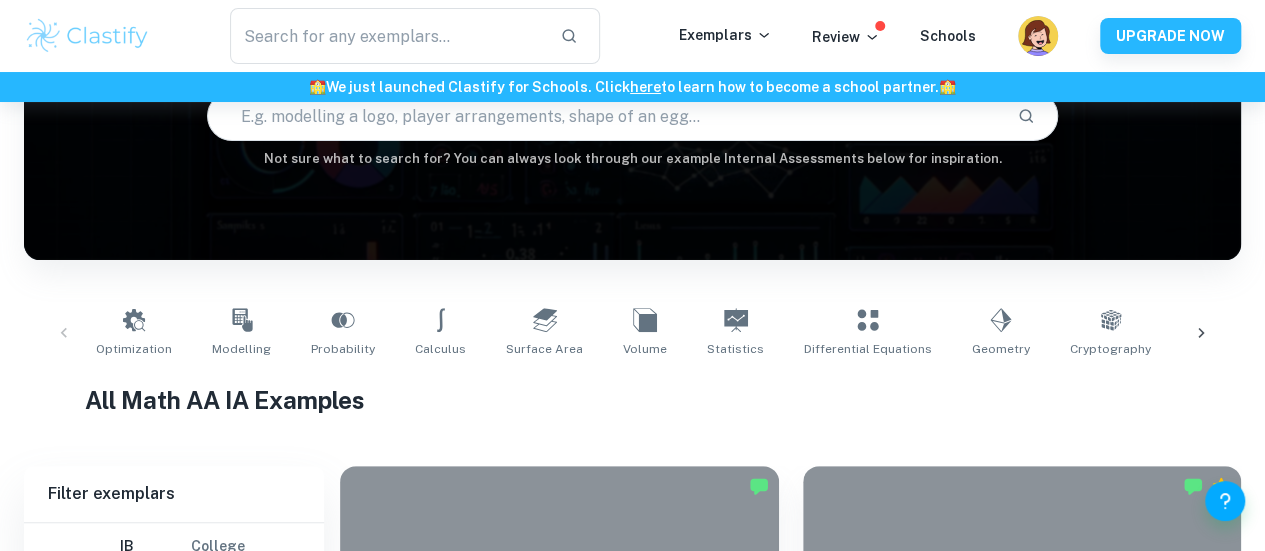 type on "Optimization" 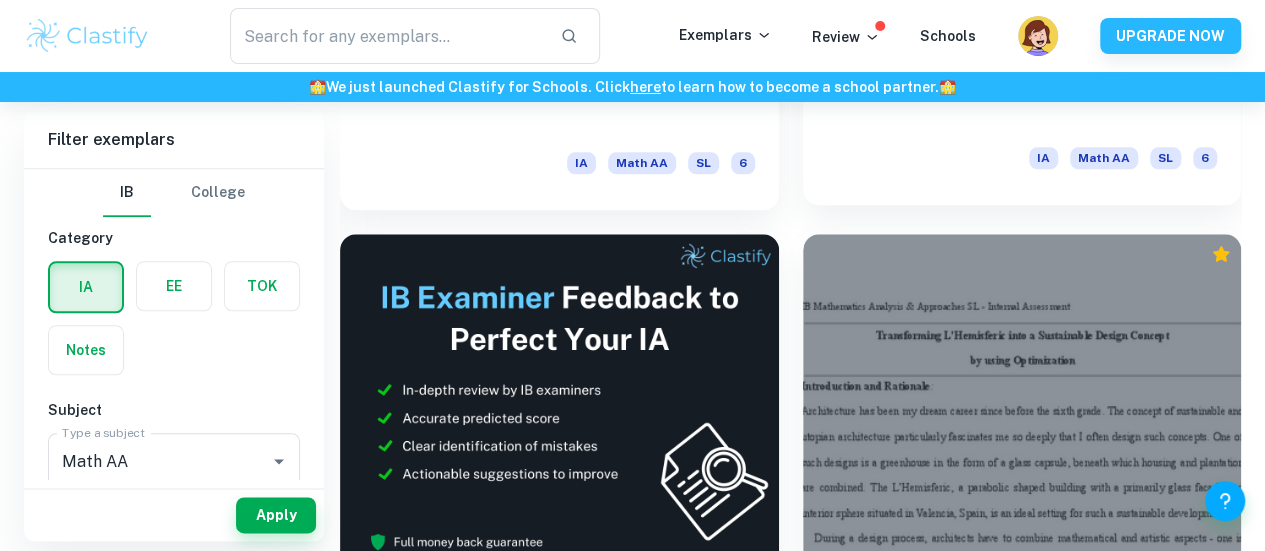 scroll, scrollTop: 968, scrollLeft: 0, axis: vertical 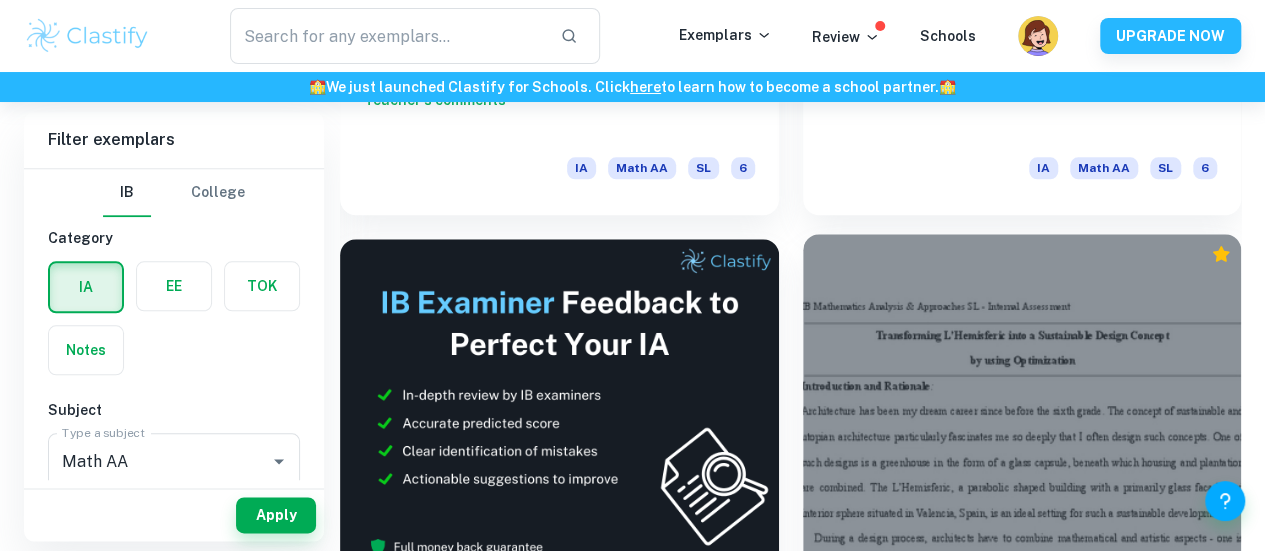 click on "Transforming L’Hemisferic into a Sustainable Design Concept  by using Optimization  IA Math AA SL 7" at bounding box center [1022, 653] 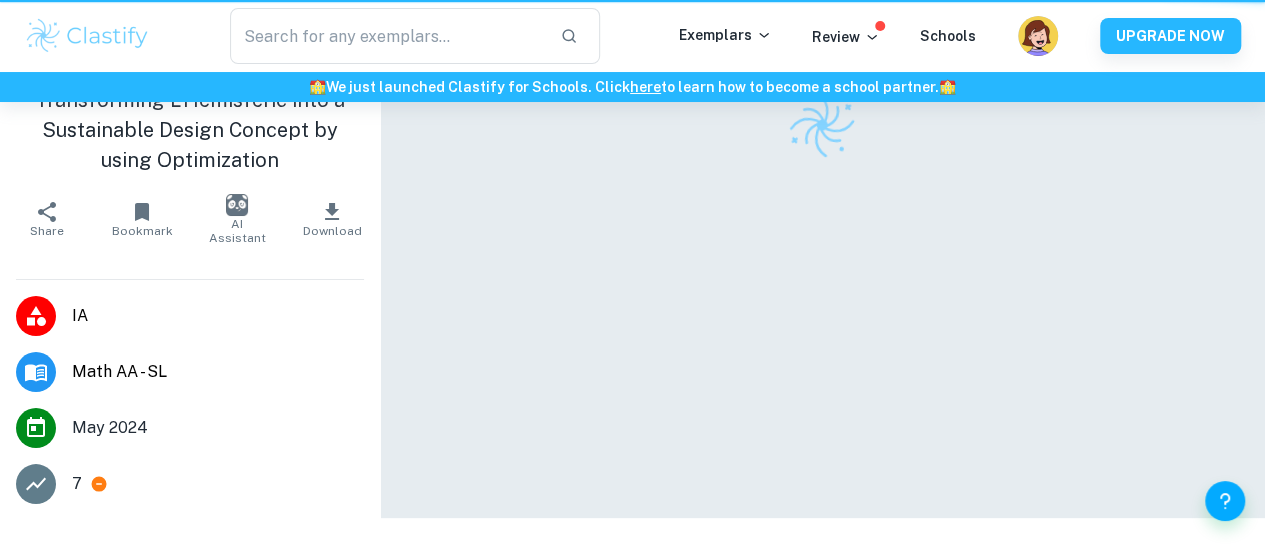 scroll, scrollTop: 0, scrollLeft: 0, axis: both 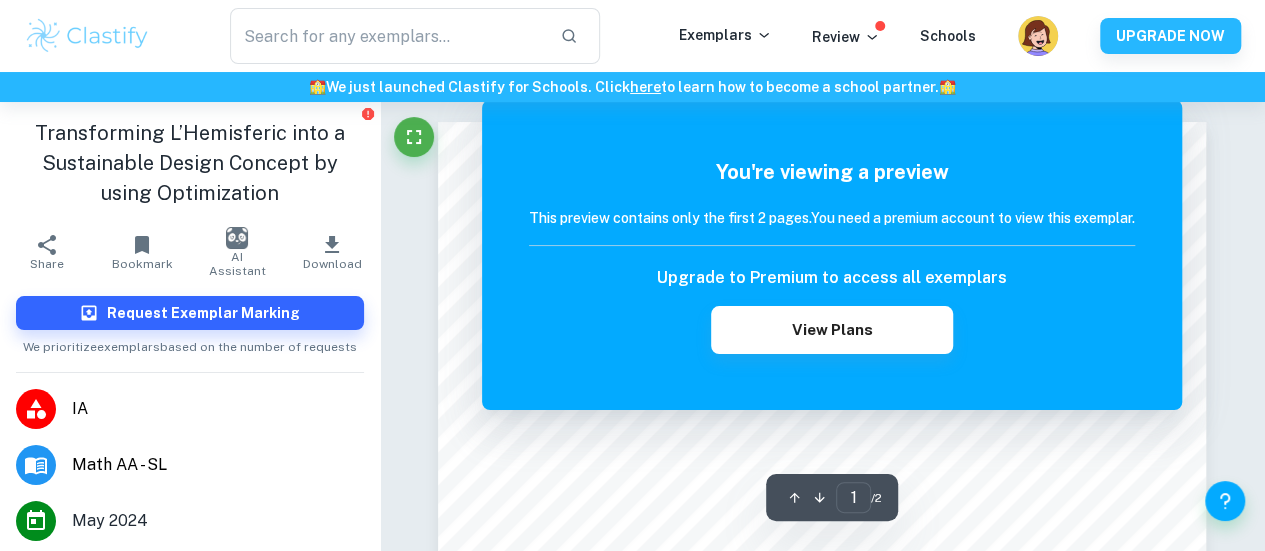 click on "Request Exemplar Marking We prioritize  exemplars  based on the number of requests" at bounding box center [190, 326] 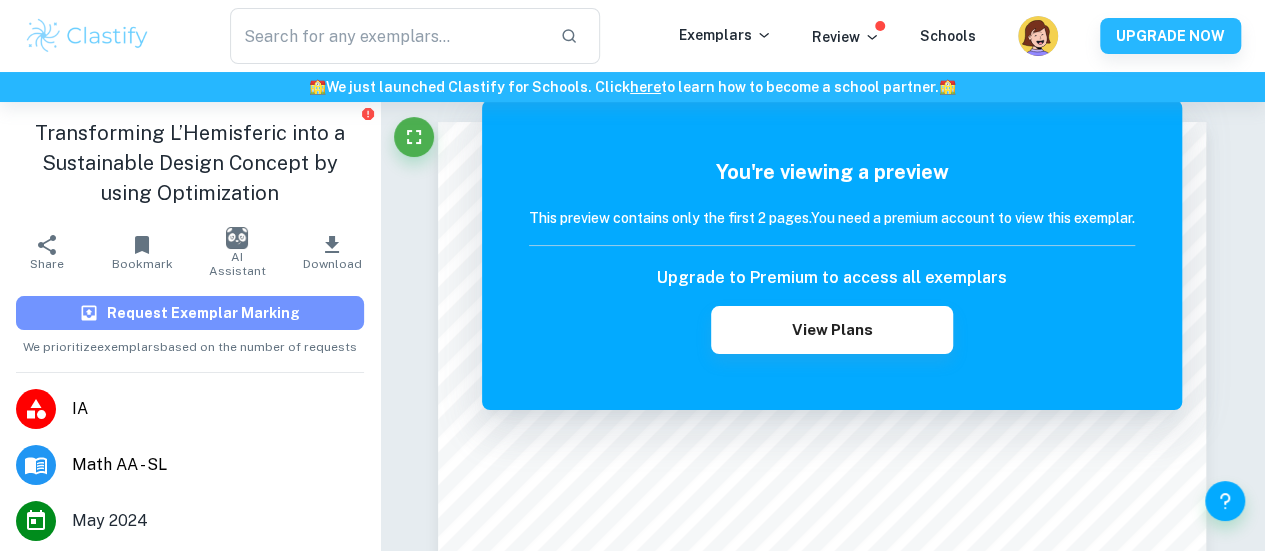 click on "Request Exemplar Marking" at bounding box center [190, 313] 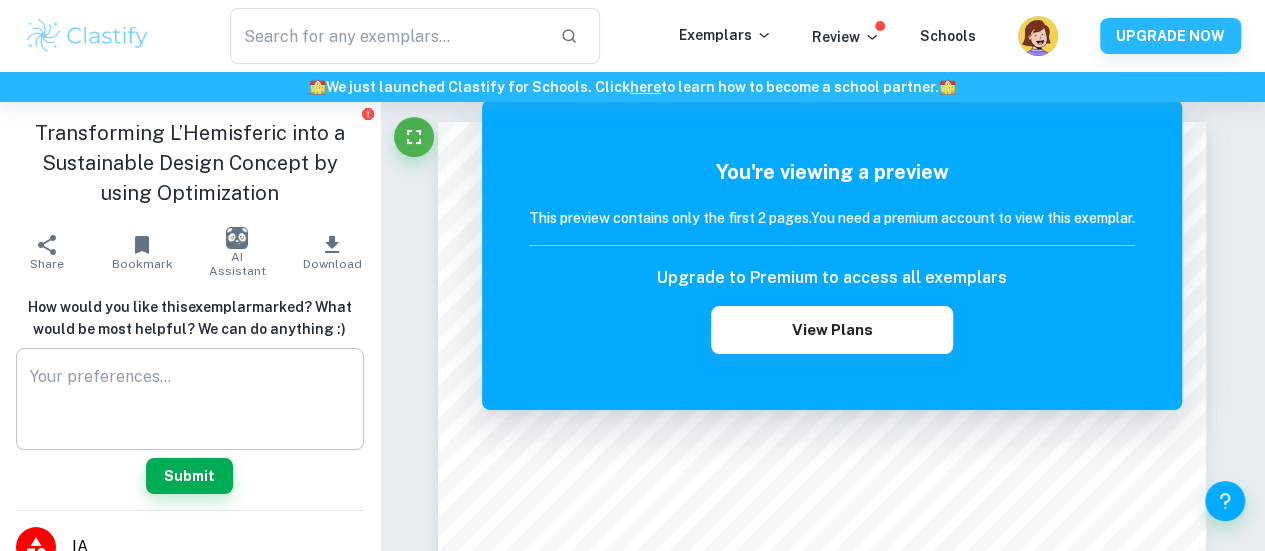 click on "x ​" at bounding box center (190, 399) 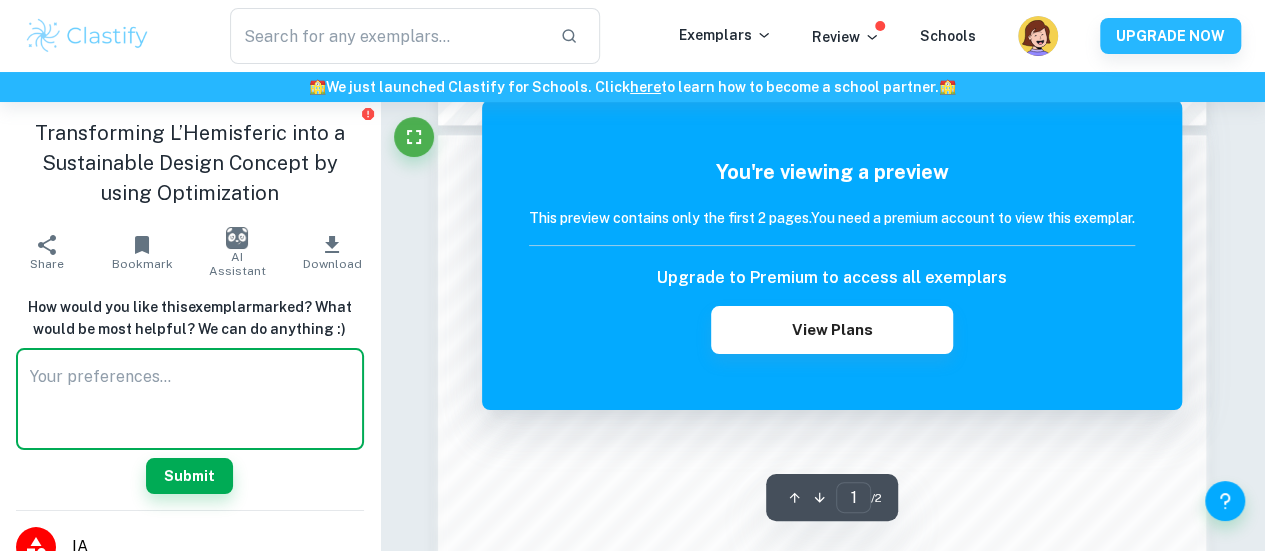 scroll, scrollTop: 1082, scrollLeft: 0, axis: vertical 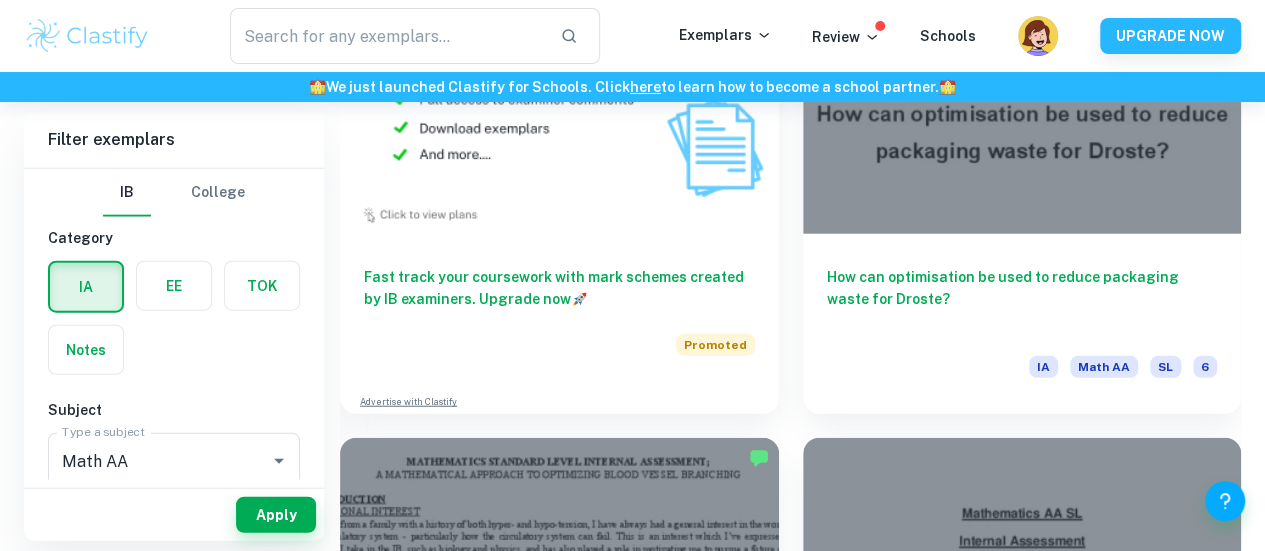 click on "Mathematics behind airline ticket pricing: modelling the prices and overbooking" at bounding box center [559, 2425] 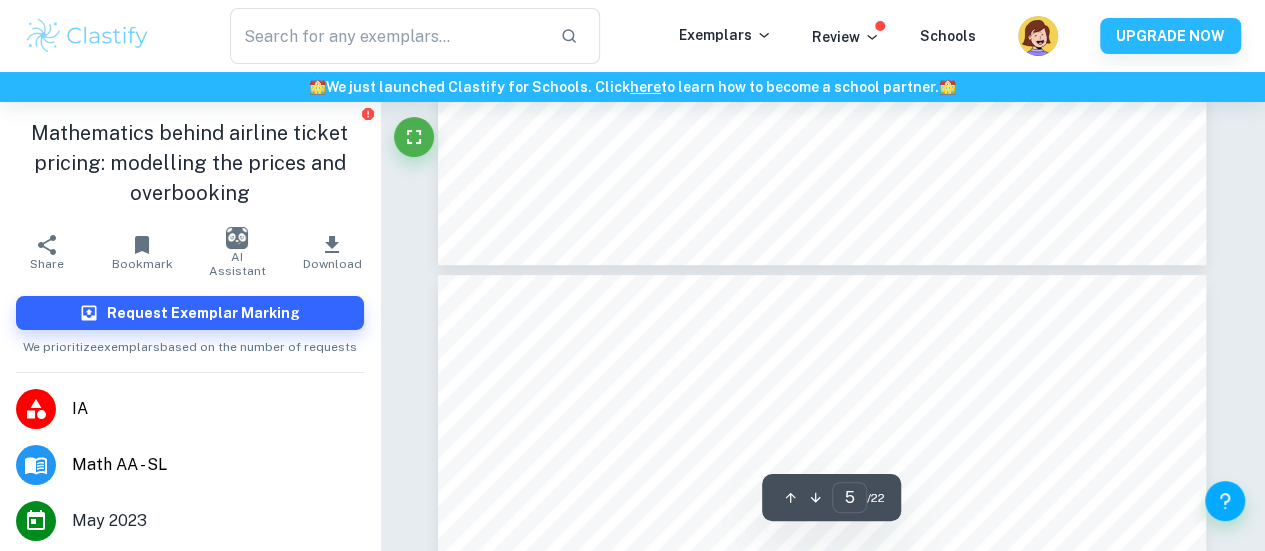 scroll, scrollTop: 4163, scrollLeft: 0, axis: vertical 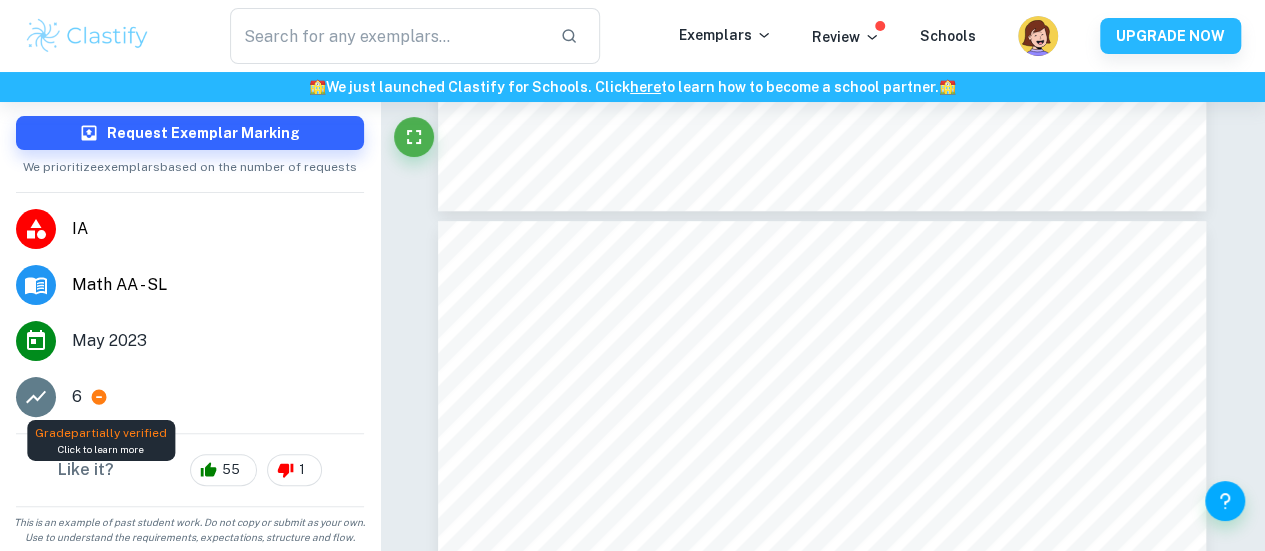 click 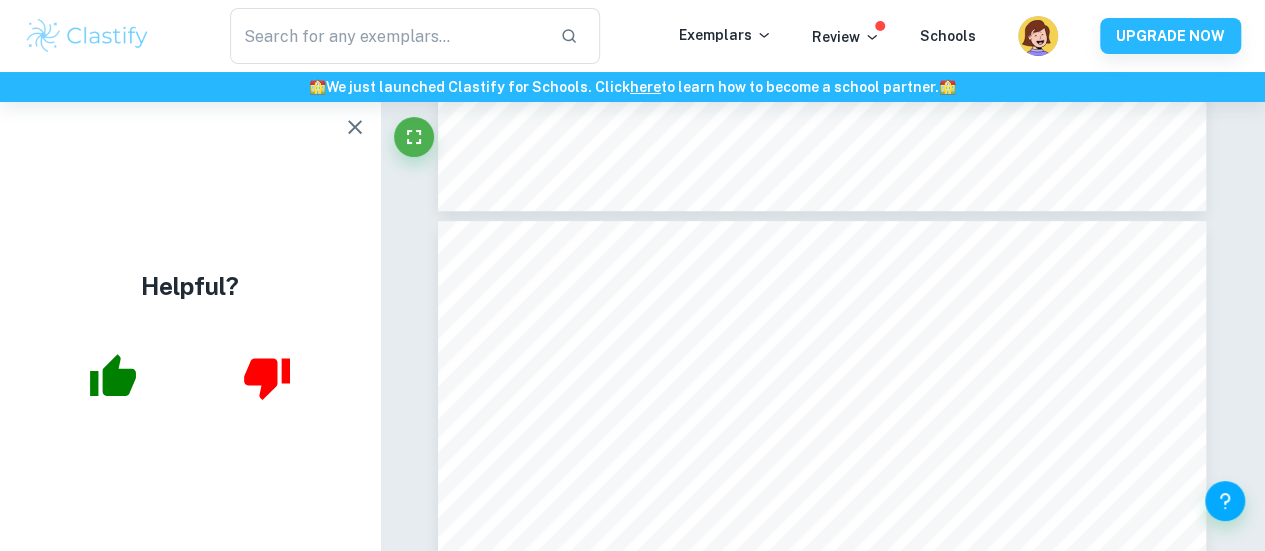 scroll, scrollTop: 0, scrollLeft: 0, axis: both 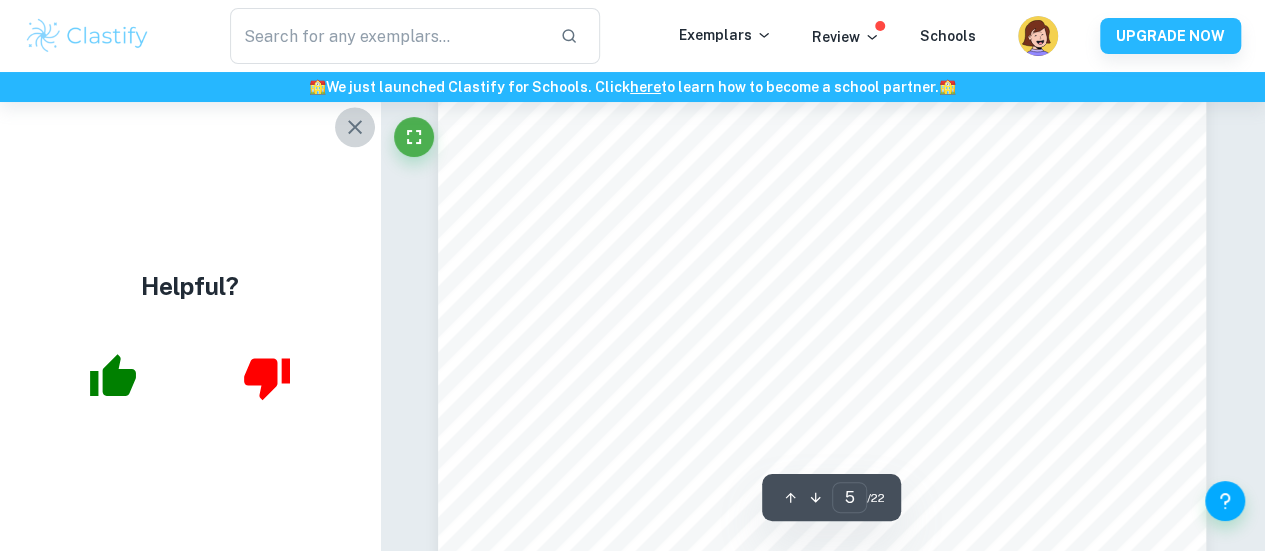 click 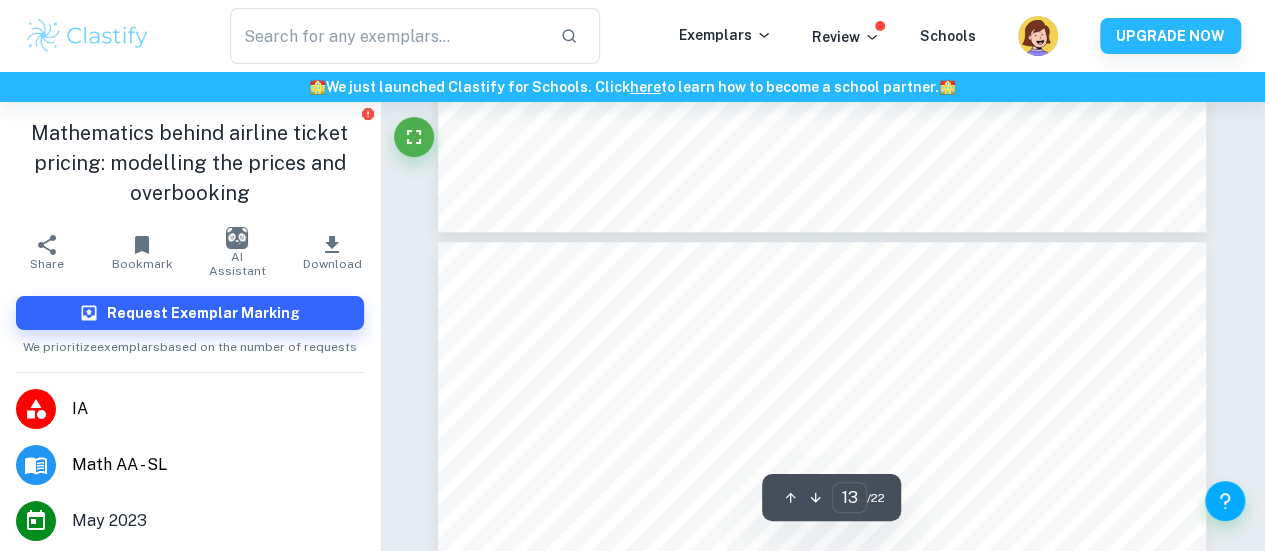 scroll, scrollTop: 12357, scrollLeft: 0, axis: vertical 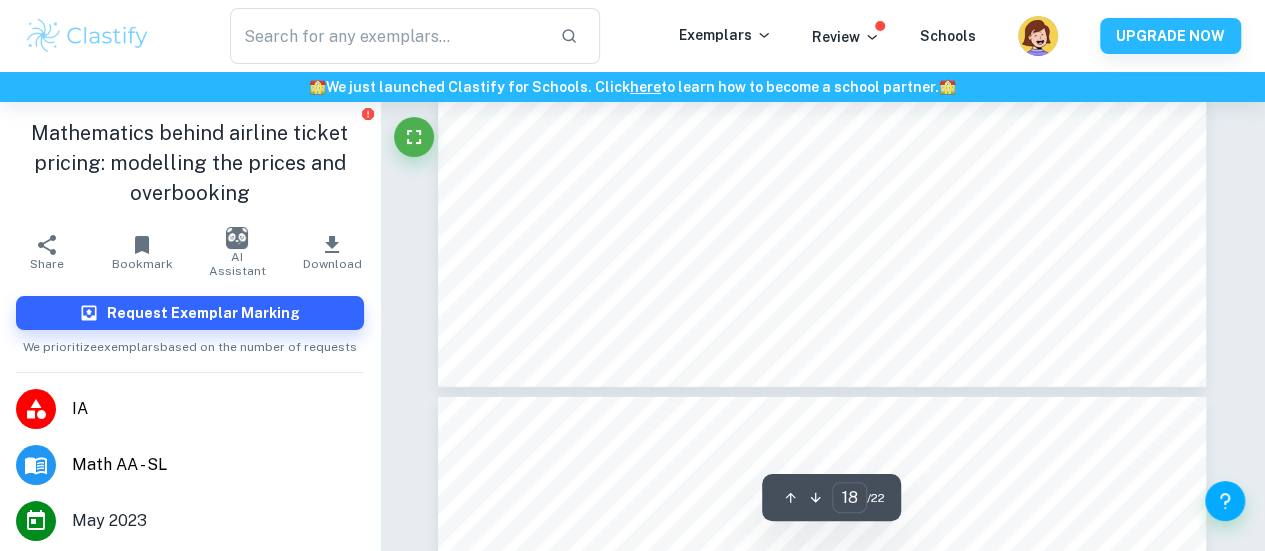 type on "19" 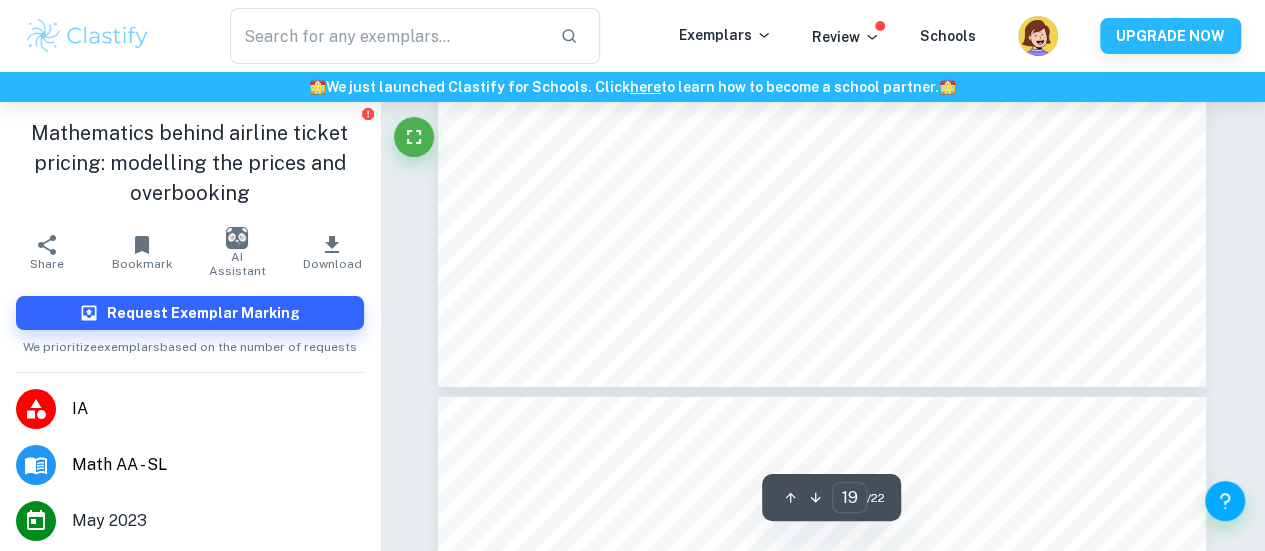 scroll, scrollTop: 18694, scrollLeft: 0, axis: vertical 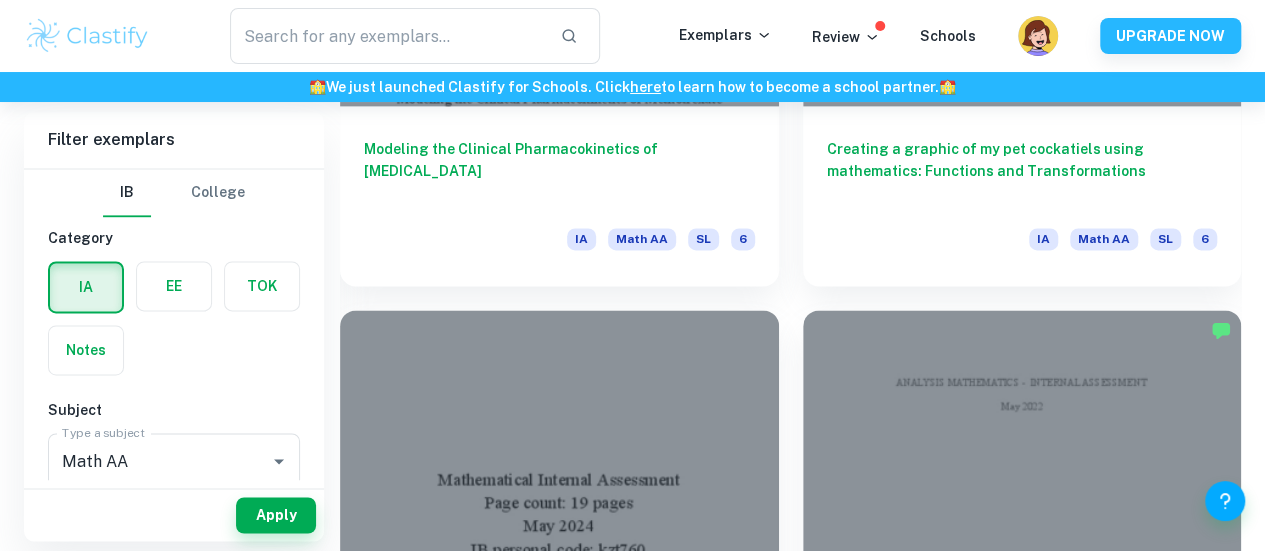 click at bounding box center [559, 8462] 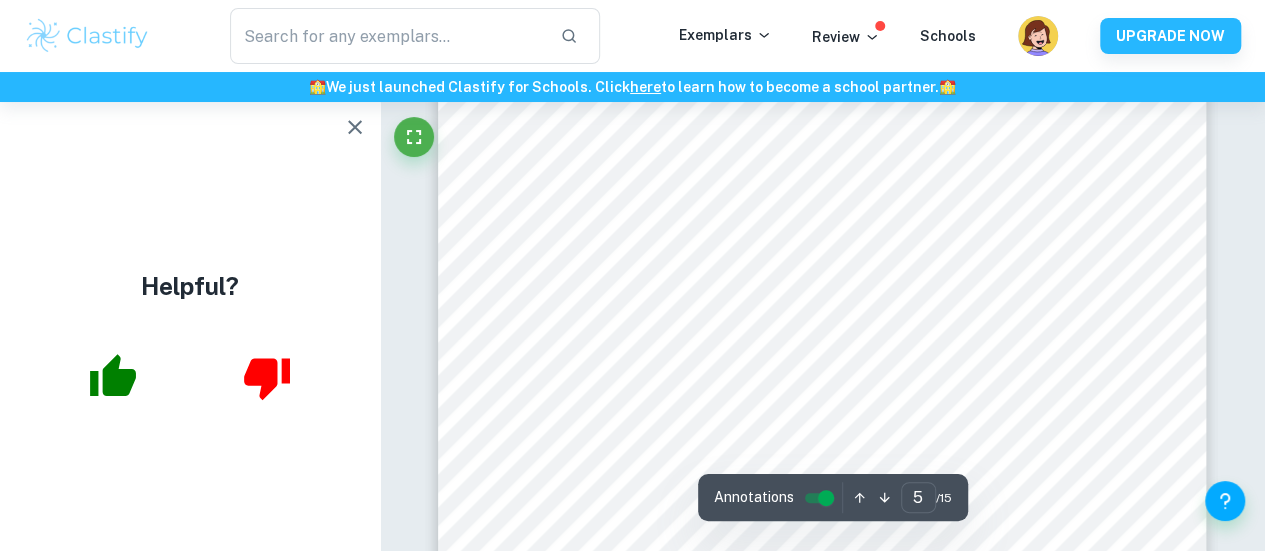 scroll, scrollTop: 4581, scrollLeft: 0, axis: vertical 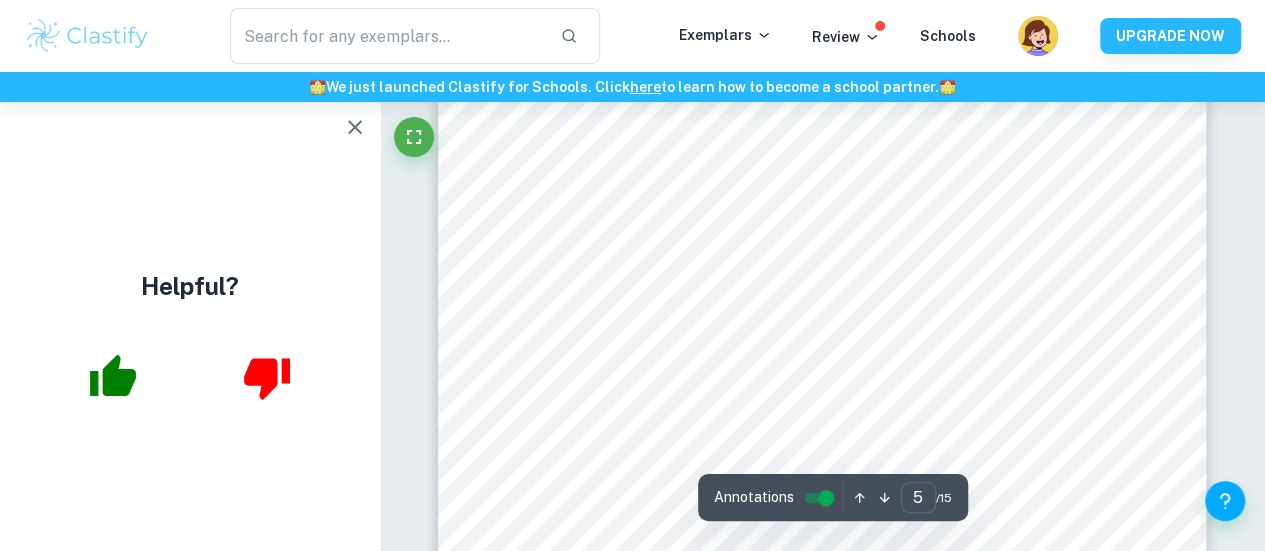 click 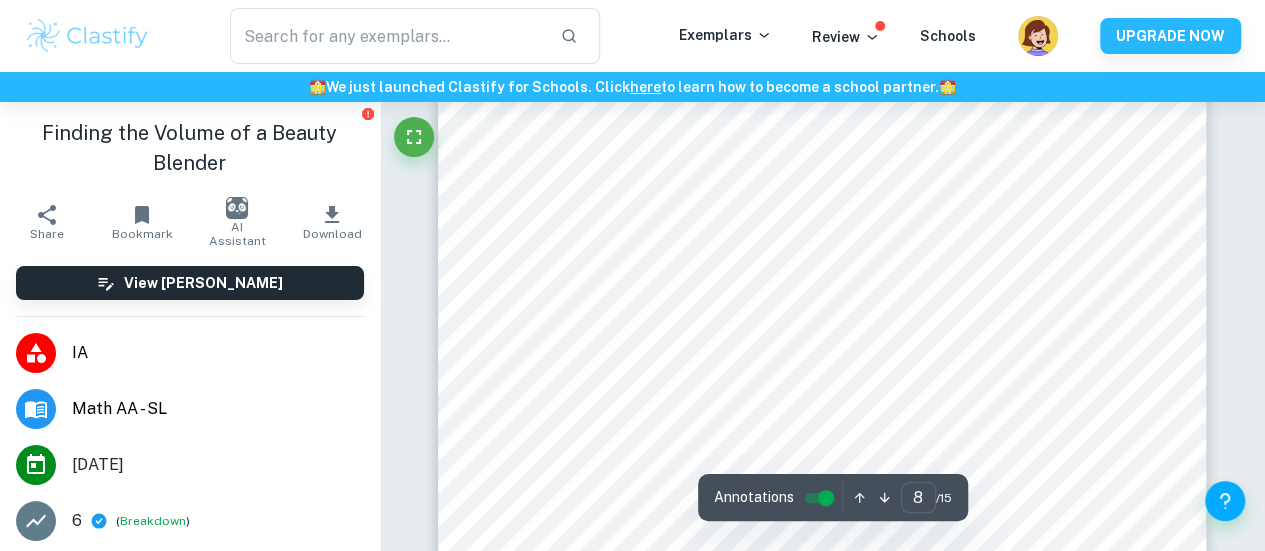 scroll, scrollTop: 7995, scrollLeft: 0, axis: vertical 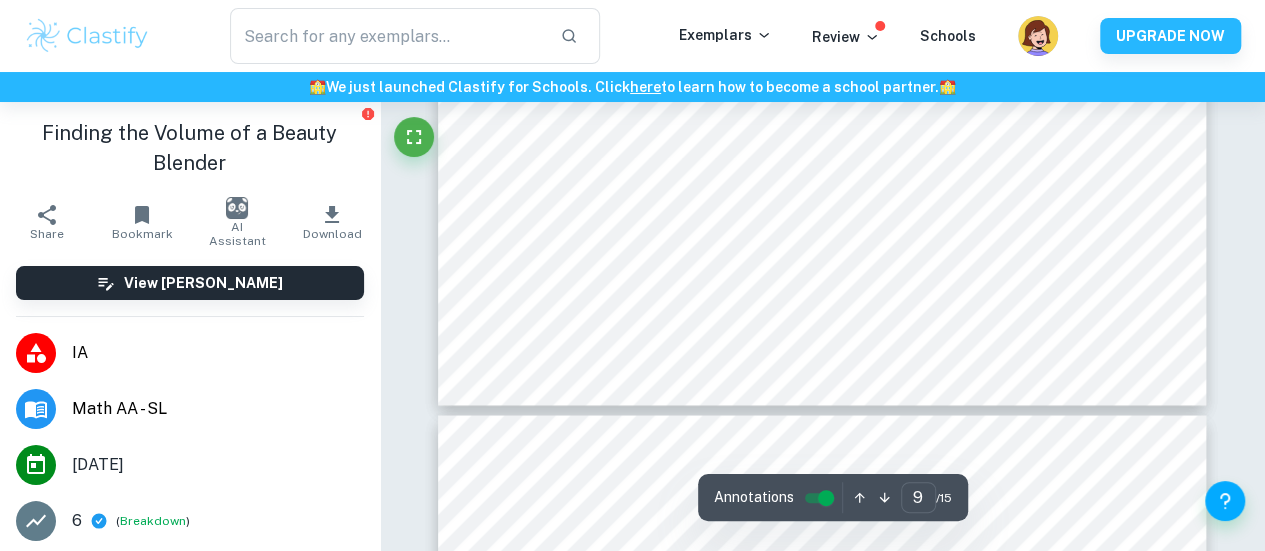 type on "10" 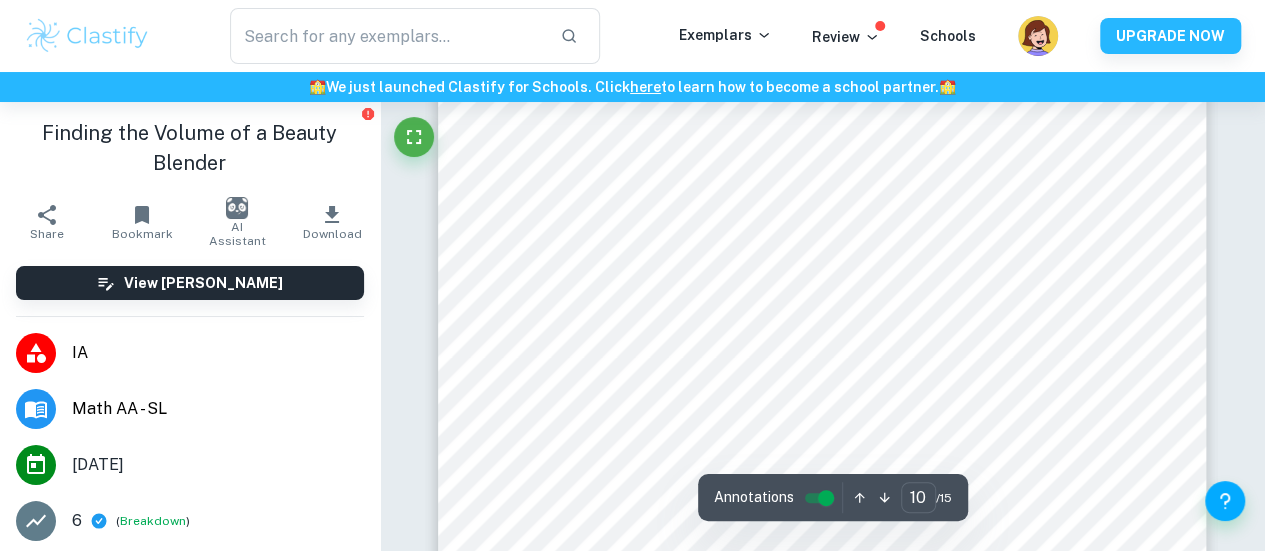 scroll, scrollTop: 9901, scrollLeft: 0, axis: vertical 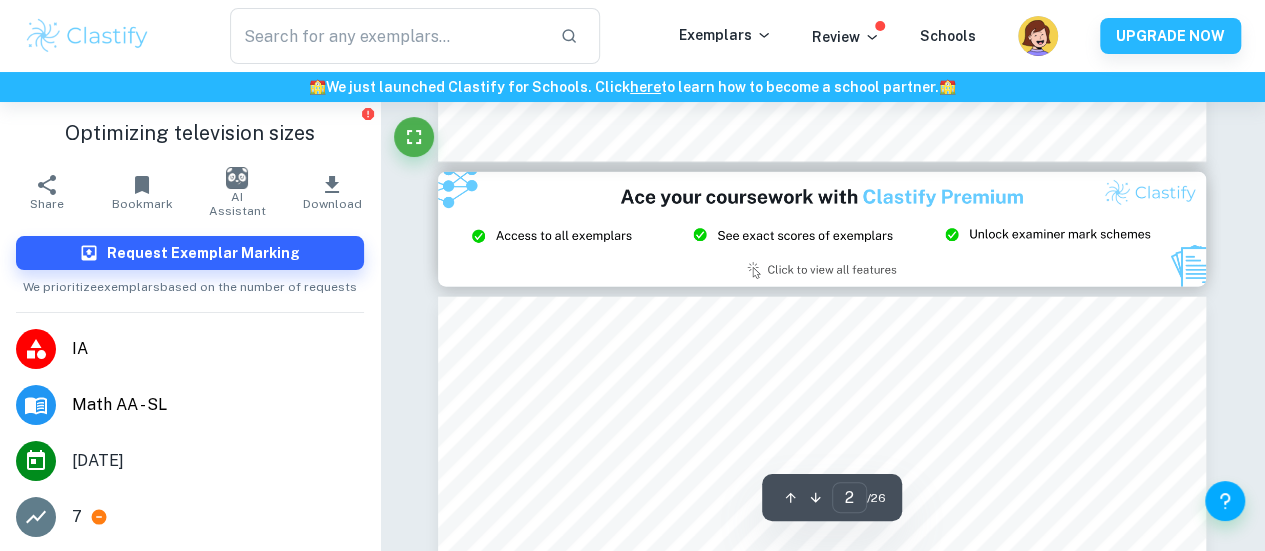 type on "3" 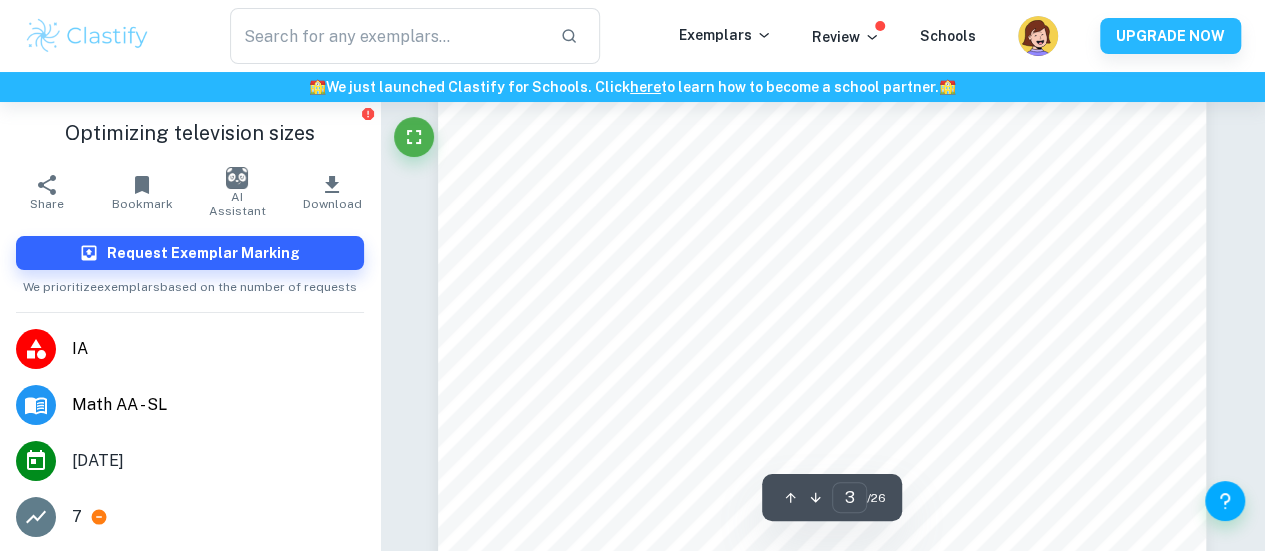 scroll, scrollTop: 2698, scrollLeft: 0, axis: vertical 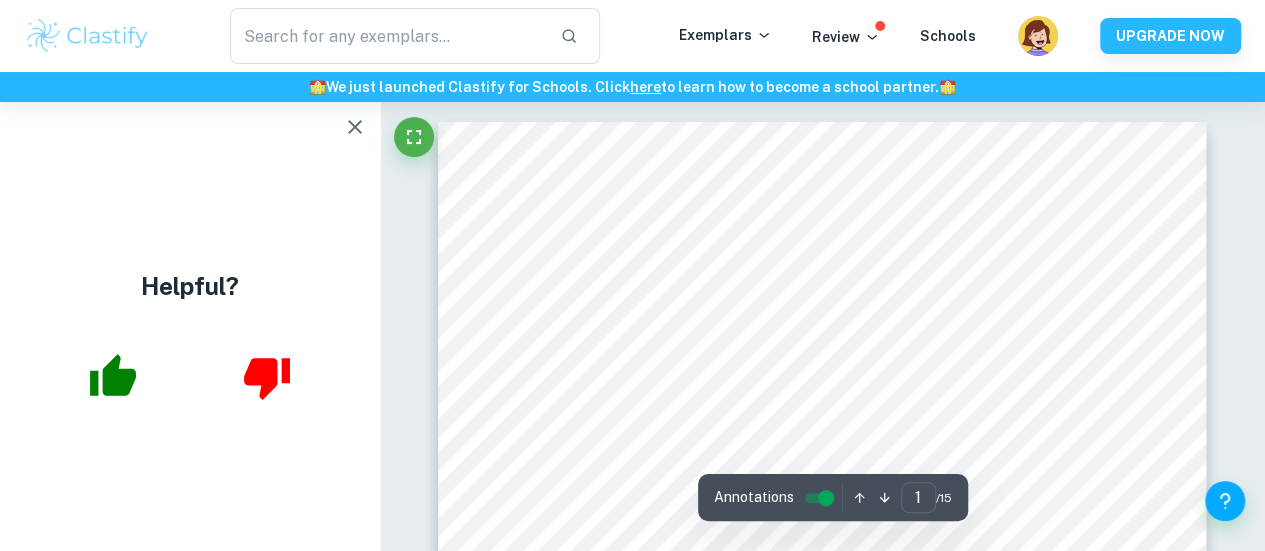 click 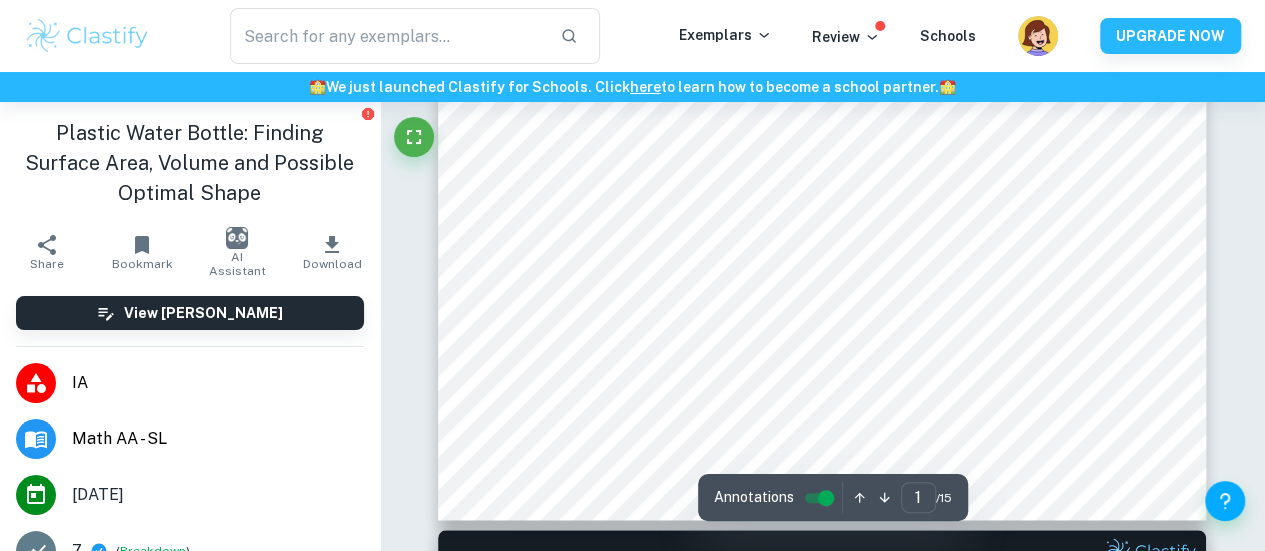 scroll, scrollTop: 666, scrollLeft: 0, axis: vertical 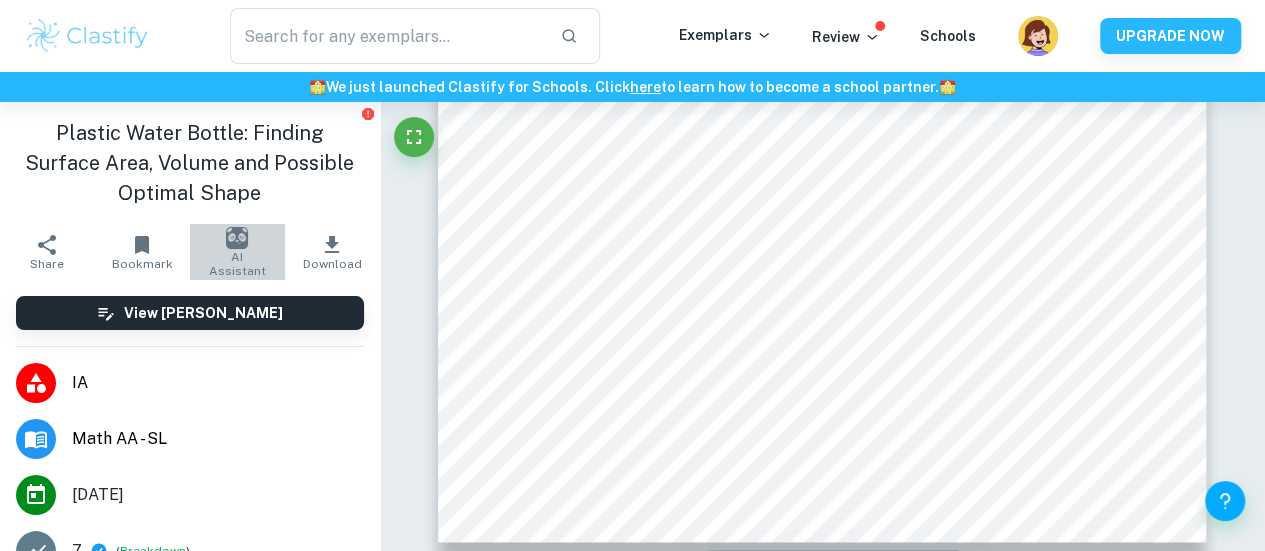 click on "AI Assistant" at bounding box center (237, 252) 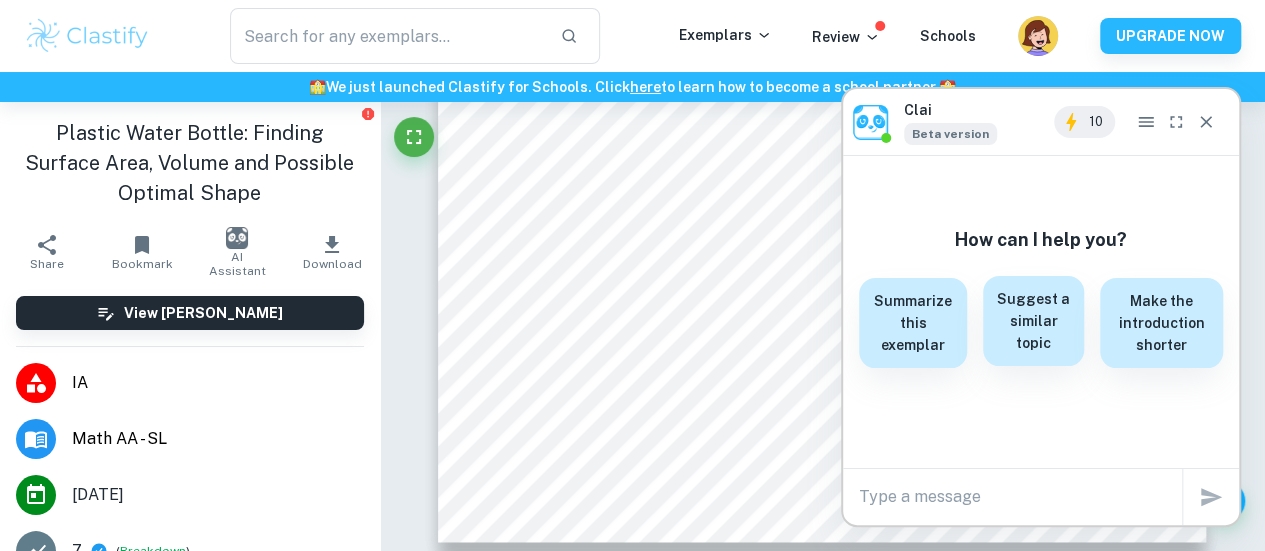 click on "Suggest a similar topic" at bounding box center [1034, 321] 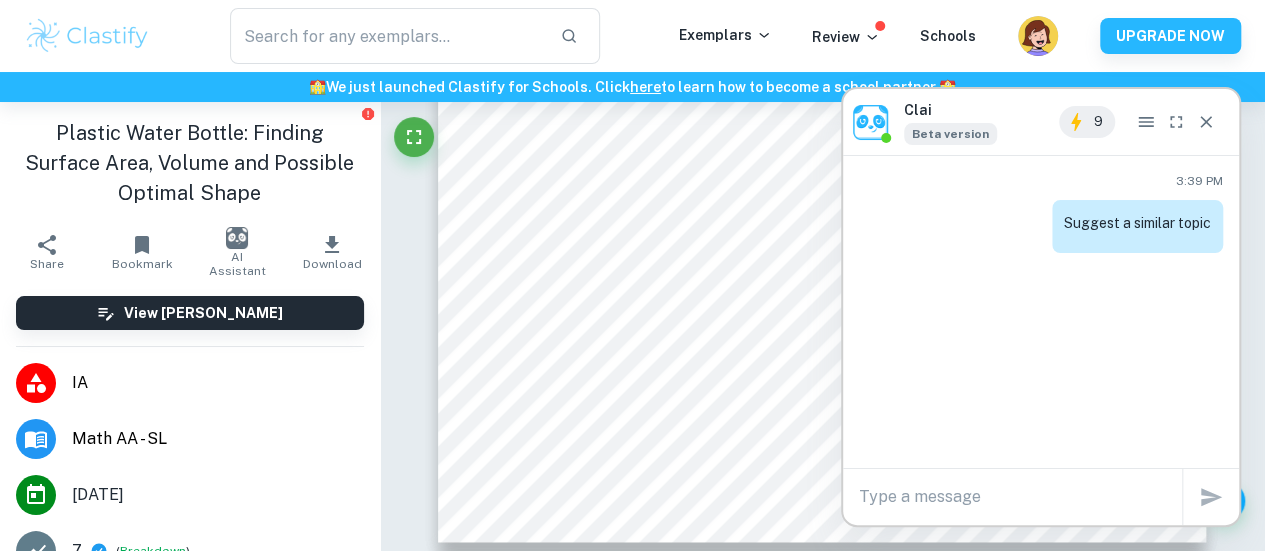 scroll, scrollTop: 0, scrollLeft: 0, axis: both 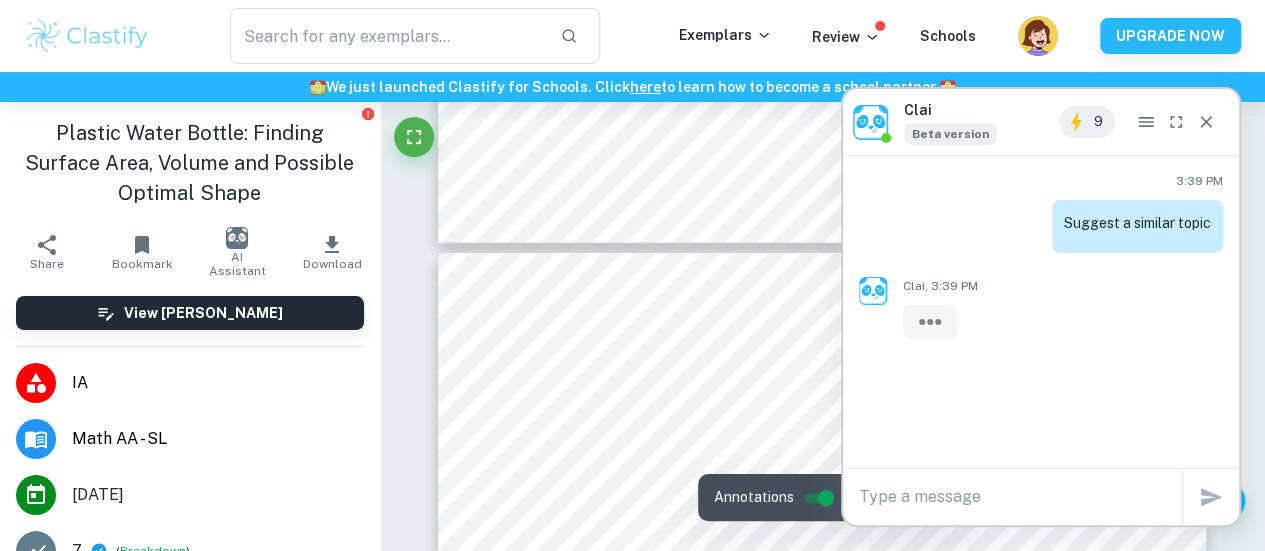 type on "7" 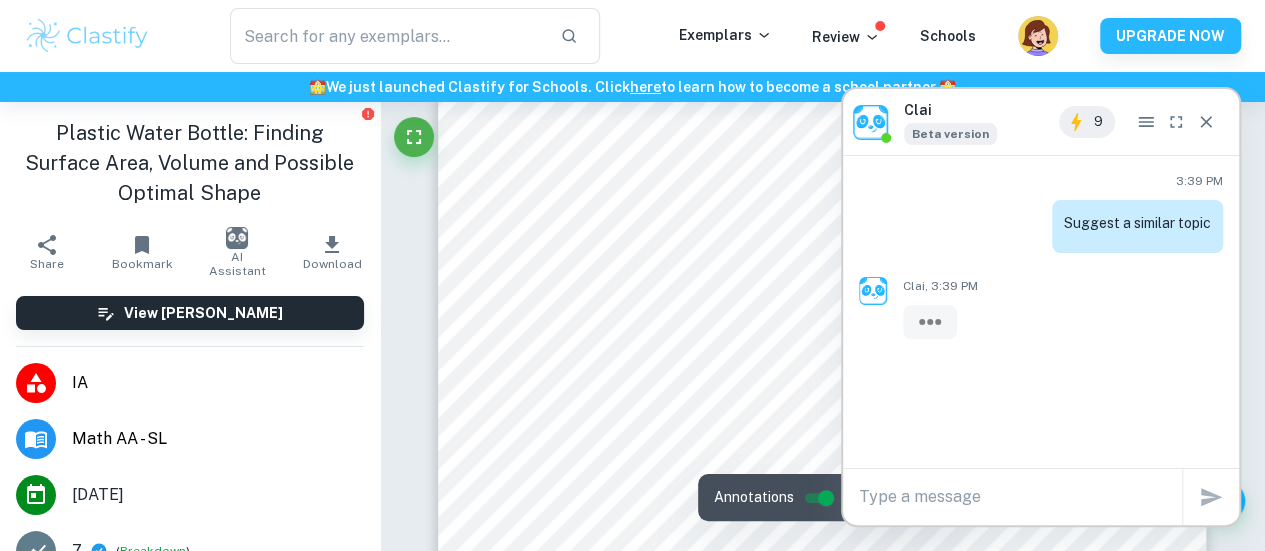 scroll, scrollTop: 7135, scrollLeft: 0, axis: vertical 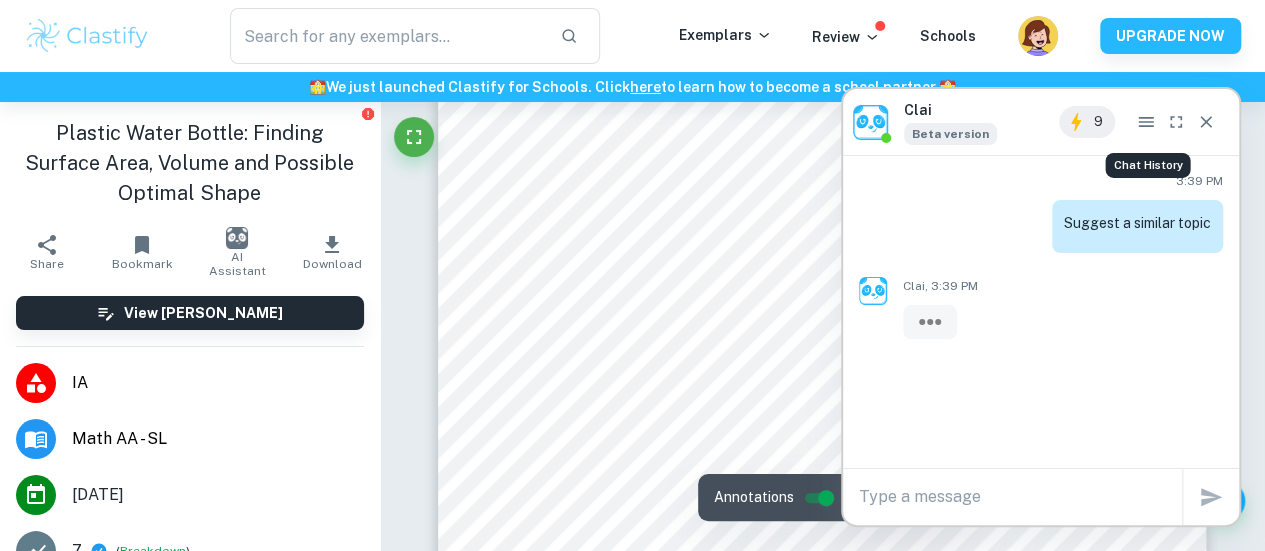 click 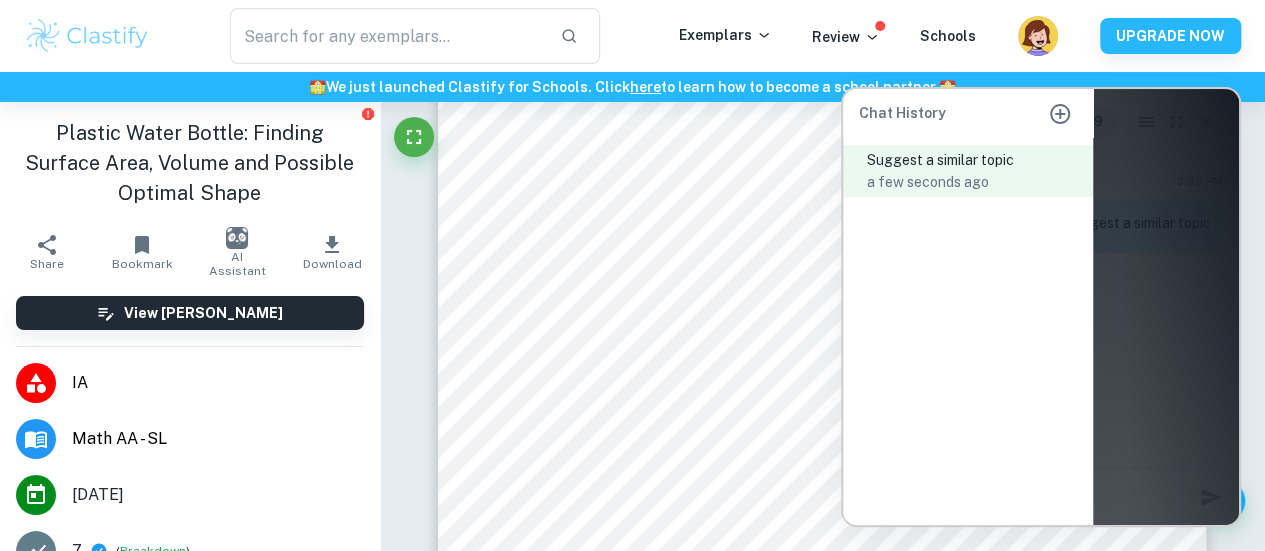 click at bounding box center (1041, 307) 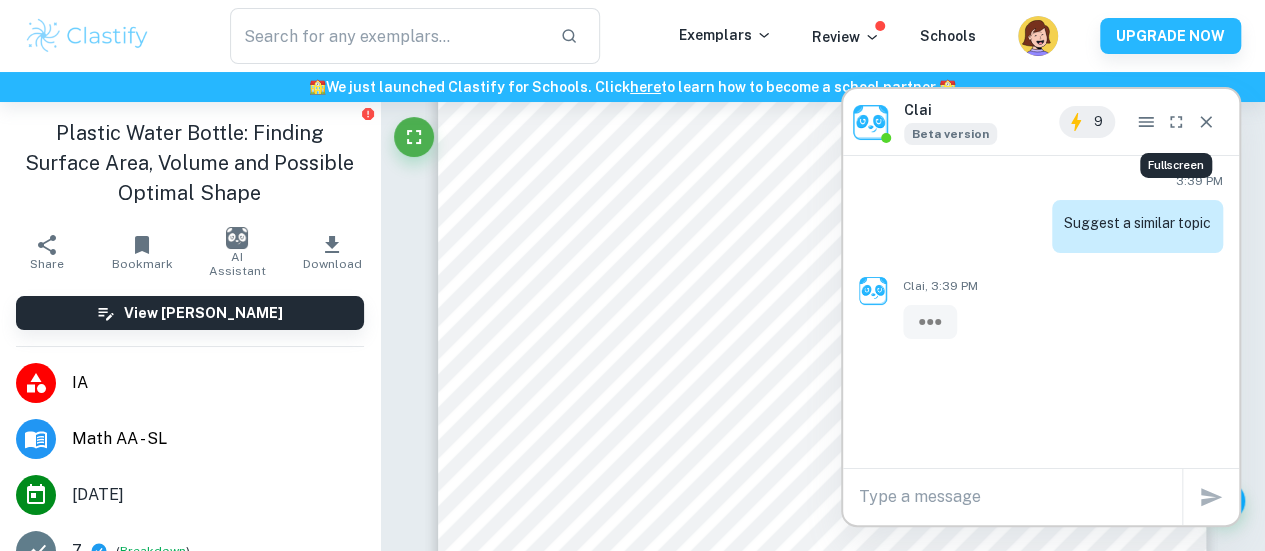 click 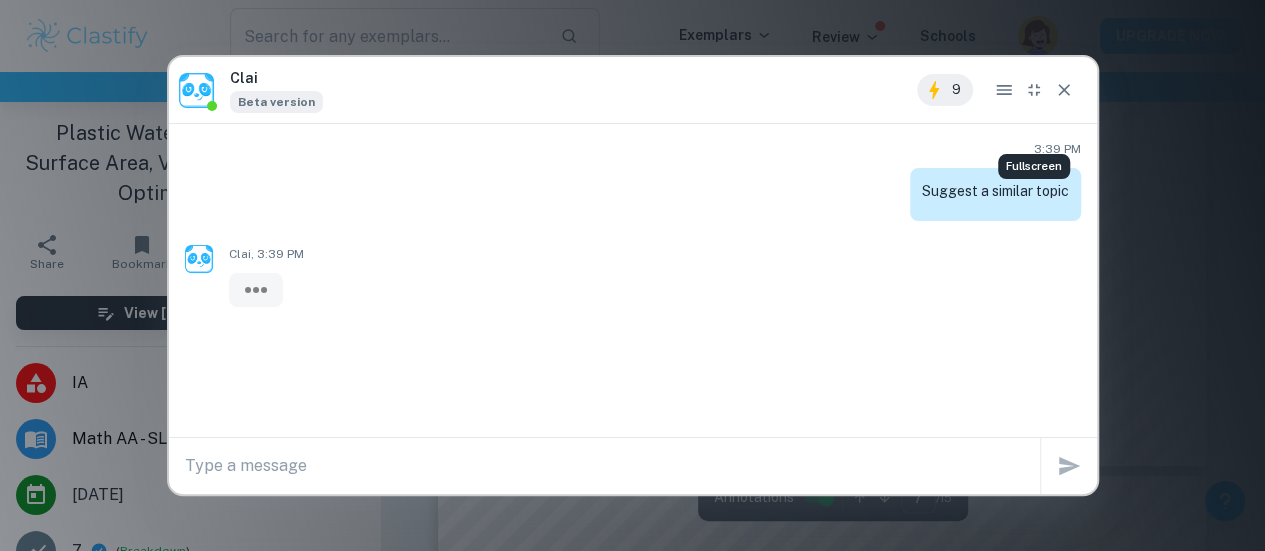 scroll, scrollTop: 7610, scrollLeft: 0, axis: vertical 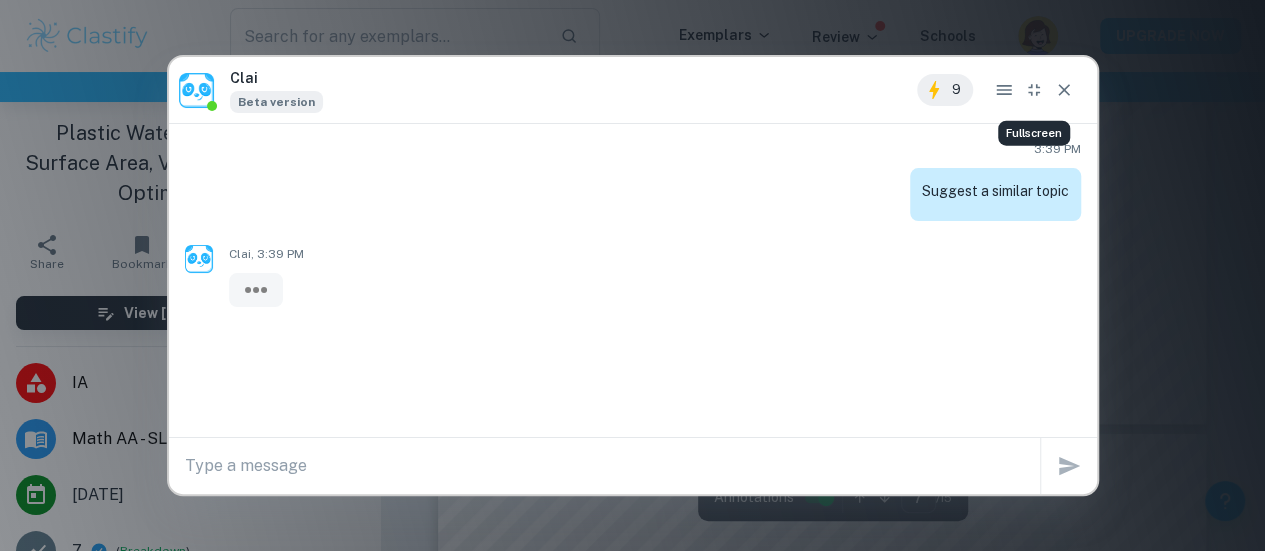 click on "x" at bounding box center [633, 466] 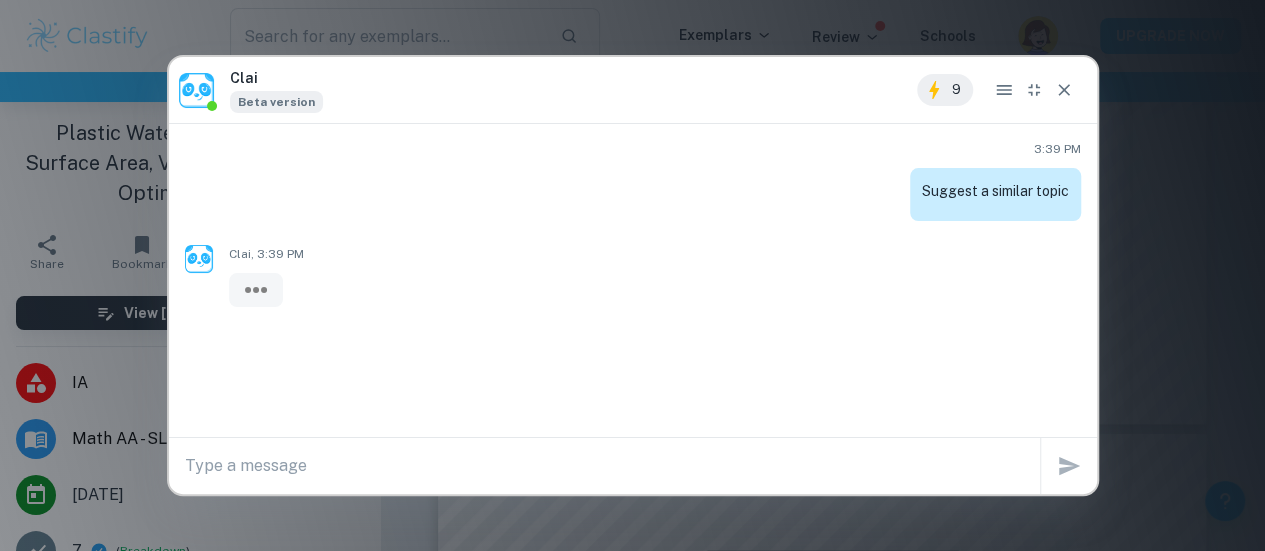 click at bounding box center [612, 465] 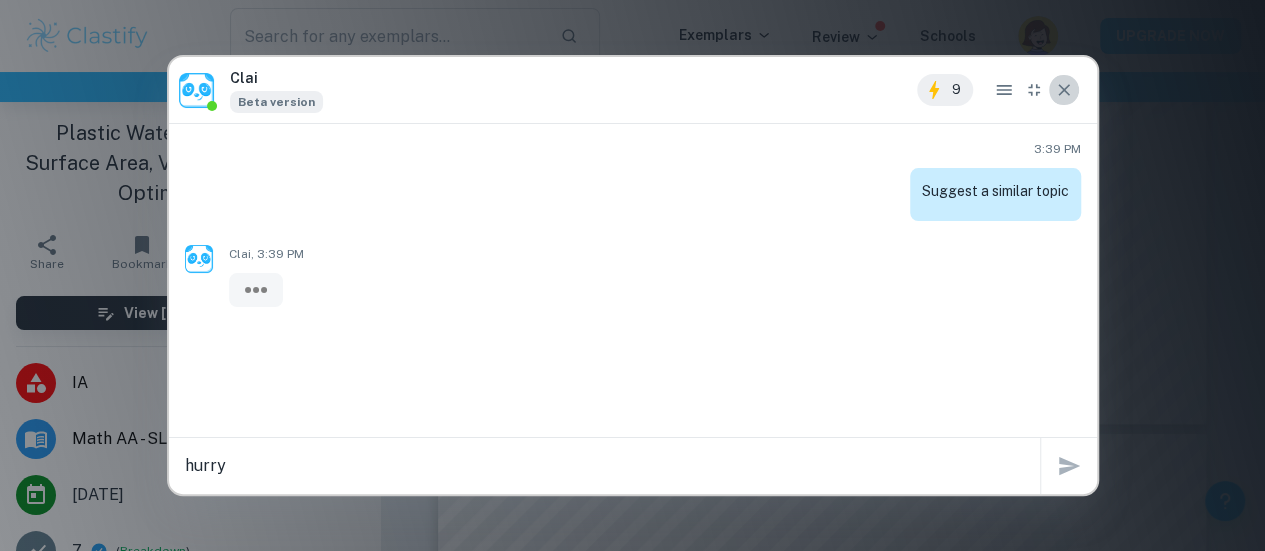 click at bounding box center [1064, 90] 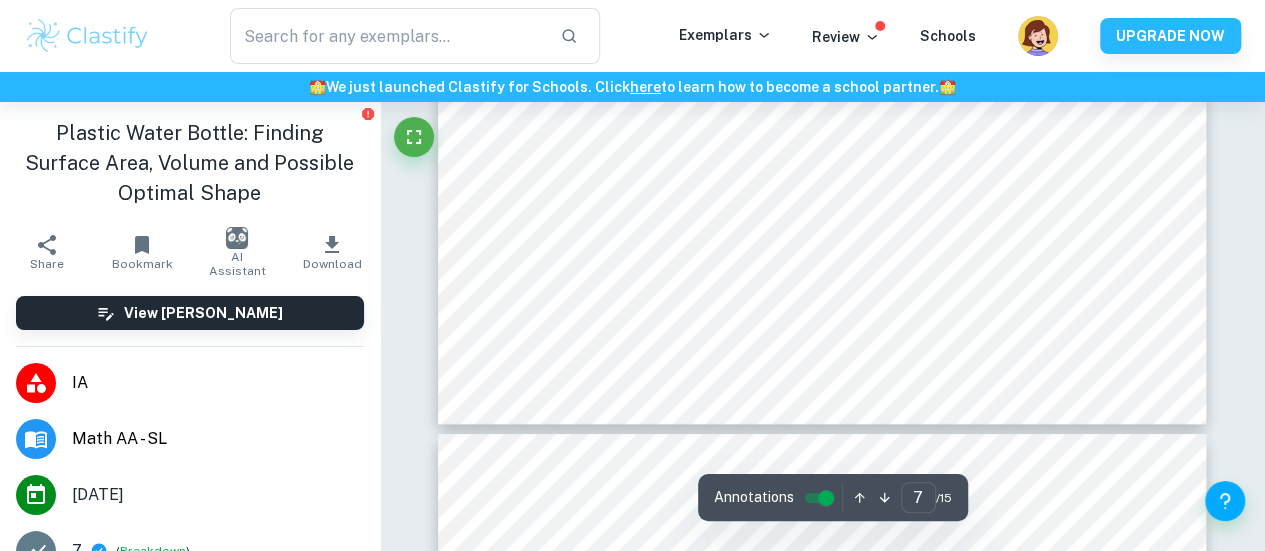 click on "AI Assistant" at bounding box center [237, 264] 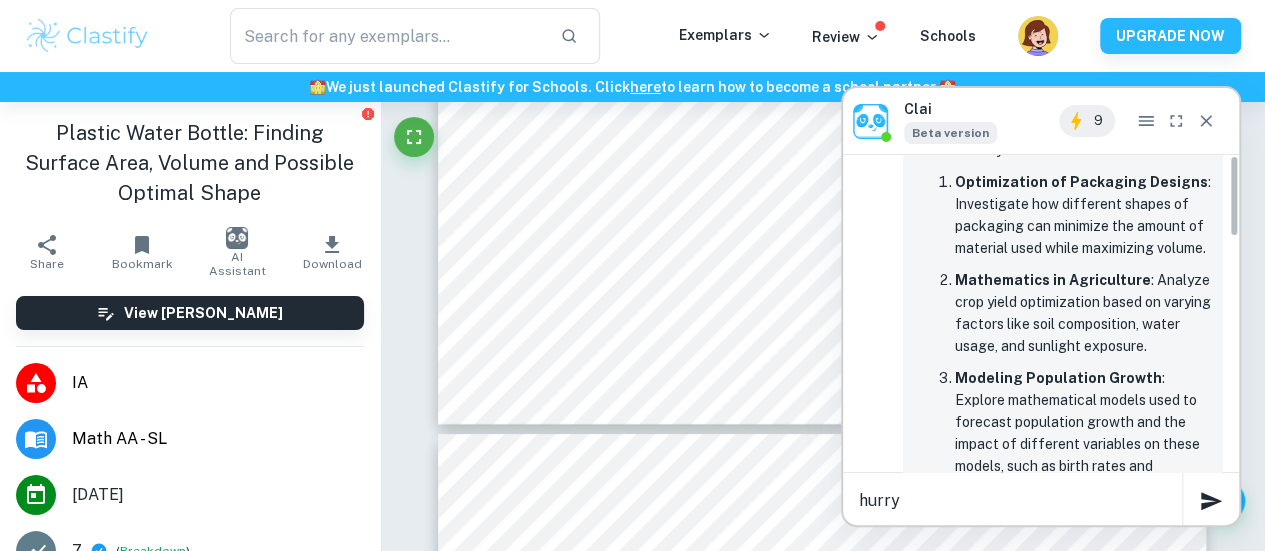 scroll, scrollTop: 0, scrollLeft: 0, axis: both 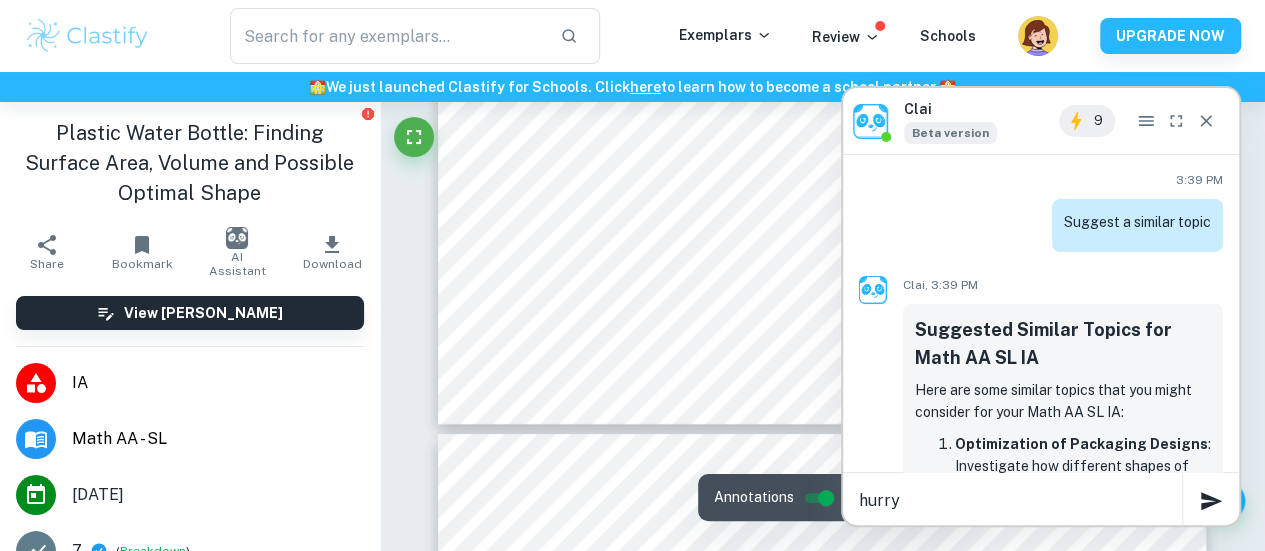 click on "hurry" at bounding box center (1020, 500) 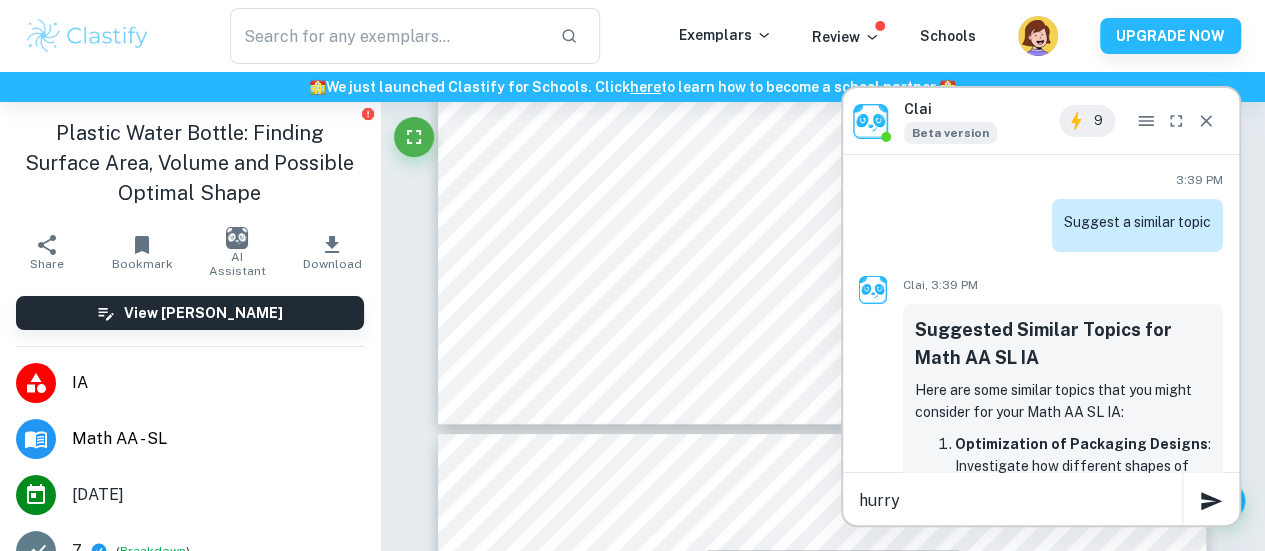 click on "hurry" at bounding box center [1020, 500] 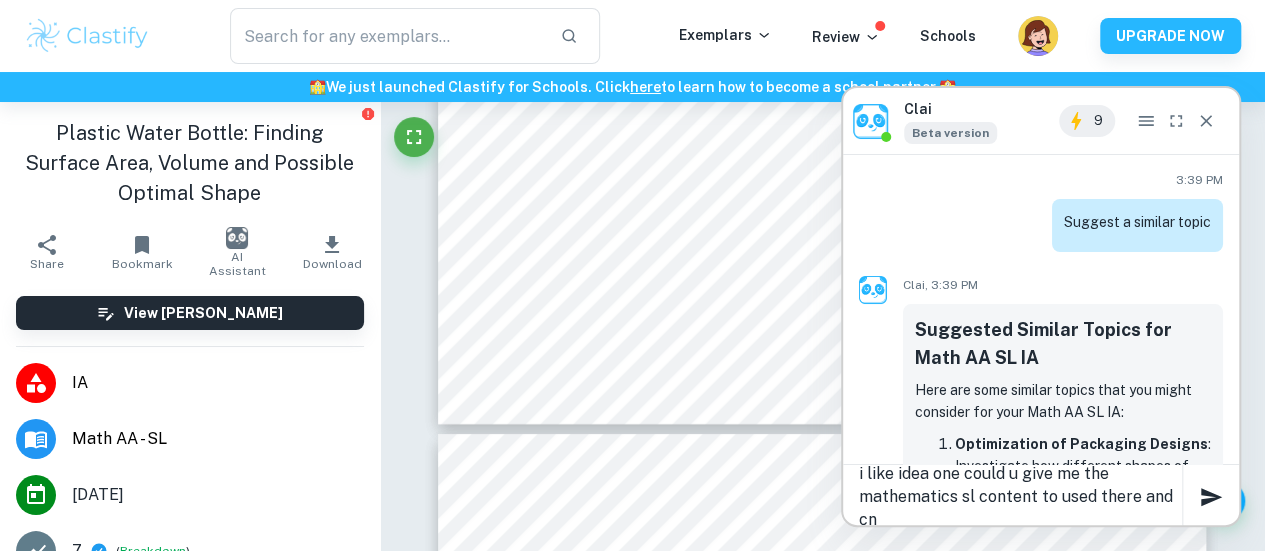 scroll, scrollTop: 4, scrollLeft: 0, axis: vertical 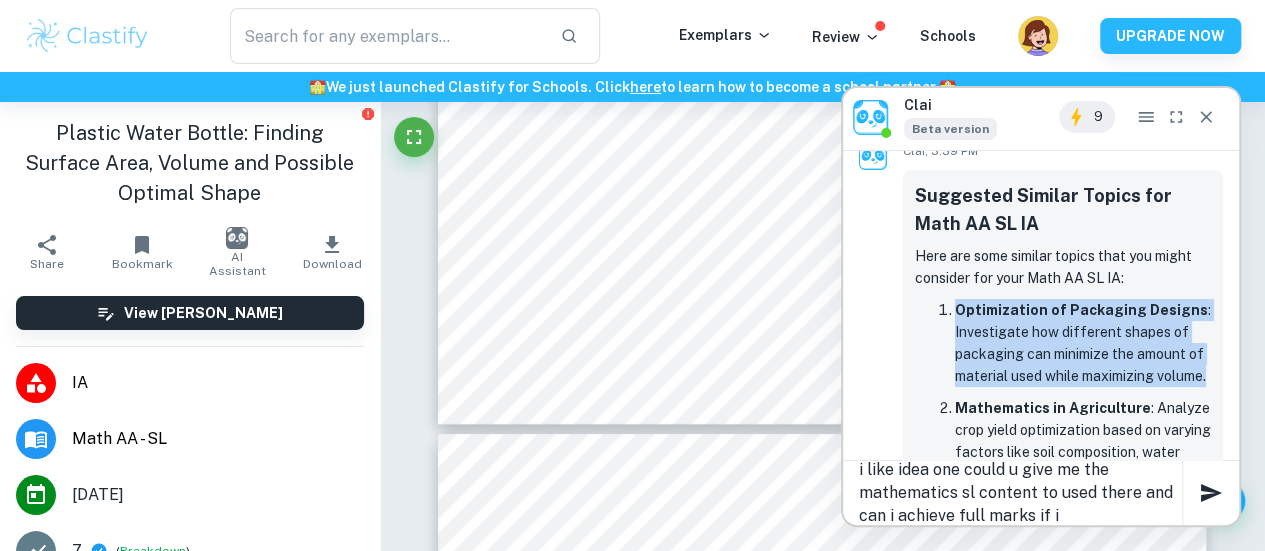drag, startPoint x: 957, startPoint y: 306, endPoint x: 1026, endPoint y: 394, distance: 111.82576 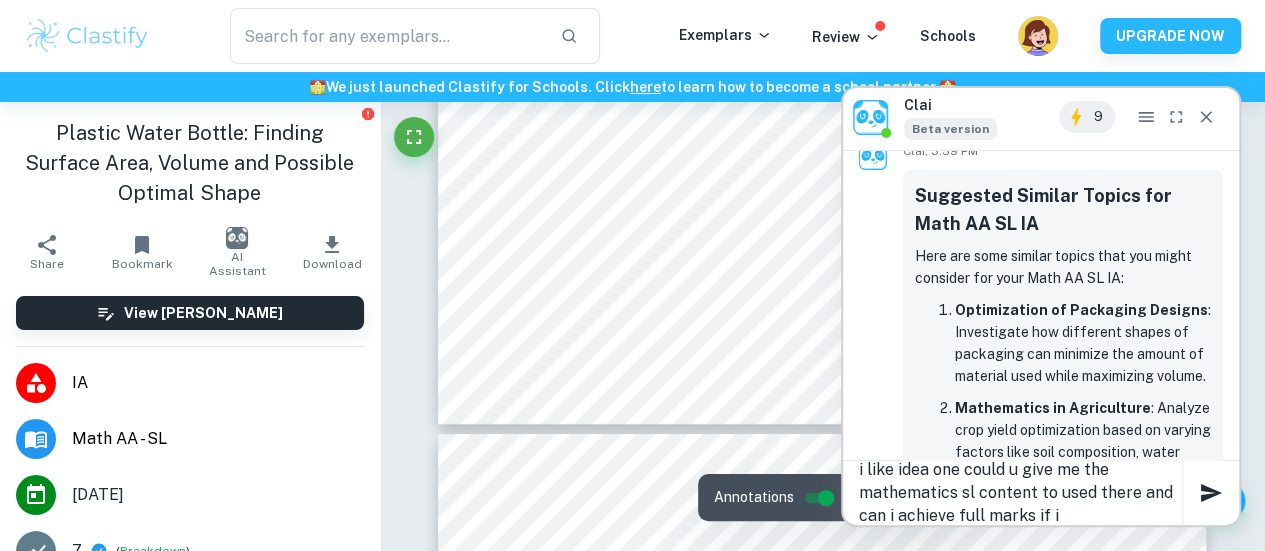 click on "i like idea one could u give me the mathematics sl content to used there and can i achieve full marks if i" at bounding box center [1020, 492] 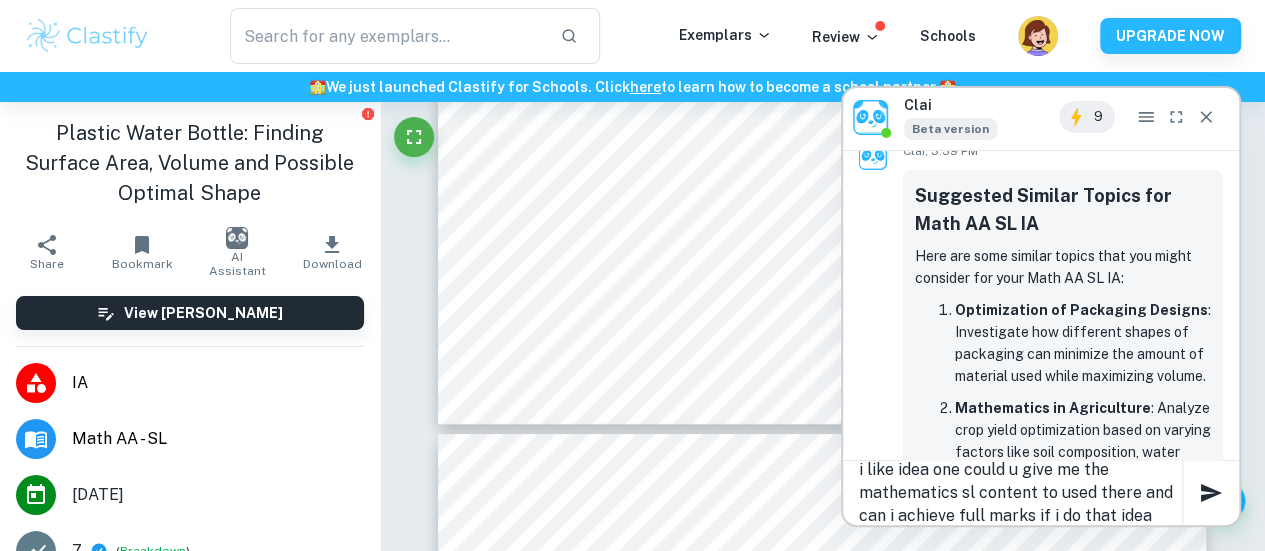 type on "i like idea one could u give me the mathematics sl content to used there and can i achieve full marks if i do that idea" 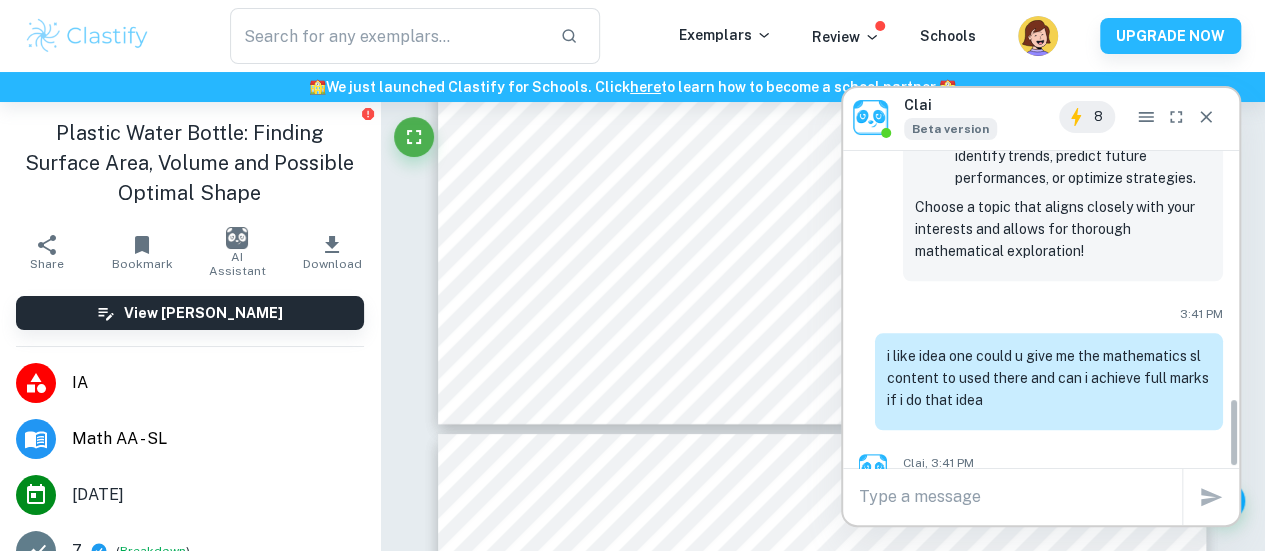 scroll, scrollTop: 1134, scrollLeft: 0, axis: vertical 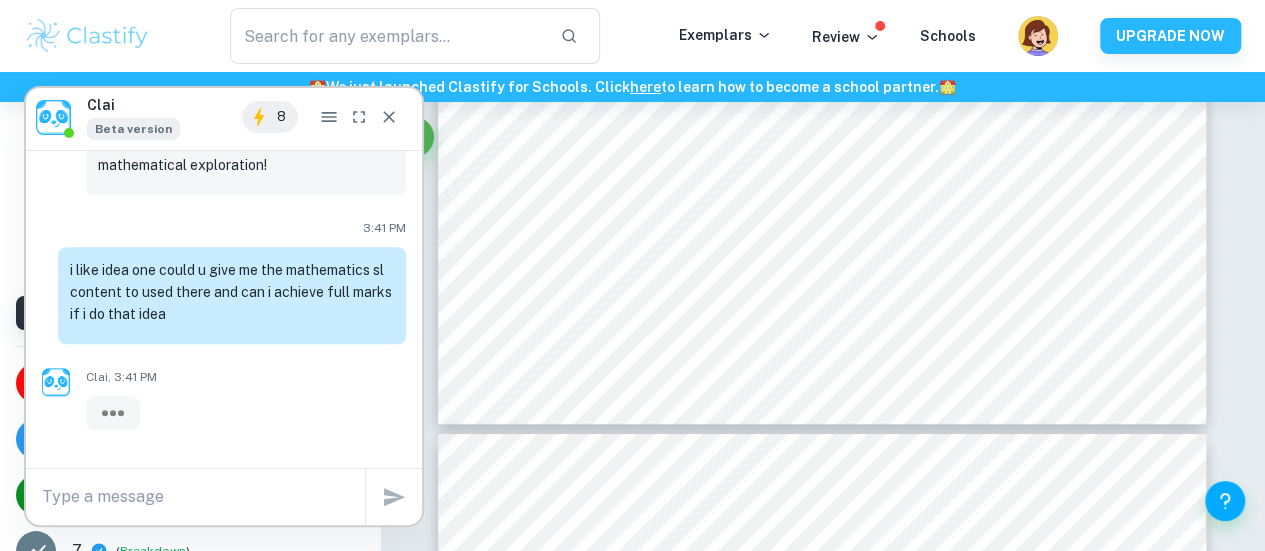 drag, startPoint x: 847, startPoint y: 94, endPoint x: 0, endPoint y: 235, distance: 858.65594 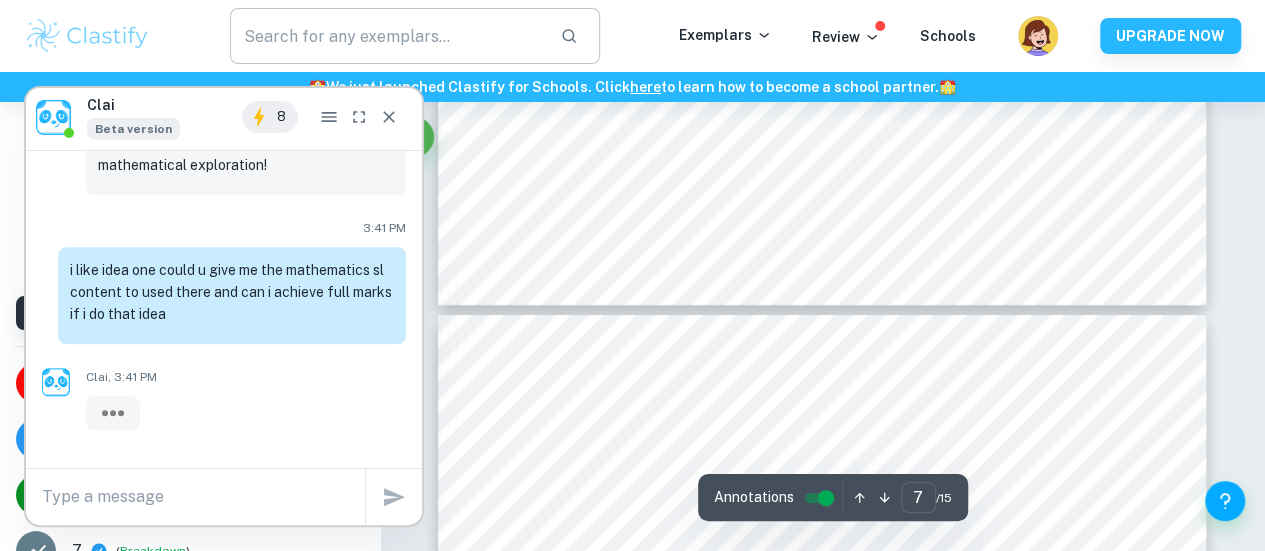scroll, scrollTop: 7730, scrollLeft: 0, axis: vertical 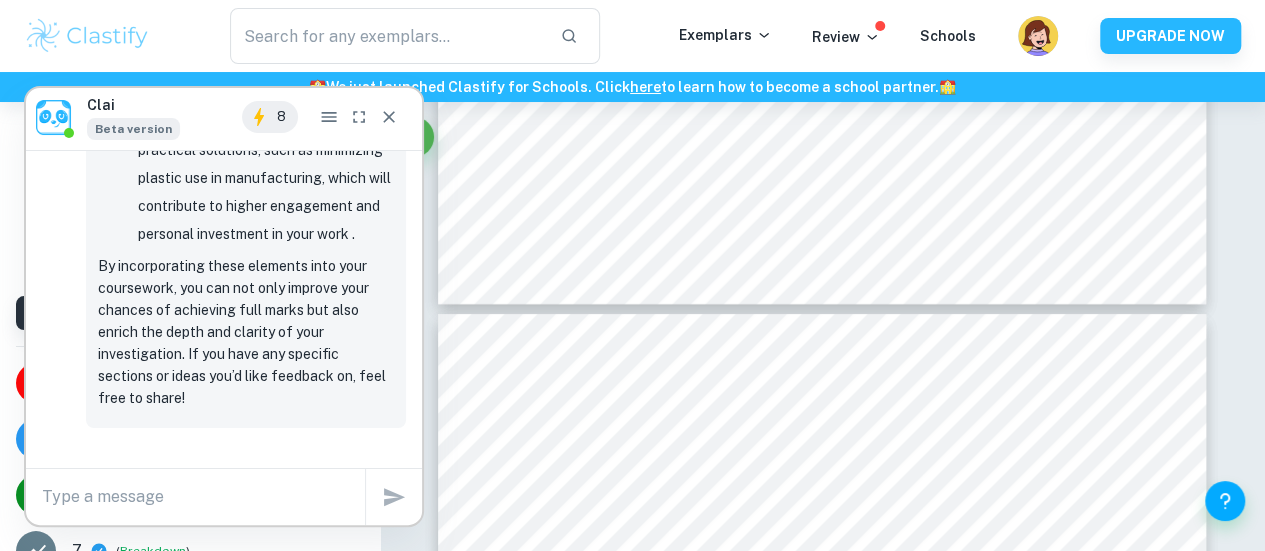 click on "x" at bounding box center (203, 497) 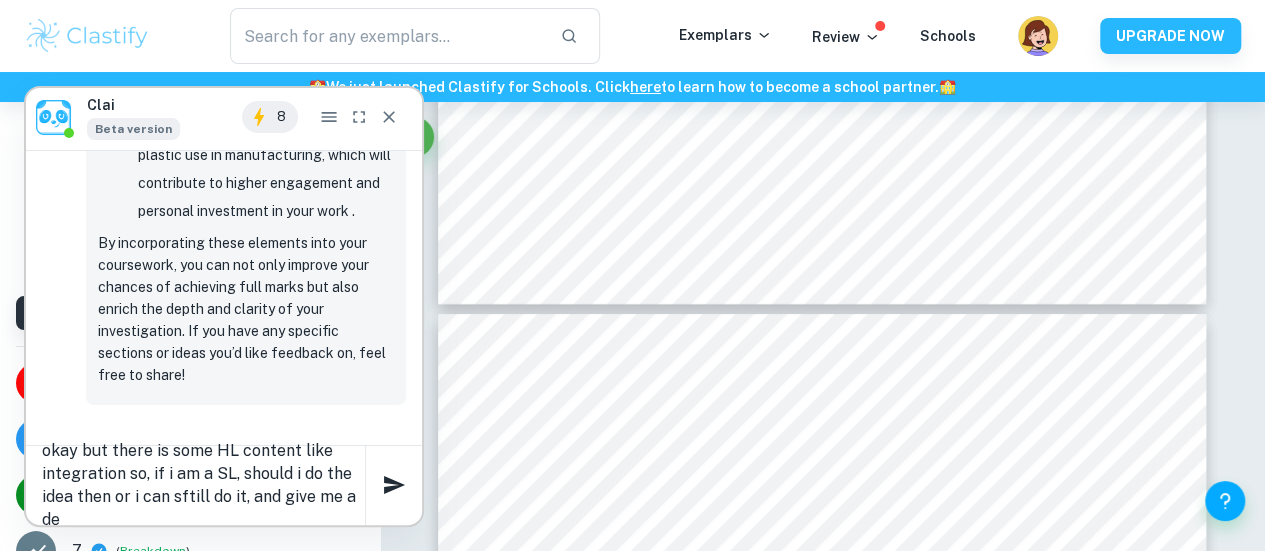 scroll, scrollTop: 4, scrollLeft: 0, axis: vertical 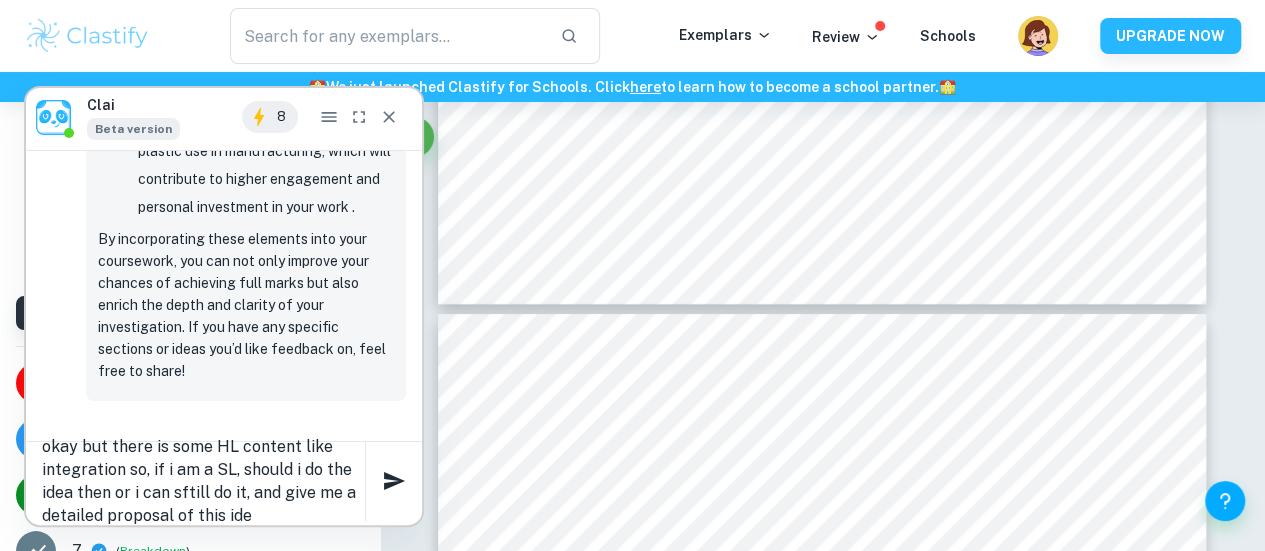 type on "okay but there is some HL content like integration so, if i am a SL, should i do the idea then or i can sftill do it, and give me a detailed proposal of this idea" 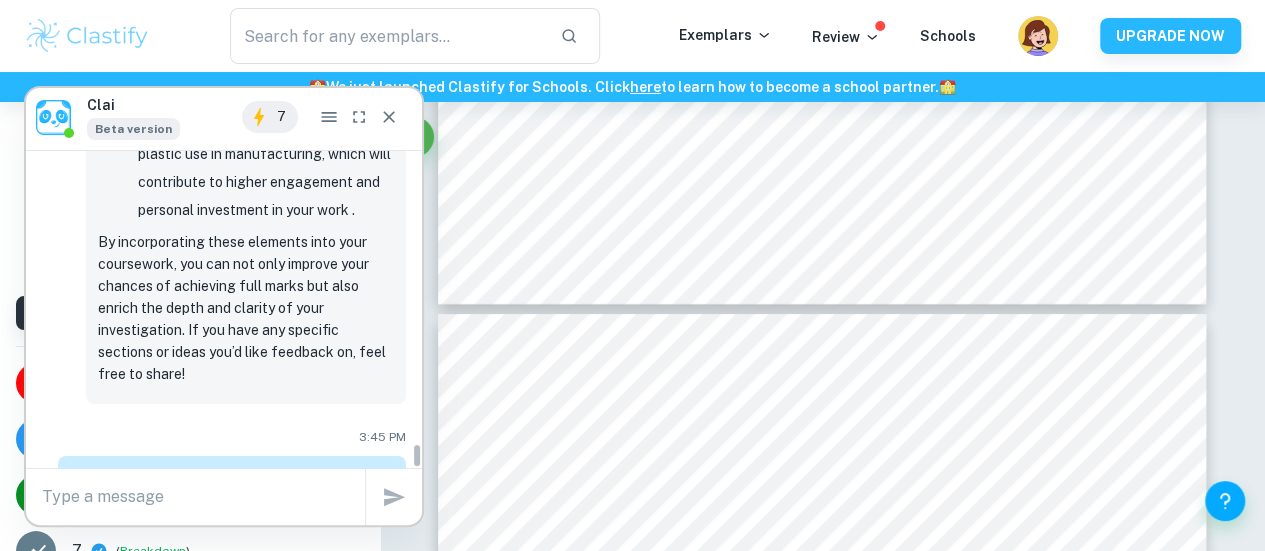 scroll, scrollTop: 0, scrollLeft: 0, axis: both 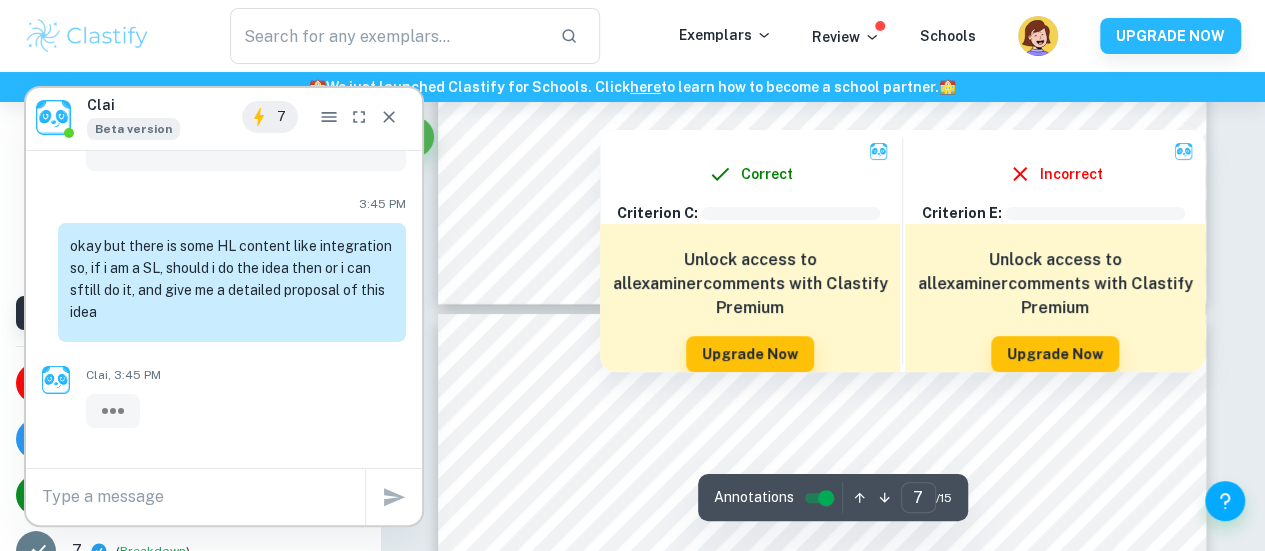 type 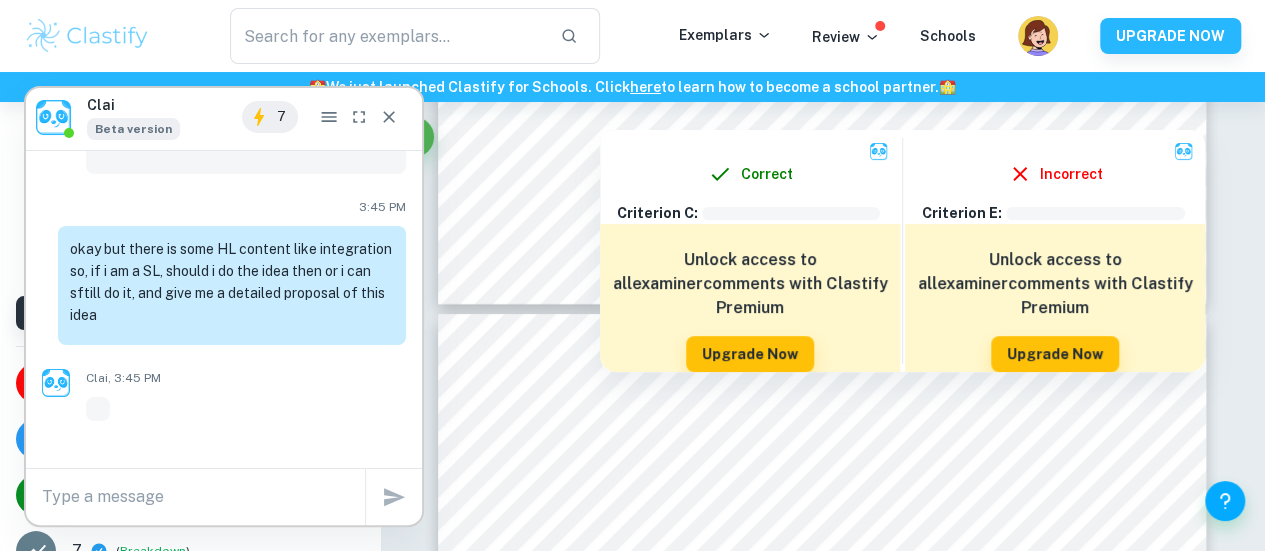click on "x" at bounding box center (203, 497) 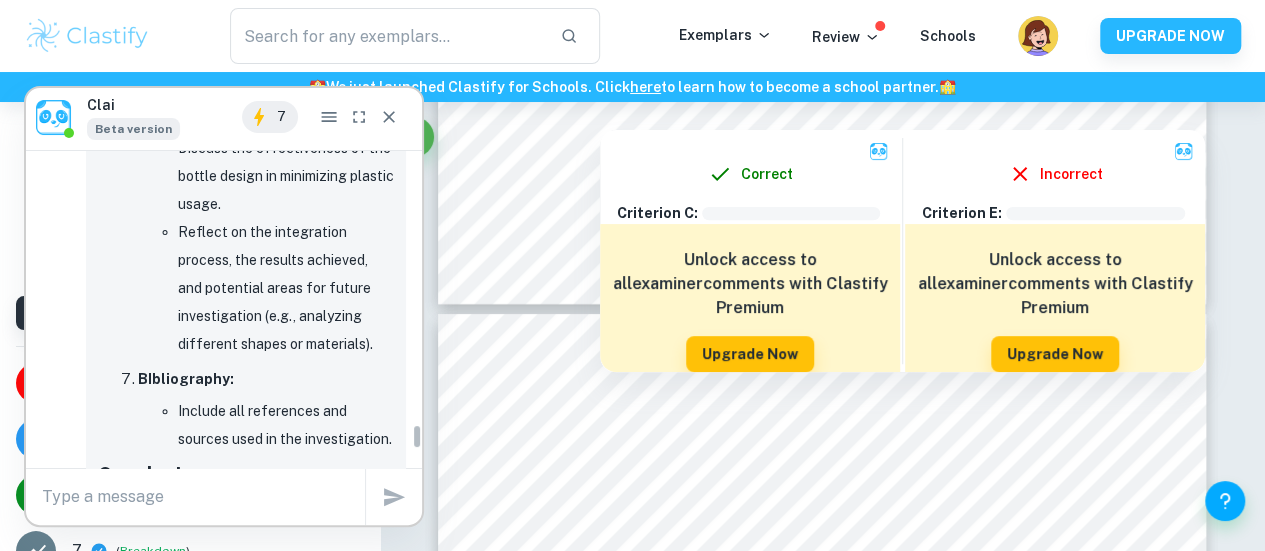 scroll, scrollTop: 6399, scrollLeft: 0, axis: vertical 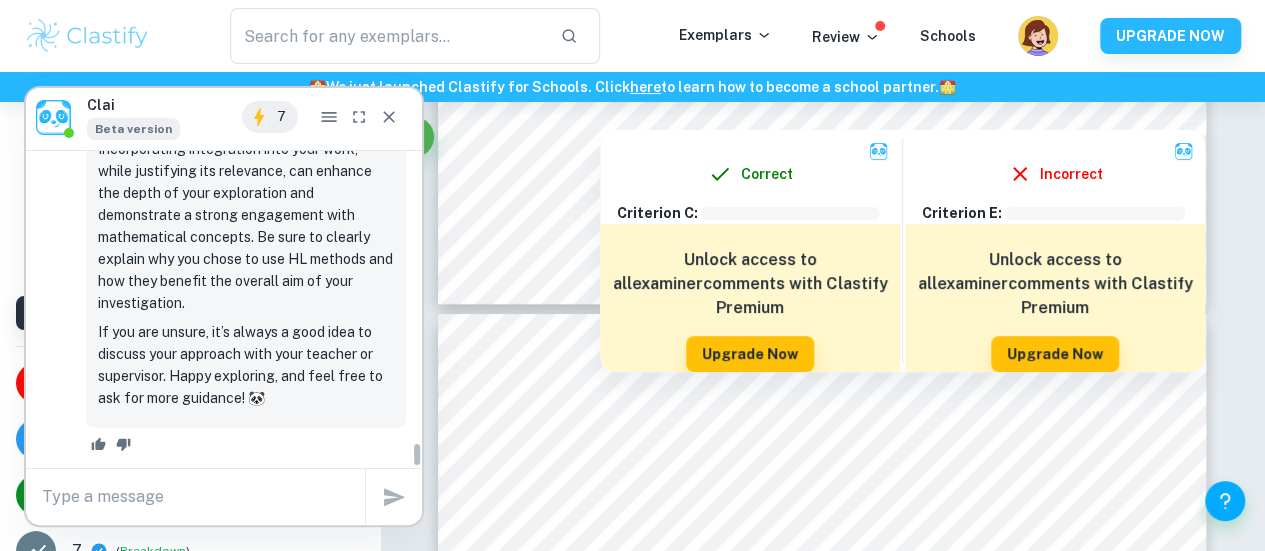 type on "8" 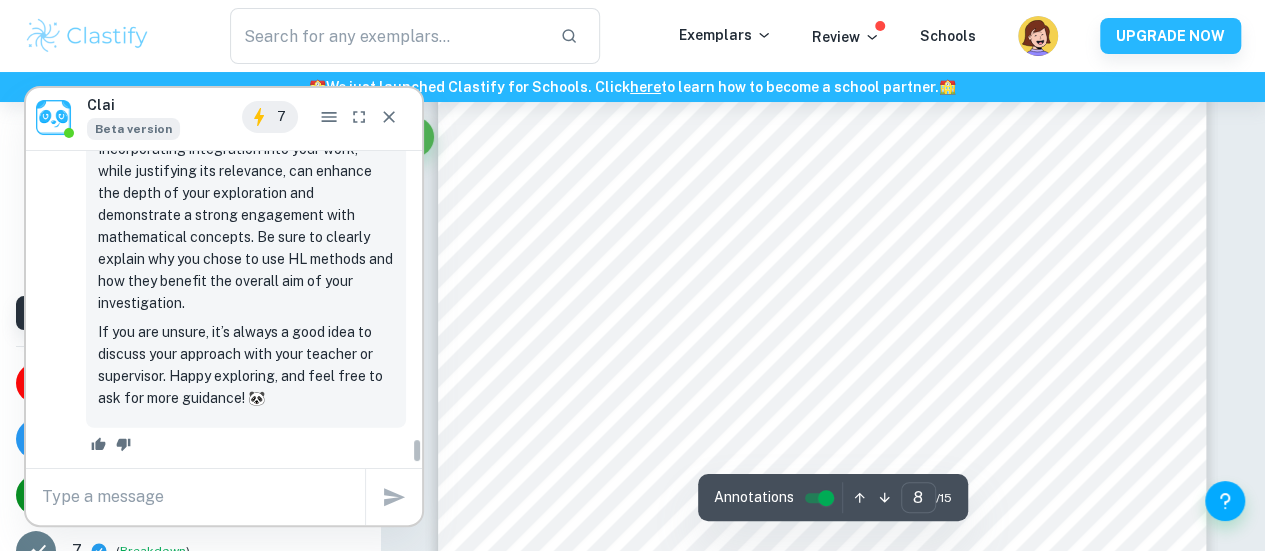 scroll, scrollTop: 8073, scrollLeft: 0, axis: vertical 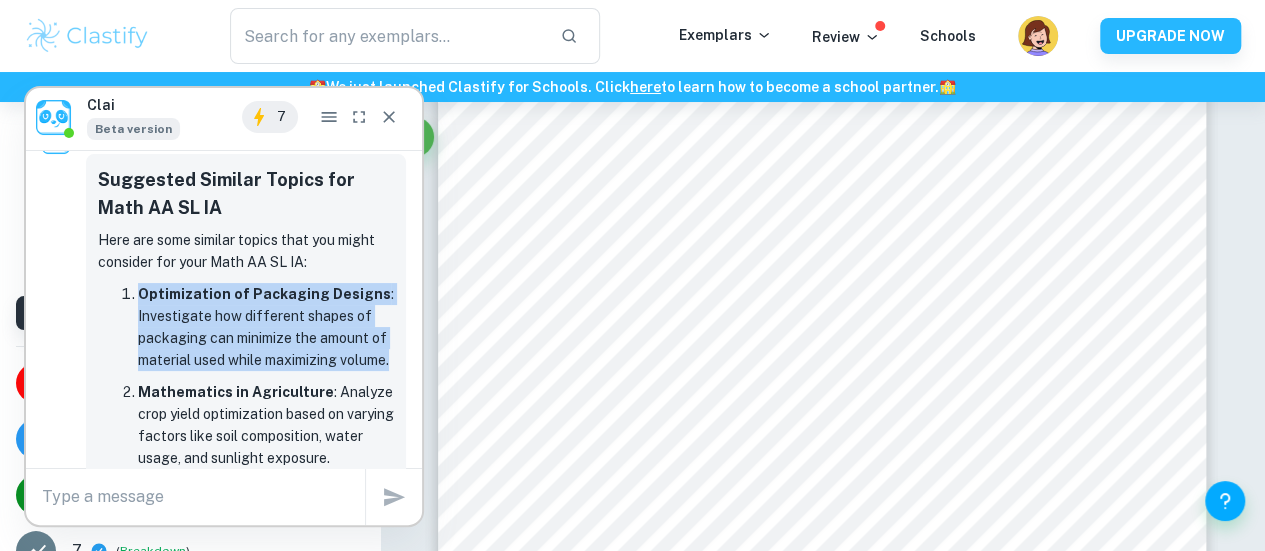 drag, startPoint x: 190, startPoint y: 386, endPoint x: 140, endPoint y: 303, distance: 96.89685 